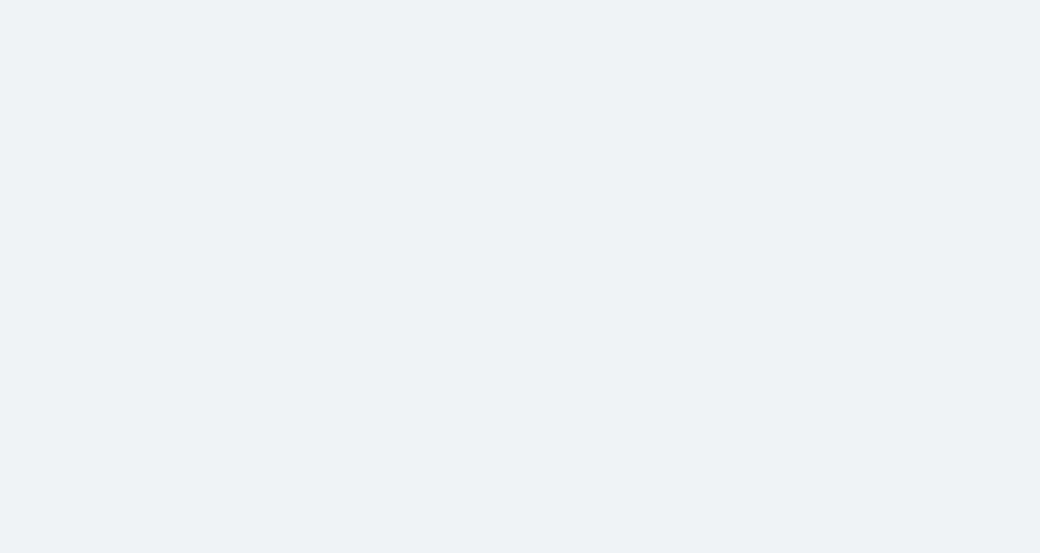 scroll, scrollTop: 0, scrollLeft: 0, axis: both 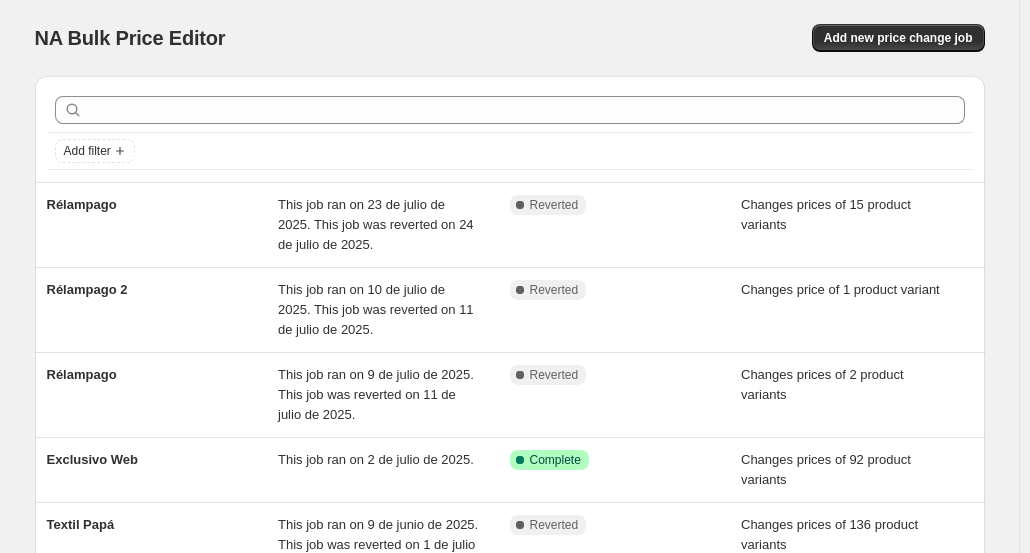 click on "Add filter" at bounding box center [510, 129] 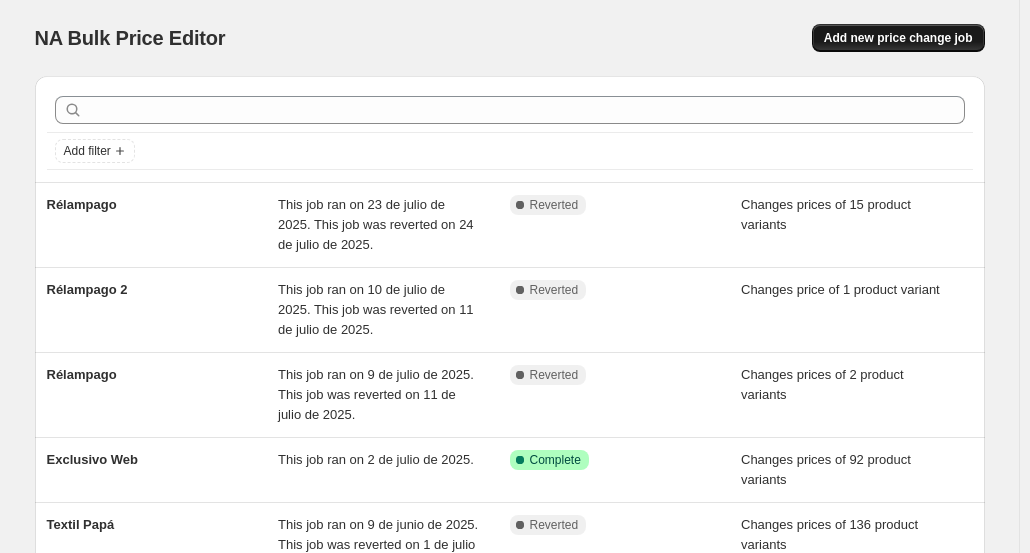 click on "Add new price change job" at bounding box center (898, 38) 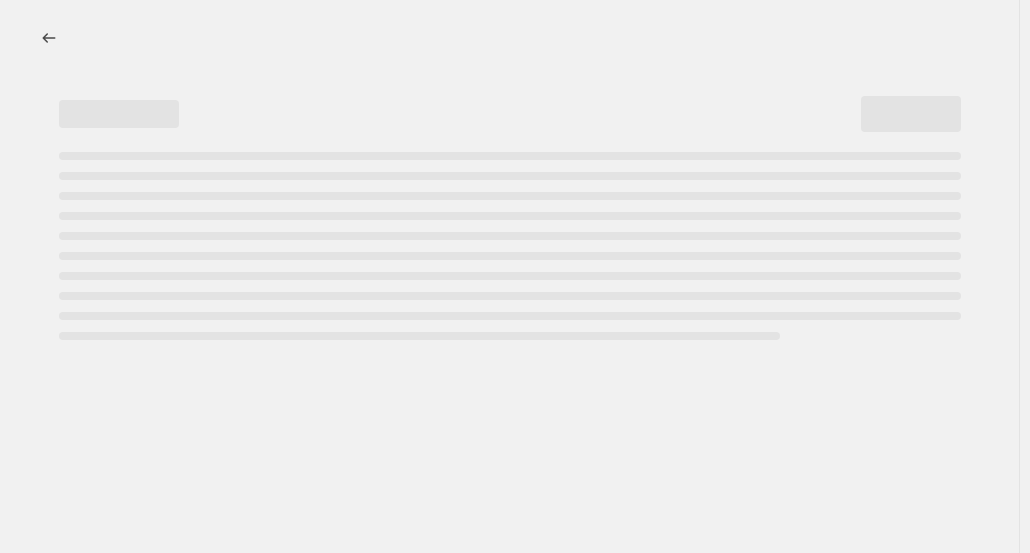 select on "percentage" 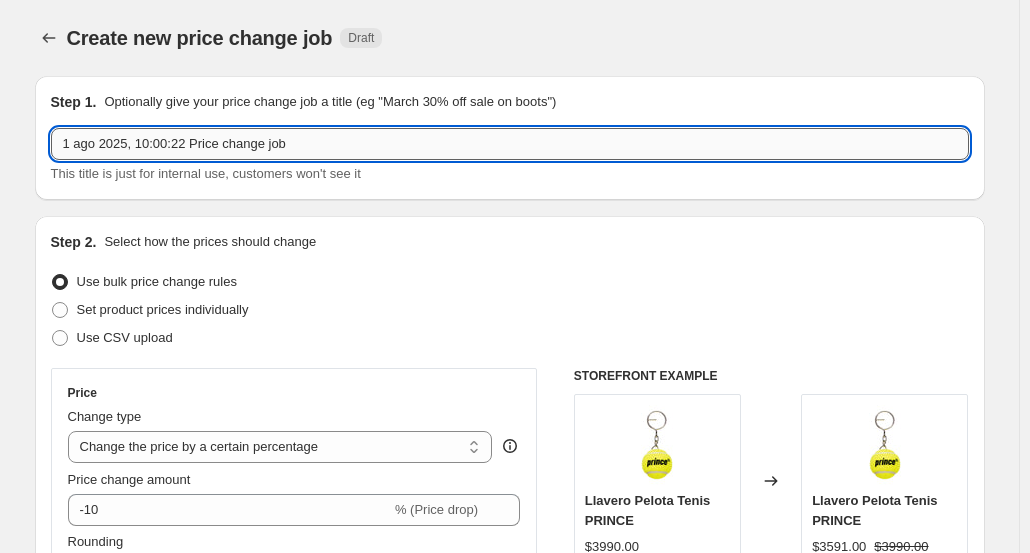 click on "1 ago 2025, 10:00:22 Price change job" at bounding box center [510, 144] 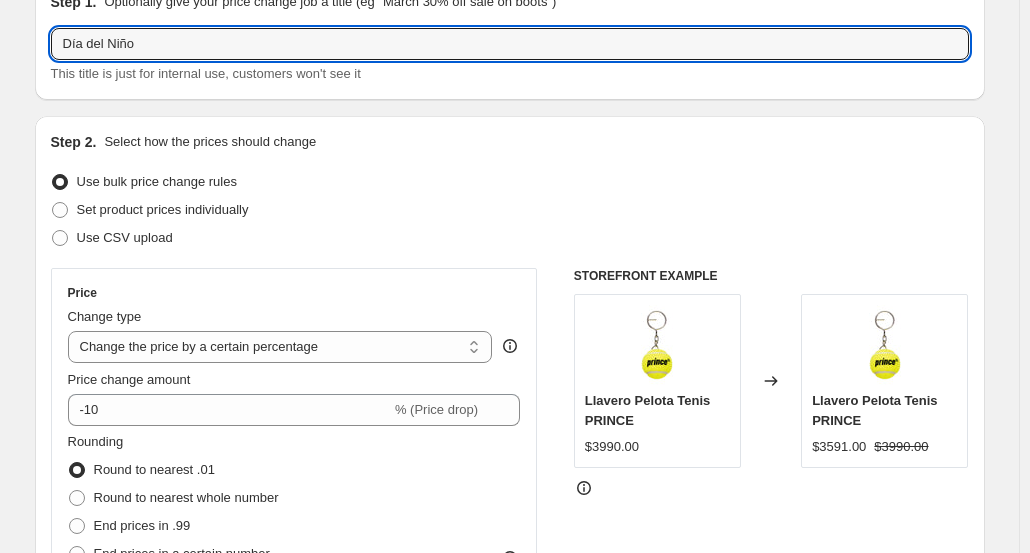 scroll, scrollTop: 200, scrollLeft: 0, axis: vertical 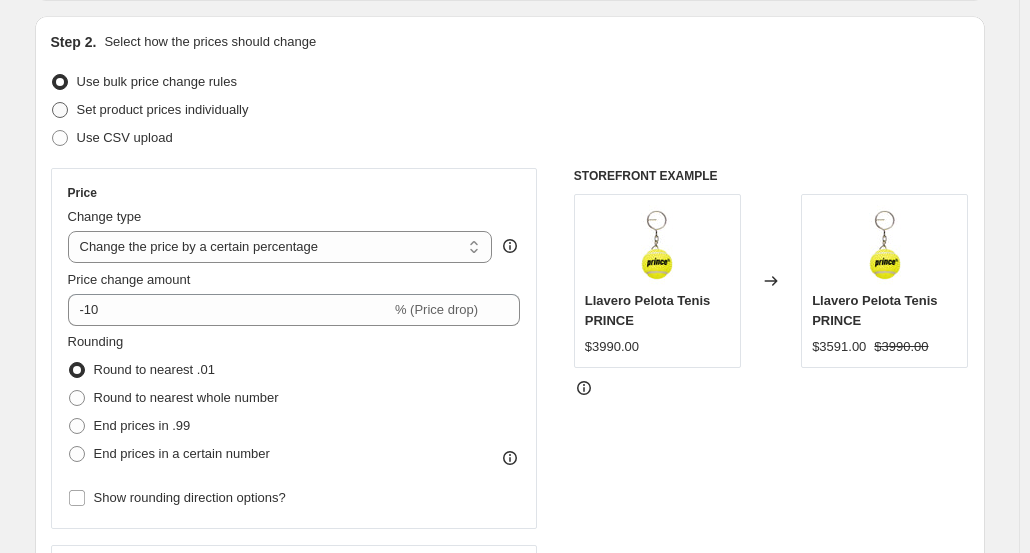 type on "Día del Niño" 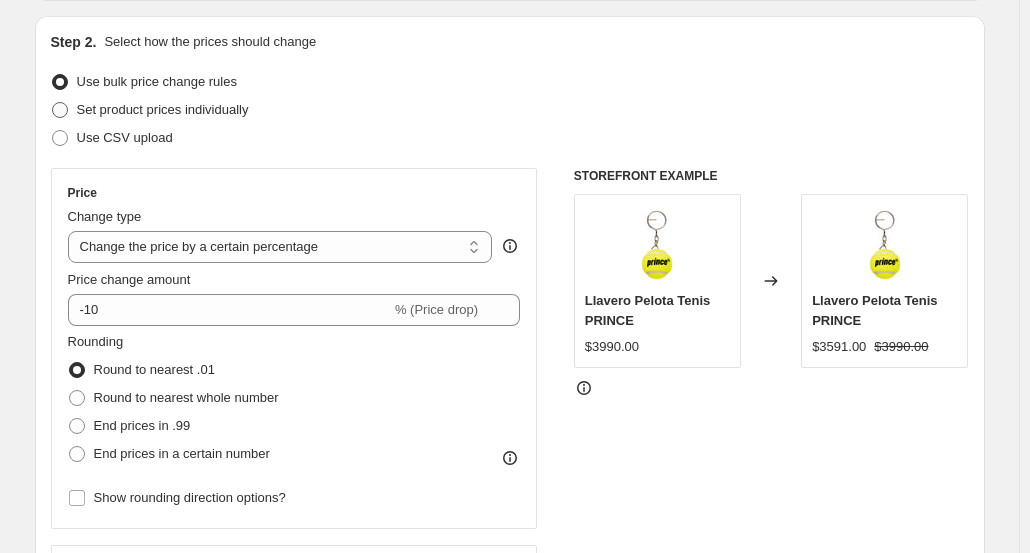 radio on "true" 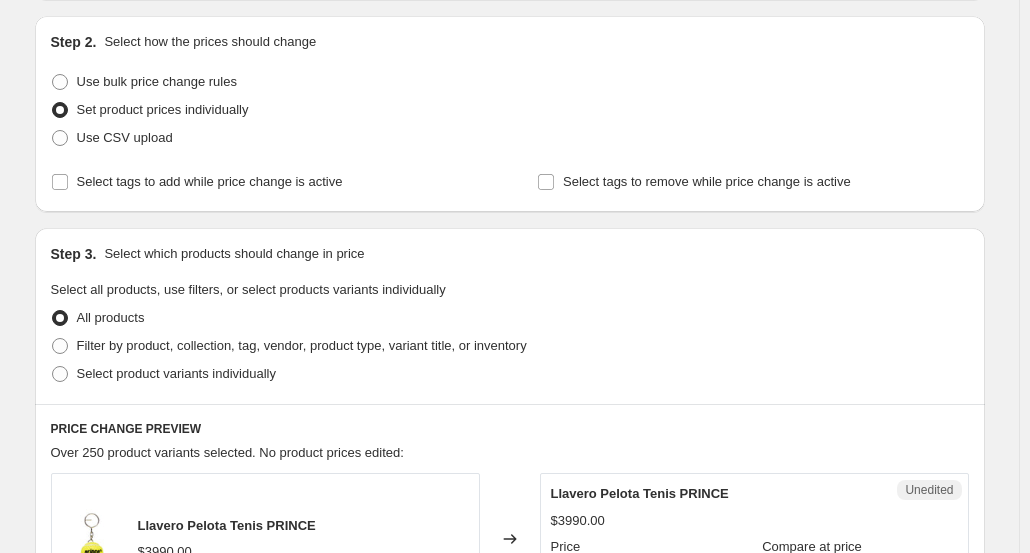 scroll, scrollTop: 300, scrollLeft: 0, axis: vertical 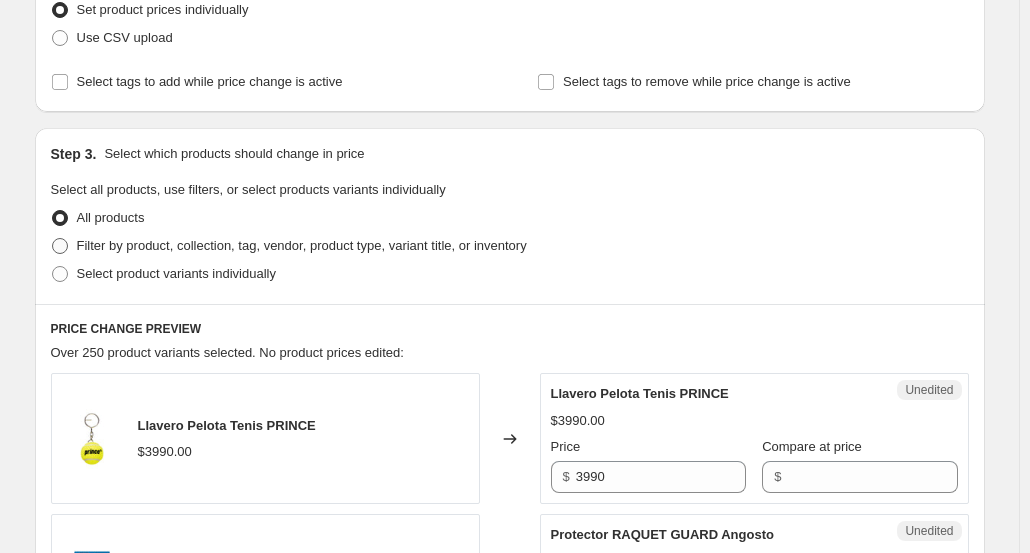 click at bounding box center [60, 246] 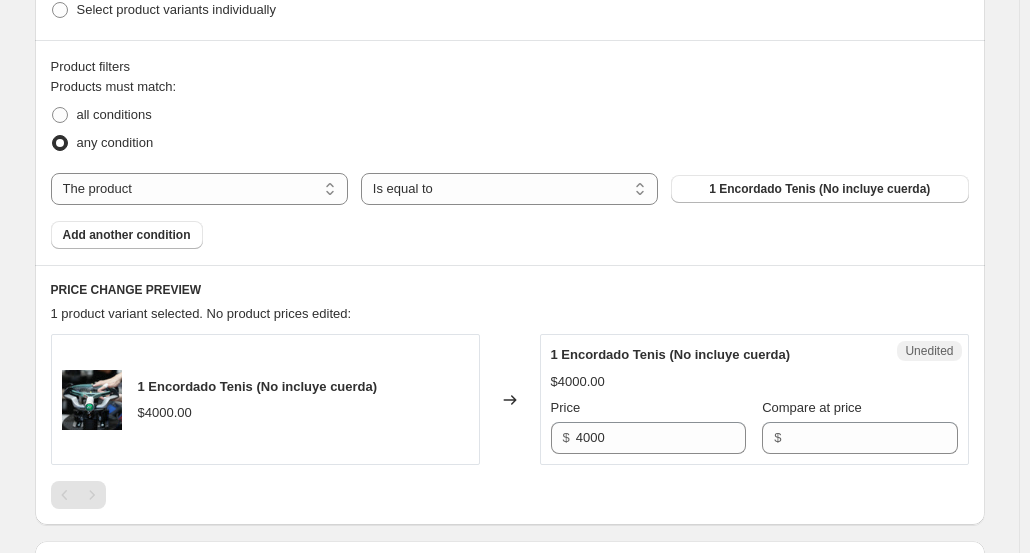 scroll, scrollTop: 600, scrollLeft: 0, axis: vertical 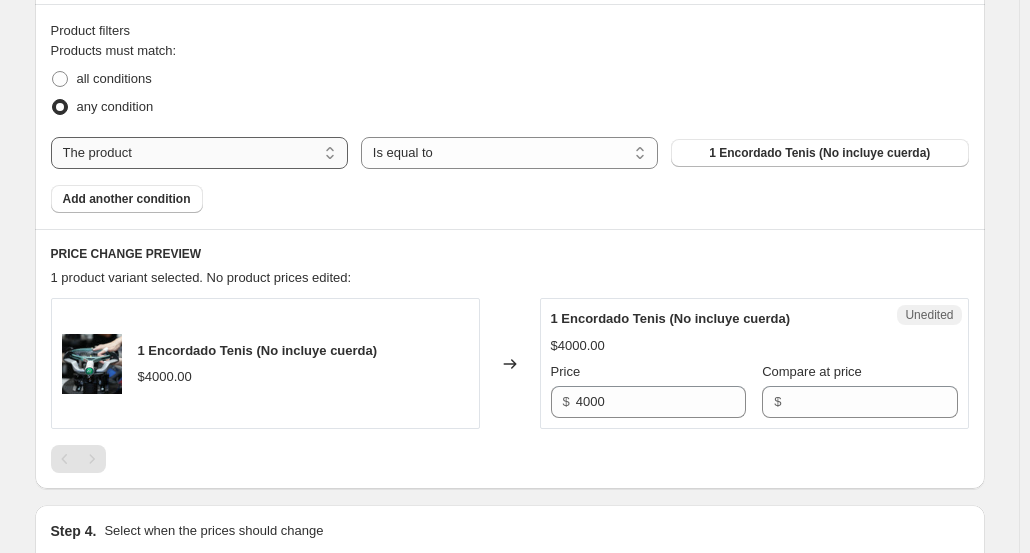 click on "The product The product's collection The product's tag The product's vendor The product's type The product's status The variant's title Inventory quantity" at bounding box center [199, 153] 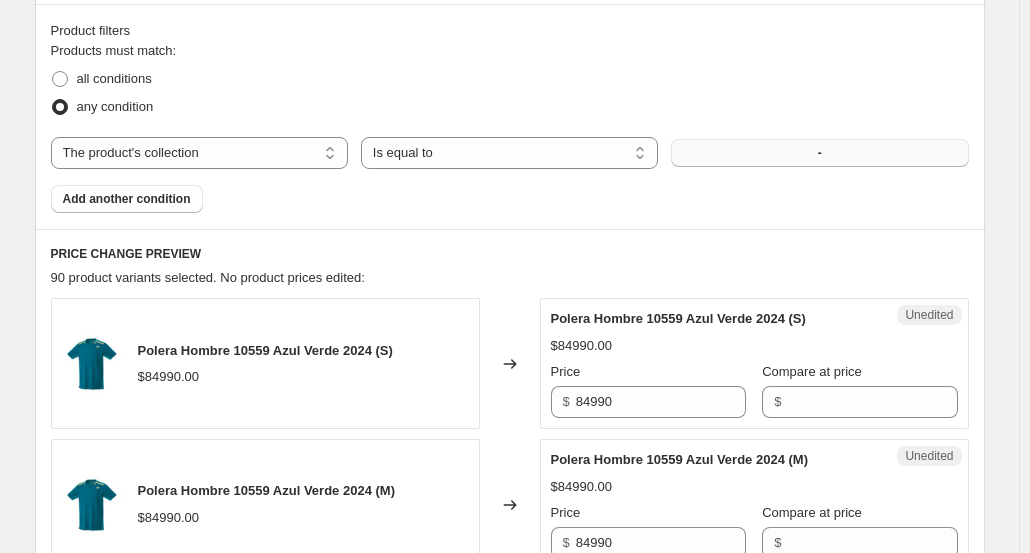 click on "-" at bounding box center [819, 153] 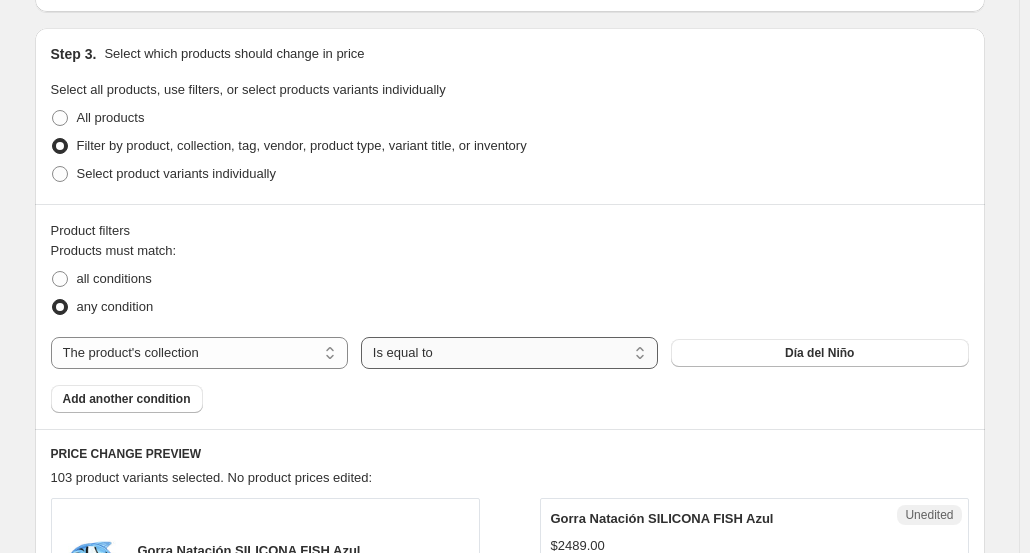 scroll, scrollTop: 400, scrollLeft: 0, axis: vertical 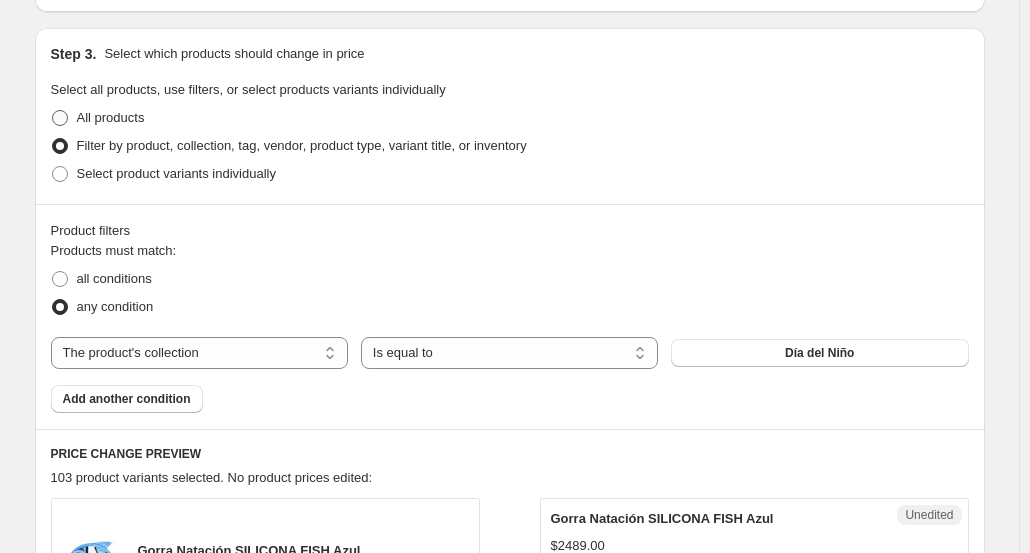 click on "All products" at bounding box center [111, 117] 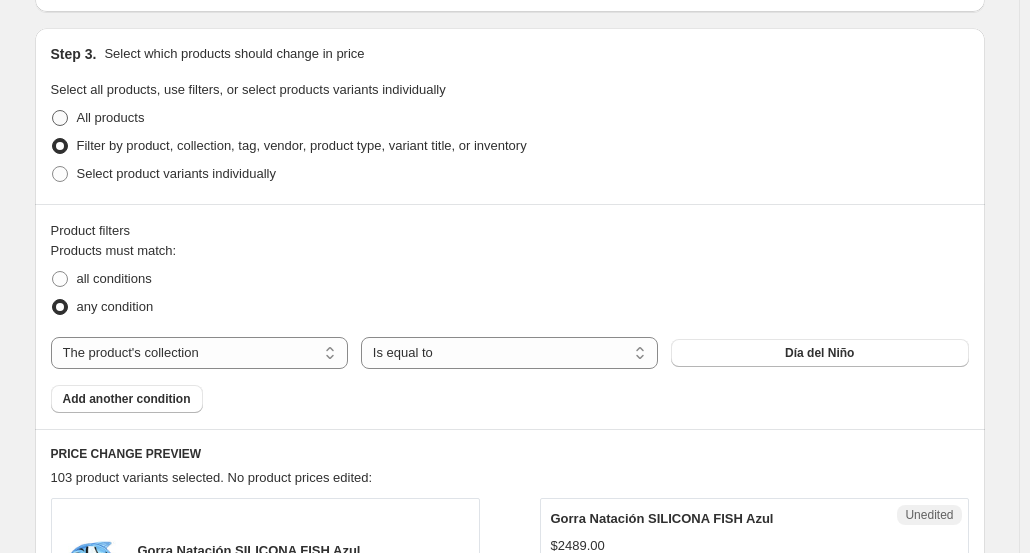 radio on "true" 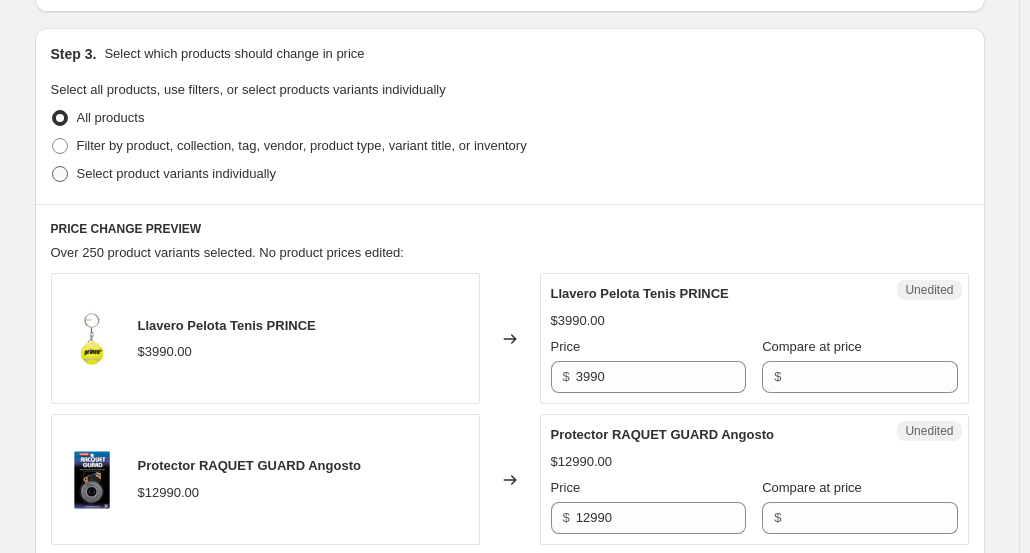 click at bounding box center (60, 174) 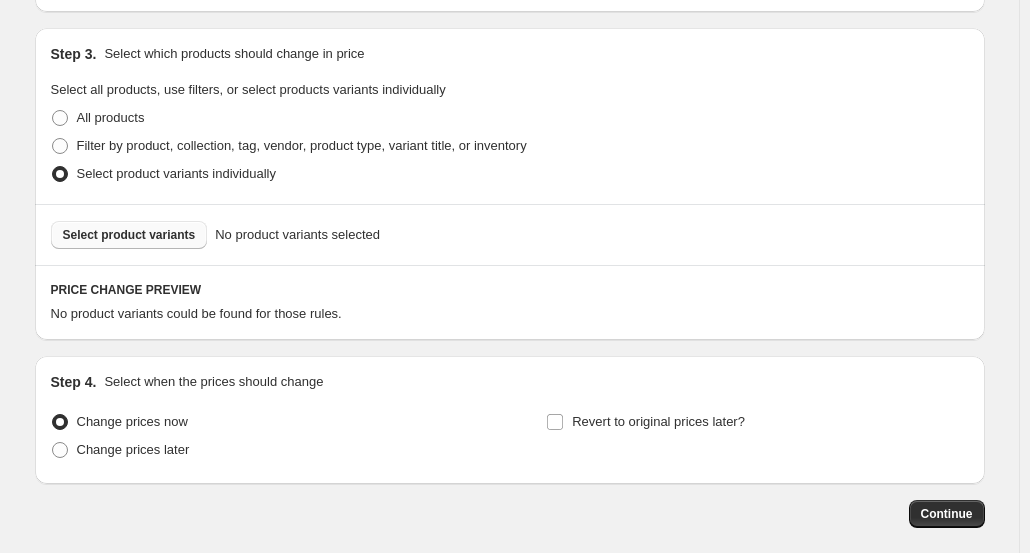 click on "Select product variants" at bounding box center [129, 235] 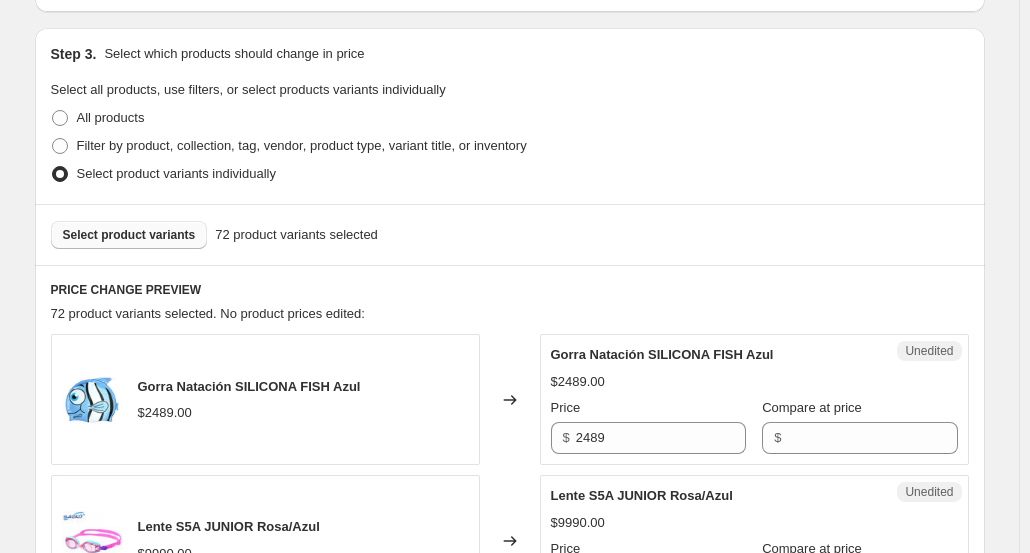 click on "Step 2. Select how the prices should change Use bulk price change rules Set product prices individually Use CSV upload Select tags to add while price change is active Select tags to remove while price change is active" at bounding box center [510, -86] 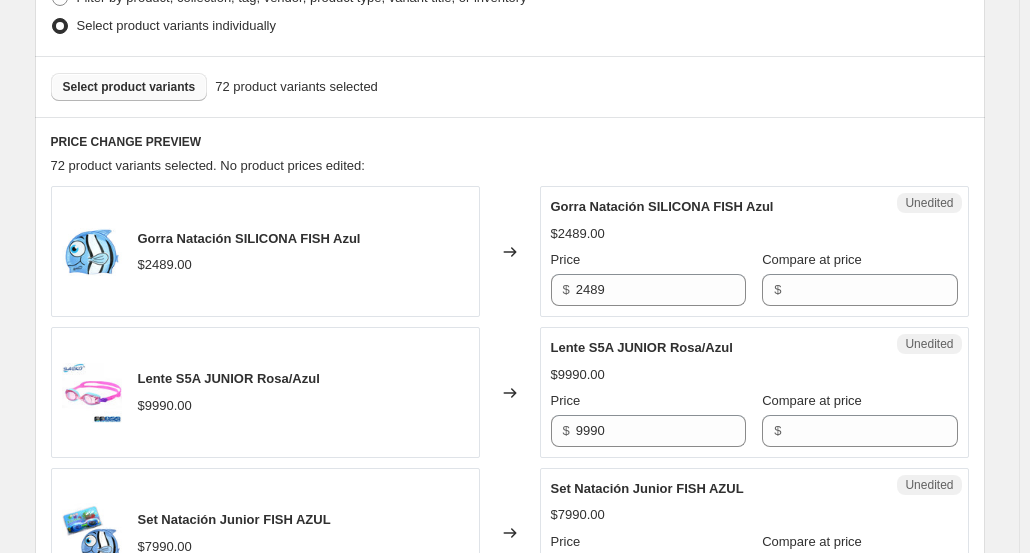 scroll, scrollTop: 700, scrollLeft: 0, axis: vertical 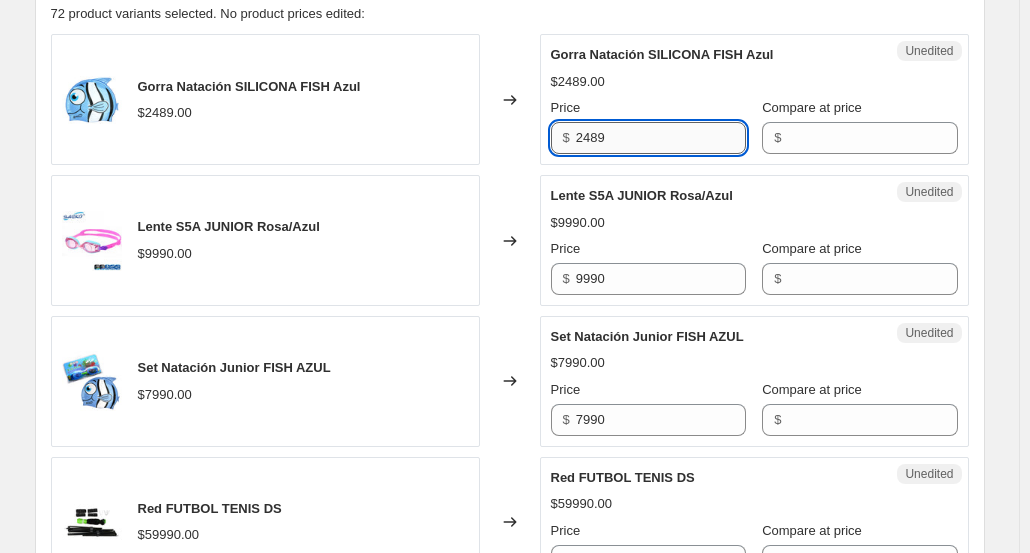 click on "2489" at bounding box center [661, 138] 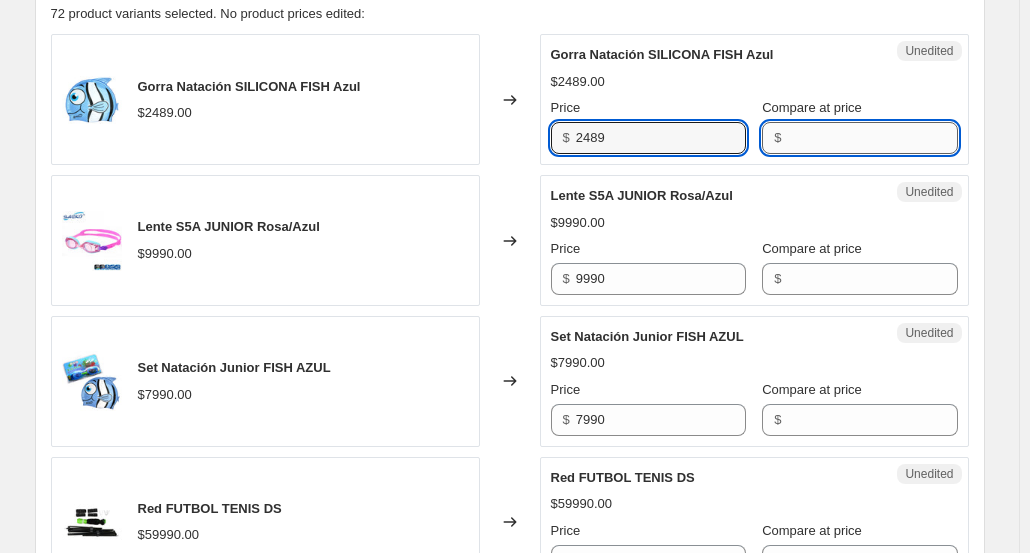 click on "Compare at price" at bounding box center (872, 138) 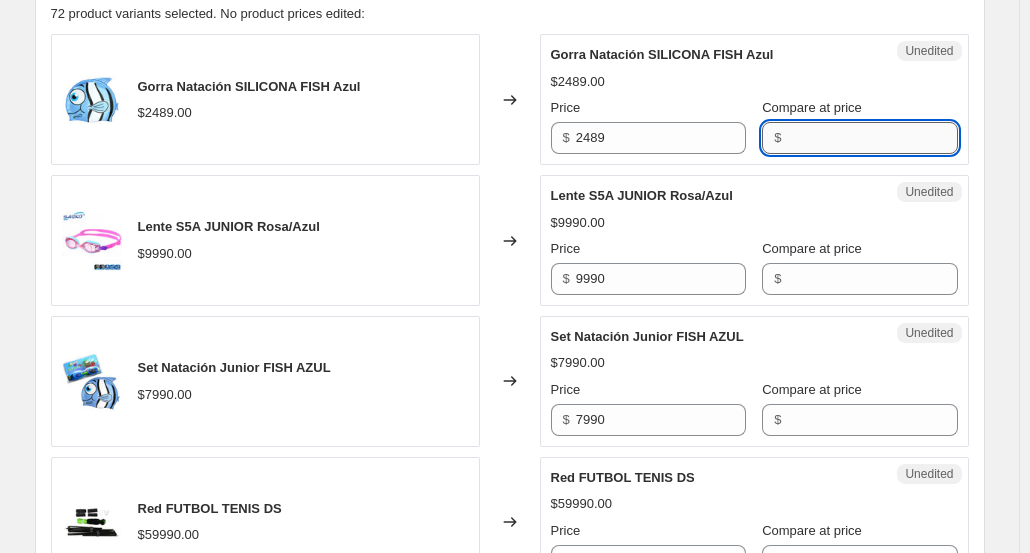 paste on "2489" 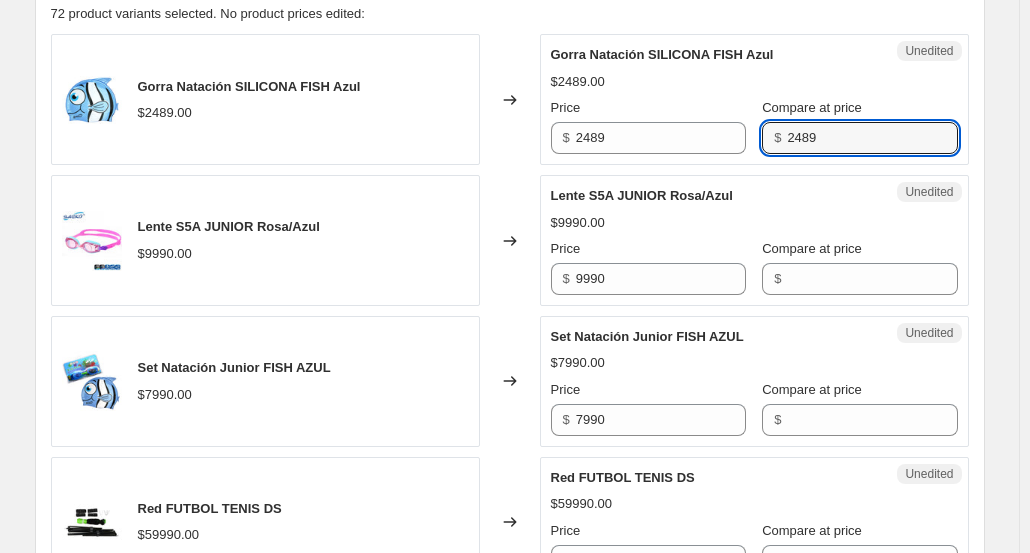 type on "2489" 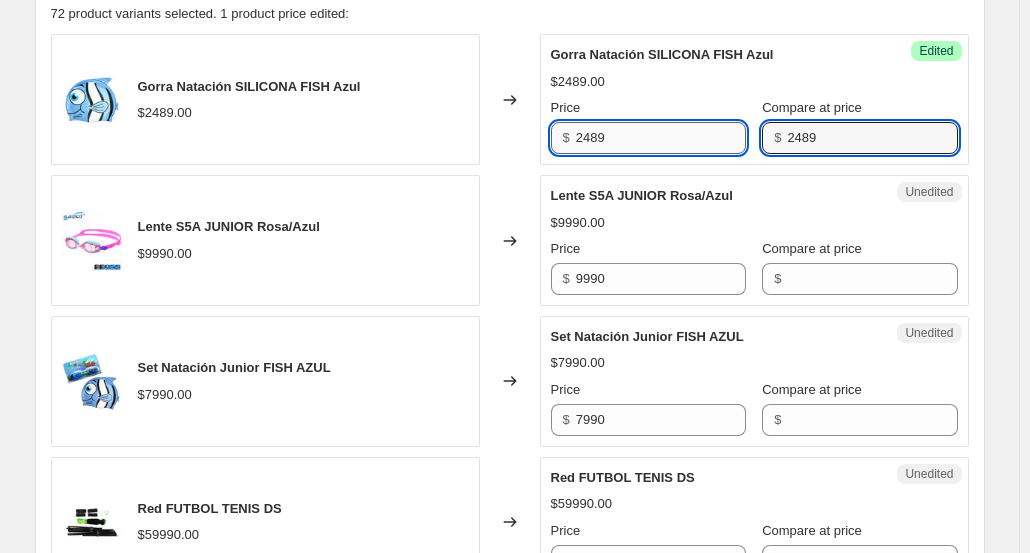 click on "2489" at bounding box center [661, 138] 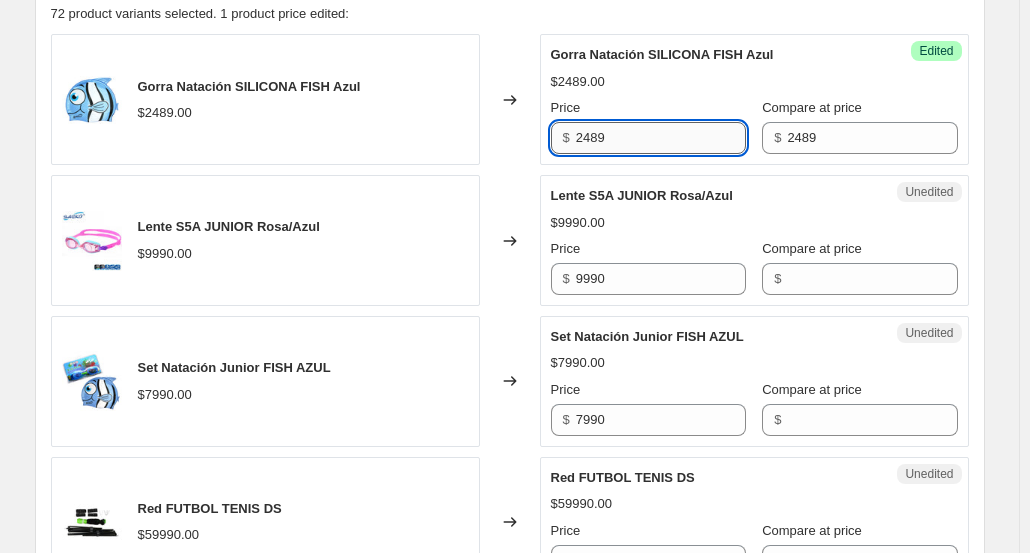 click on "2489" at bounding box center [661, 138] 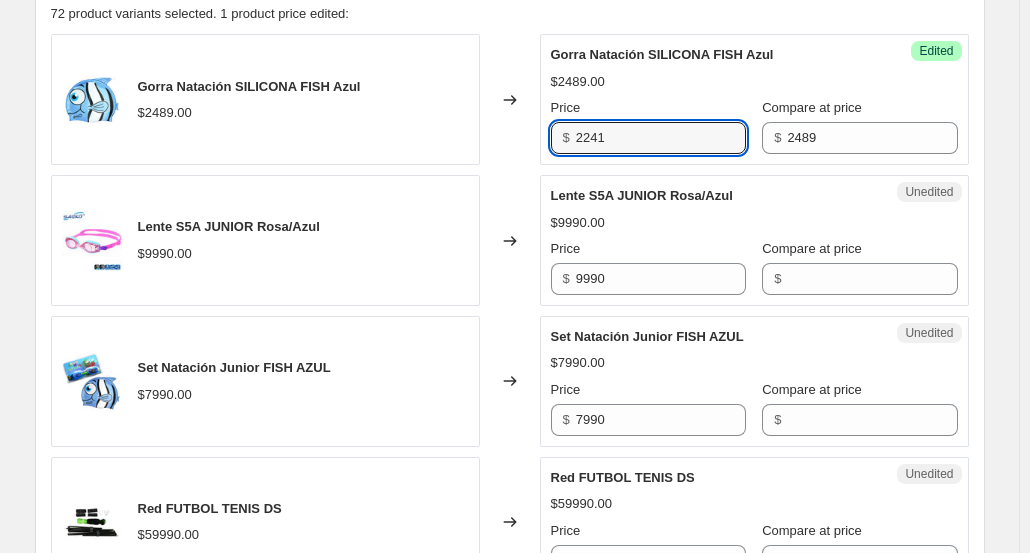 type on "2241" 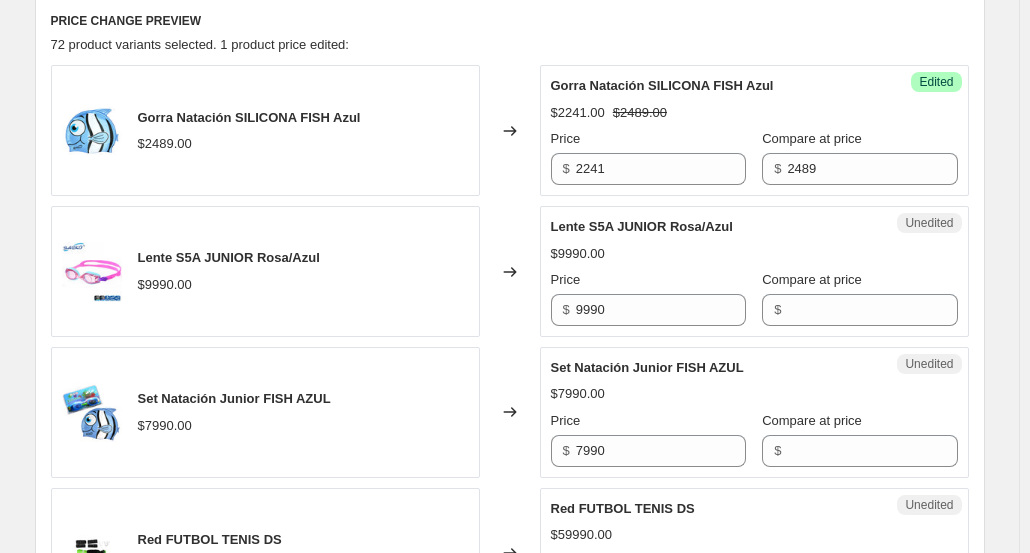 scroll, scrollTop: 700, scrollLeft: 0, axis: vertical 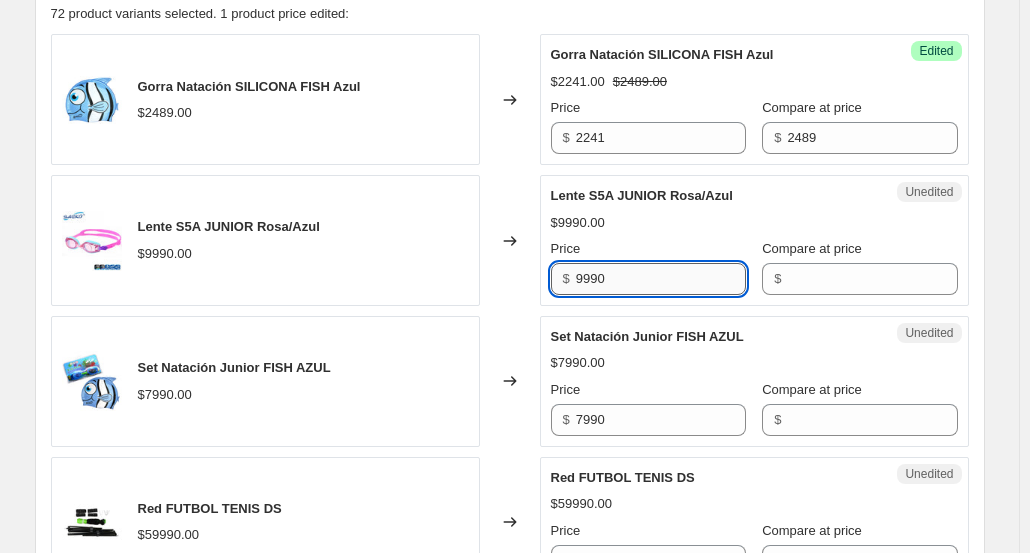 click on "9990" at bounding box center (661, 279) 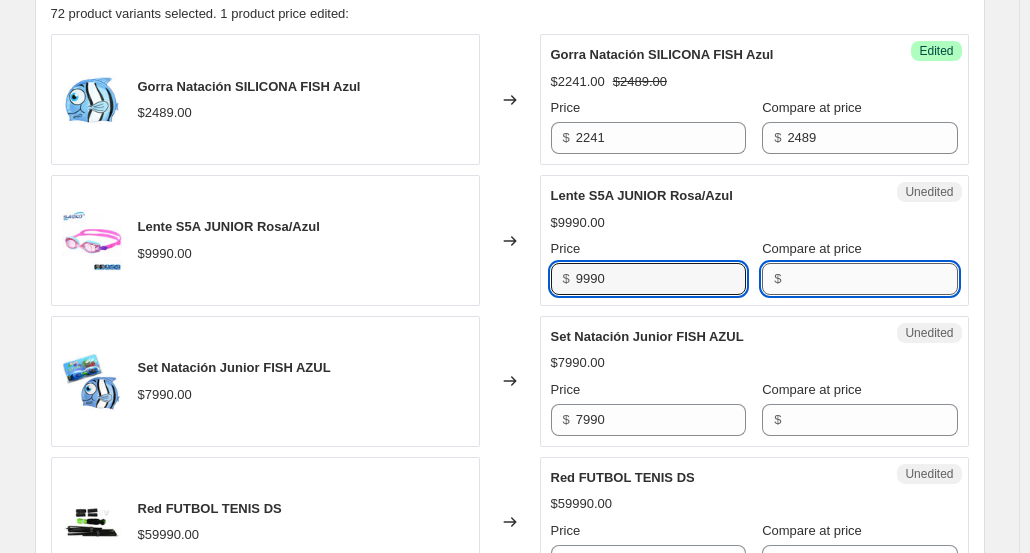 click on "Compare at price" at bounding box center (872, 279) 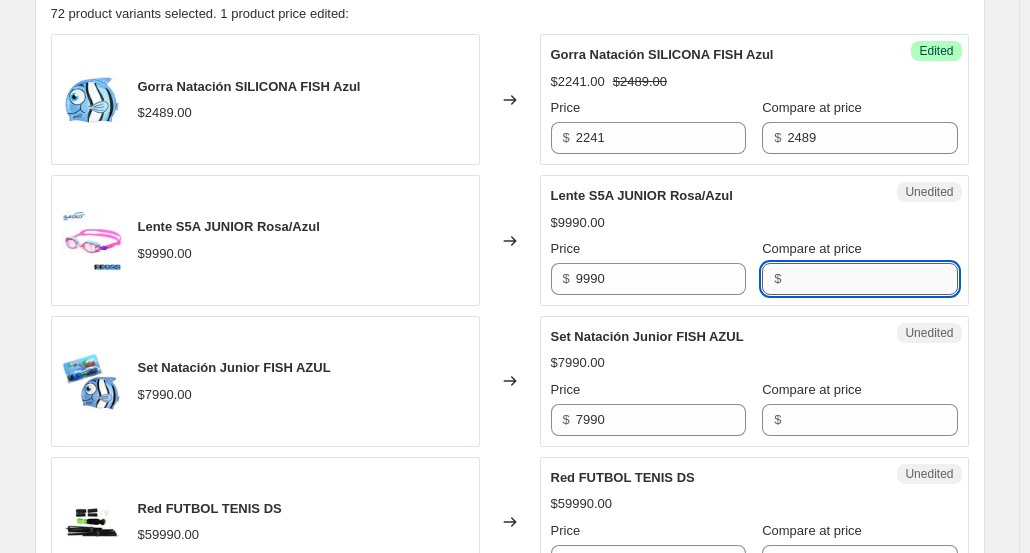 paste on "9990" 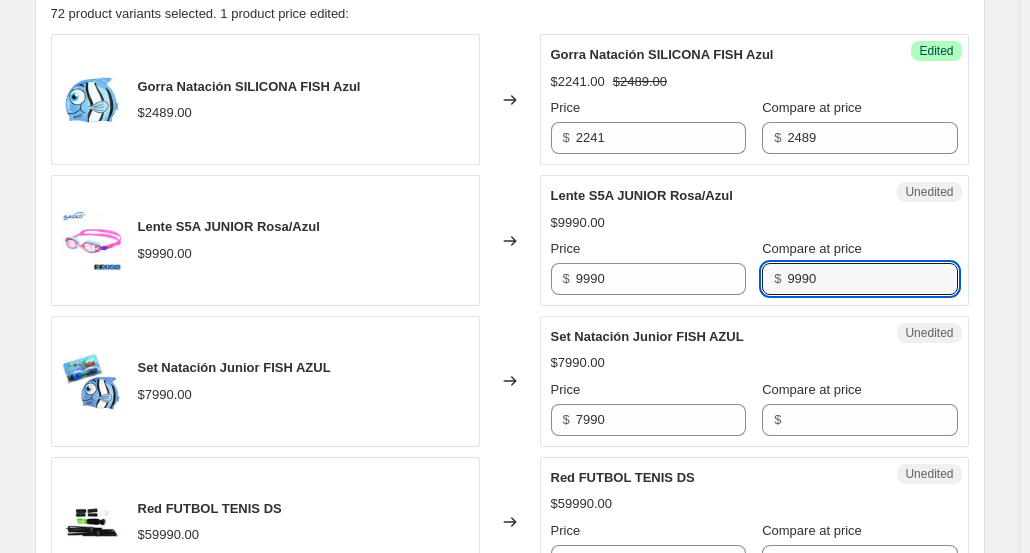 type on "9990" 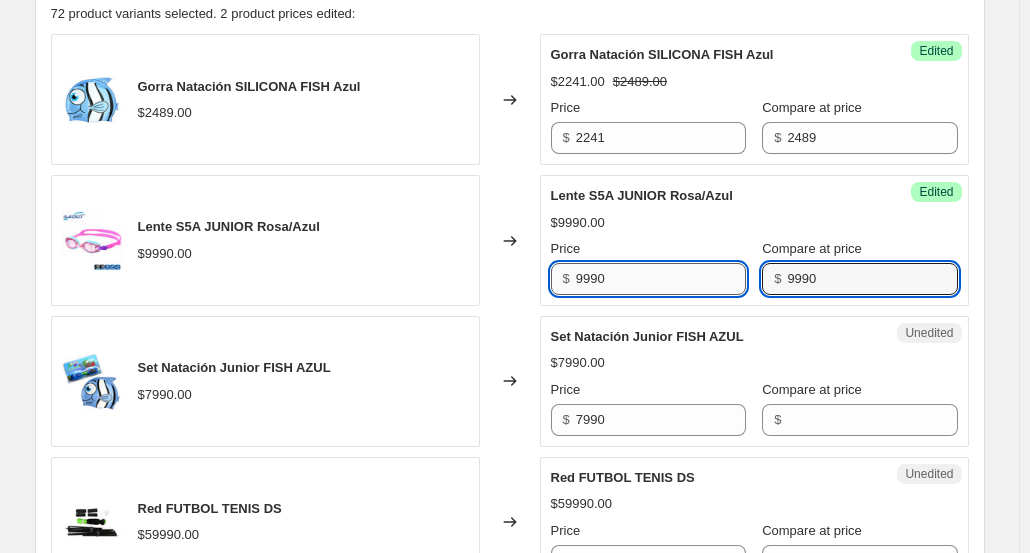 click on "9990" at bounding box center (661, 279) 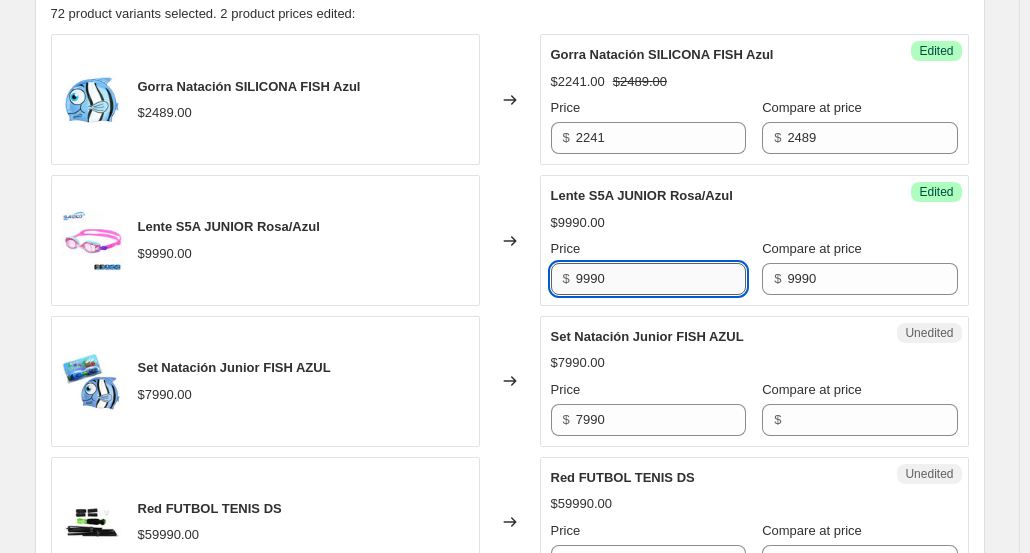 click on "9990" at bounding box center (661, 279) 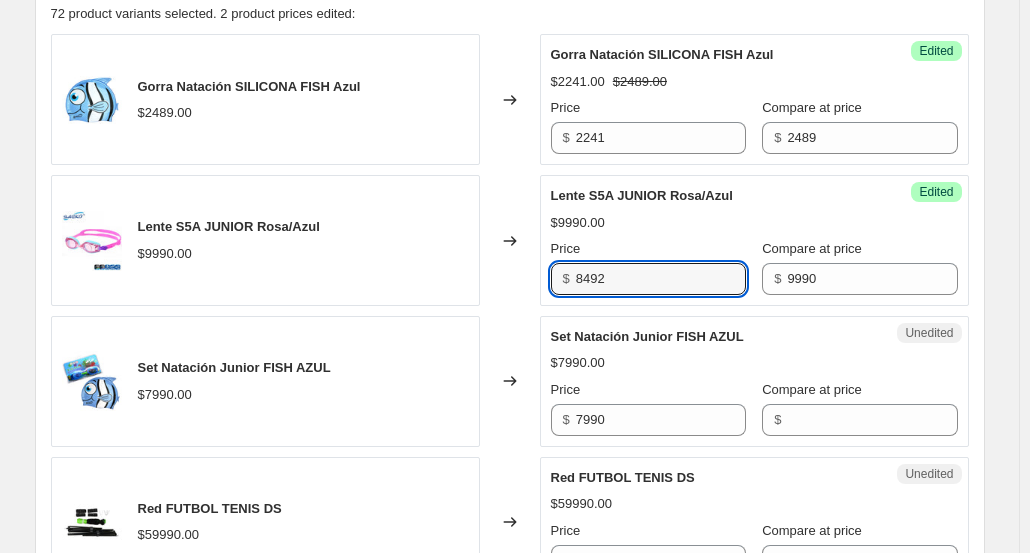 type on "8492" 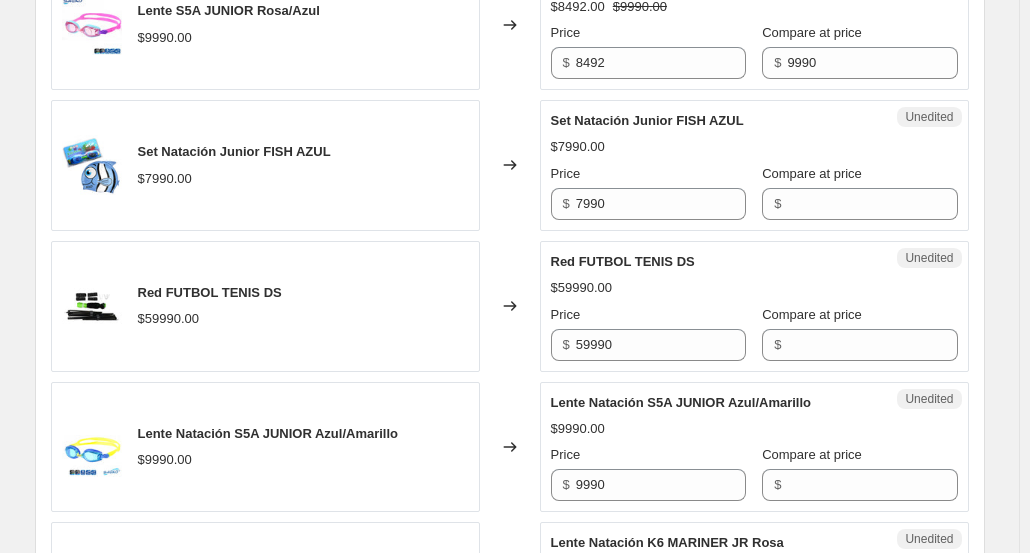 scroll, scrollTop: 1000, scrollLeft: 0, axis: vertical 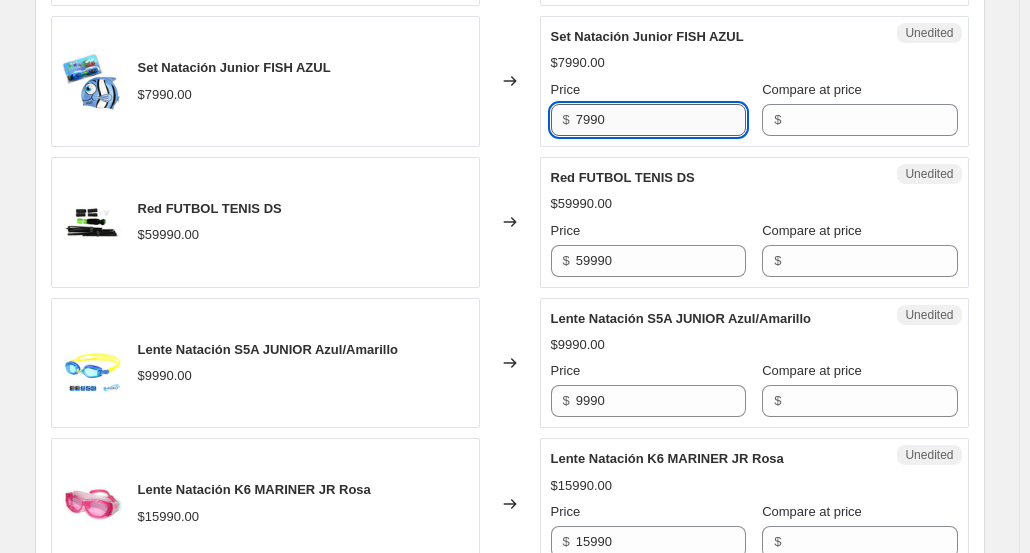 click on "7990" at bounding box center [661, 120] 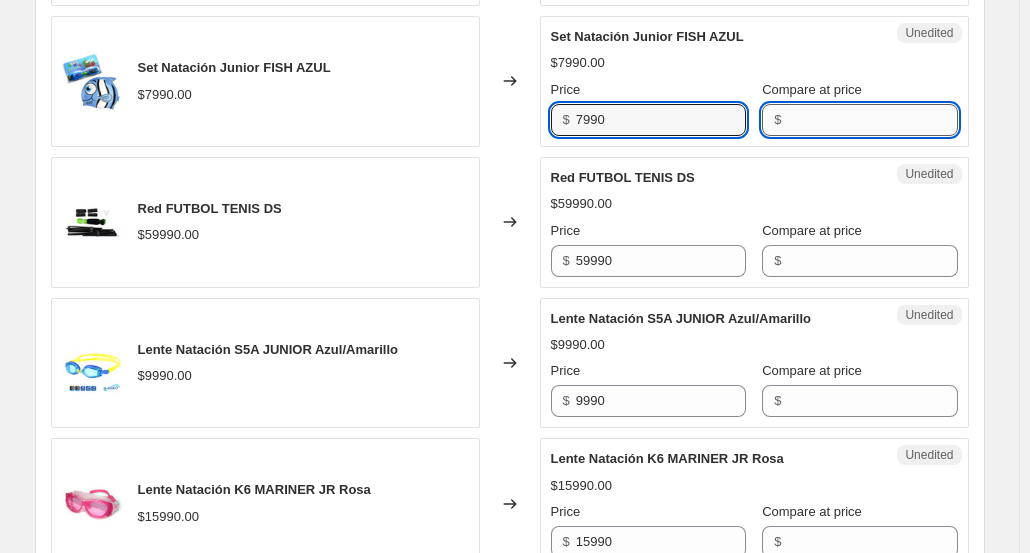 click on "Compare at price" at bounding box center (872, 120) 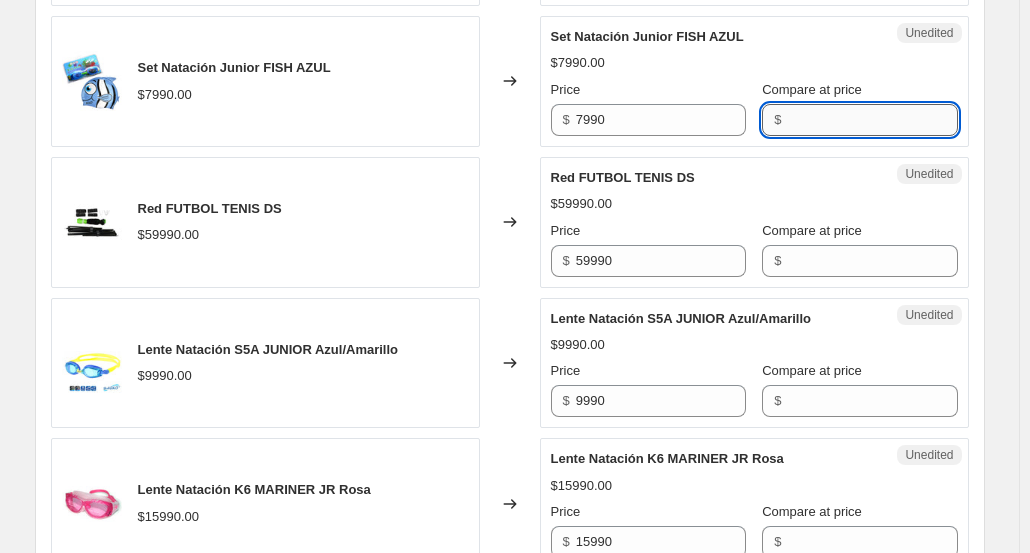 paste on "7990" 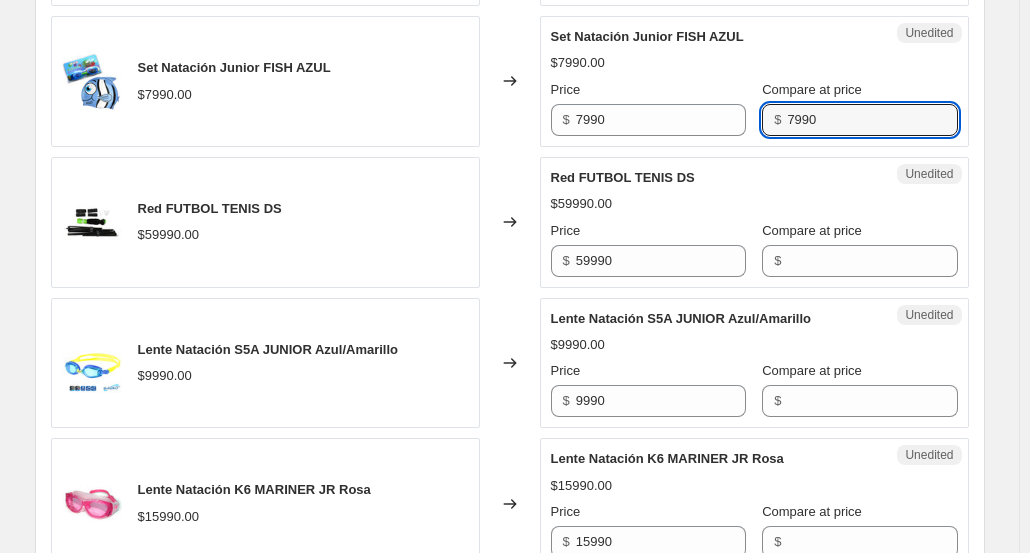 scroll, scrollTop: 800, scrollLeft: 0, axis: vertical 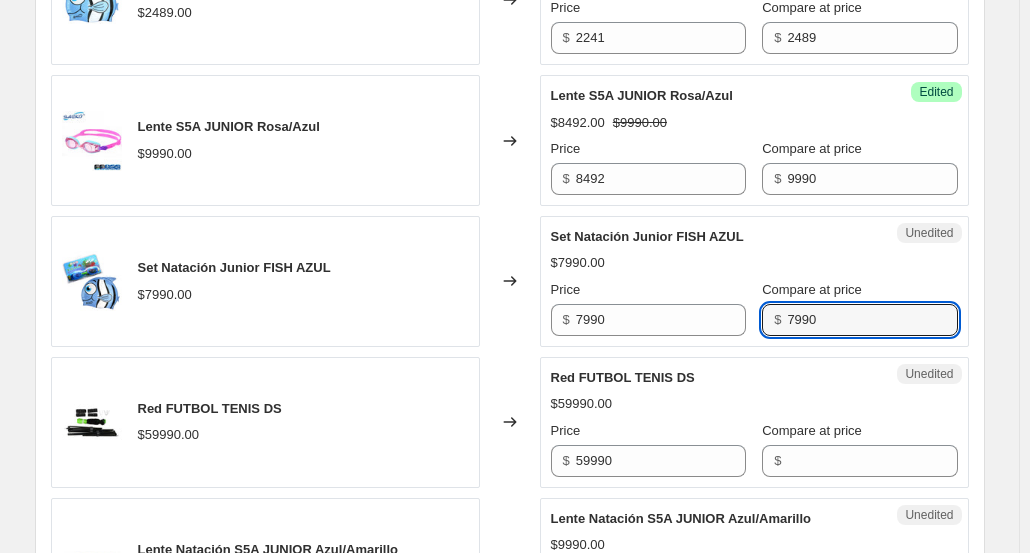 type on "7990" 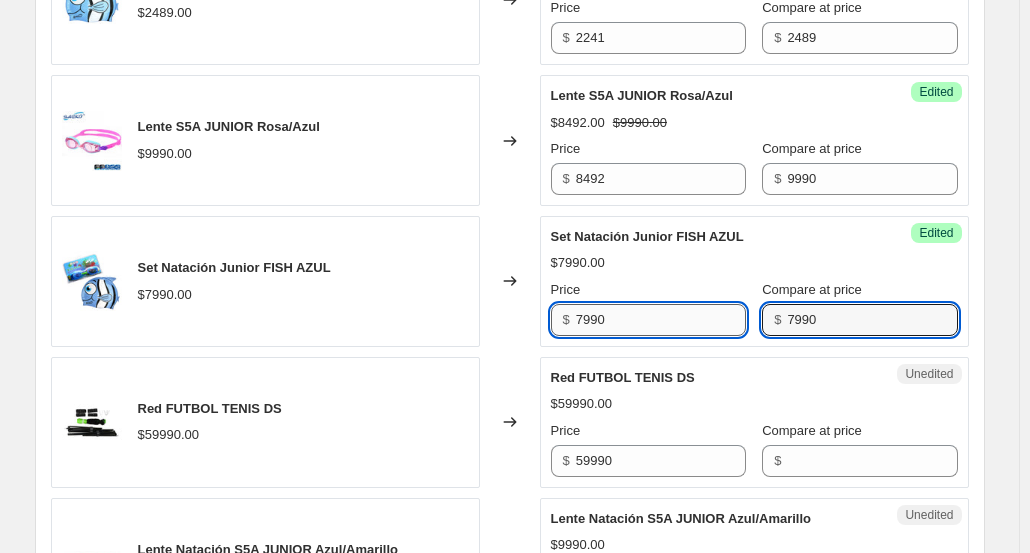 click on "7990" at bounding box center (661, 320) 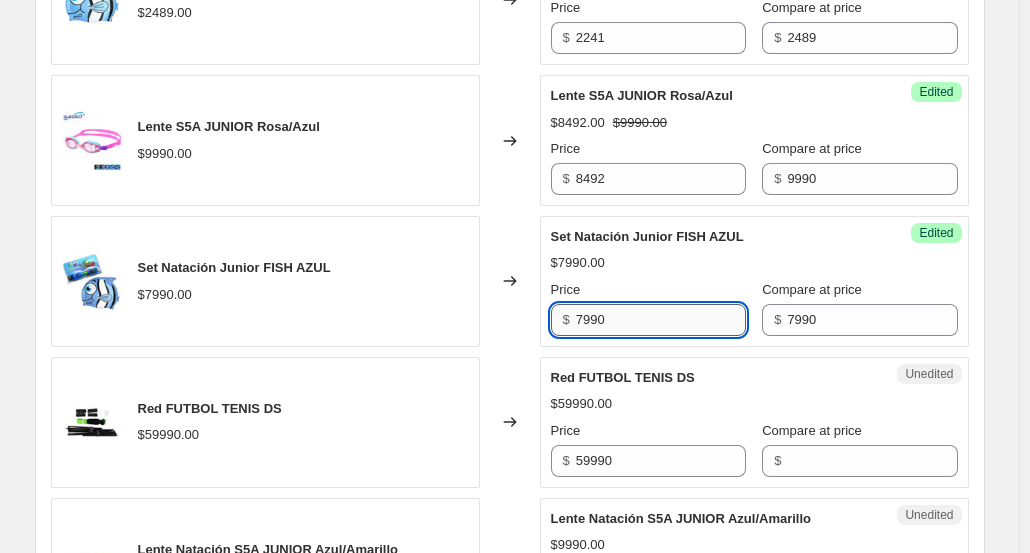 click on "7990" at bounding box center [661, 320] 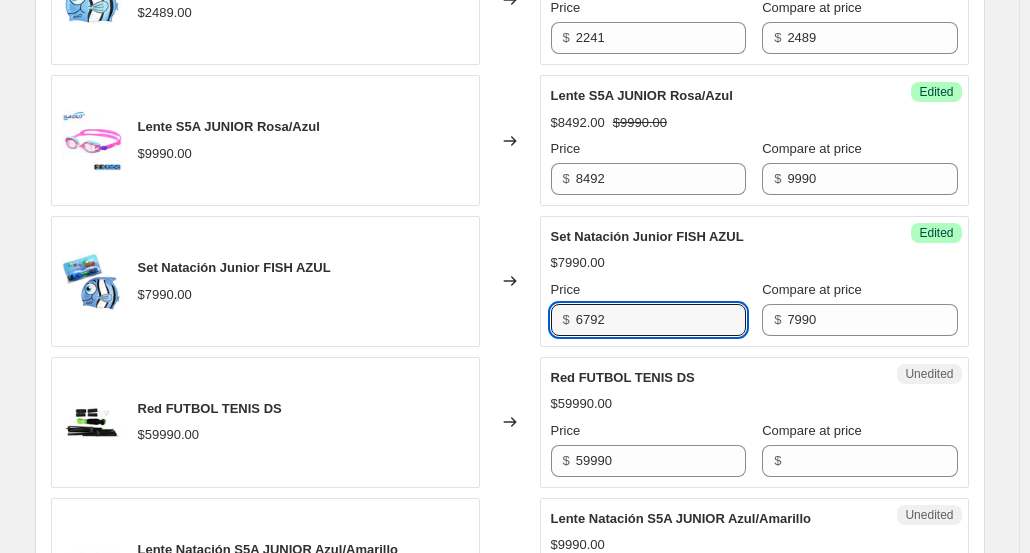 type on "6792" 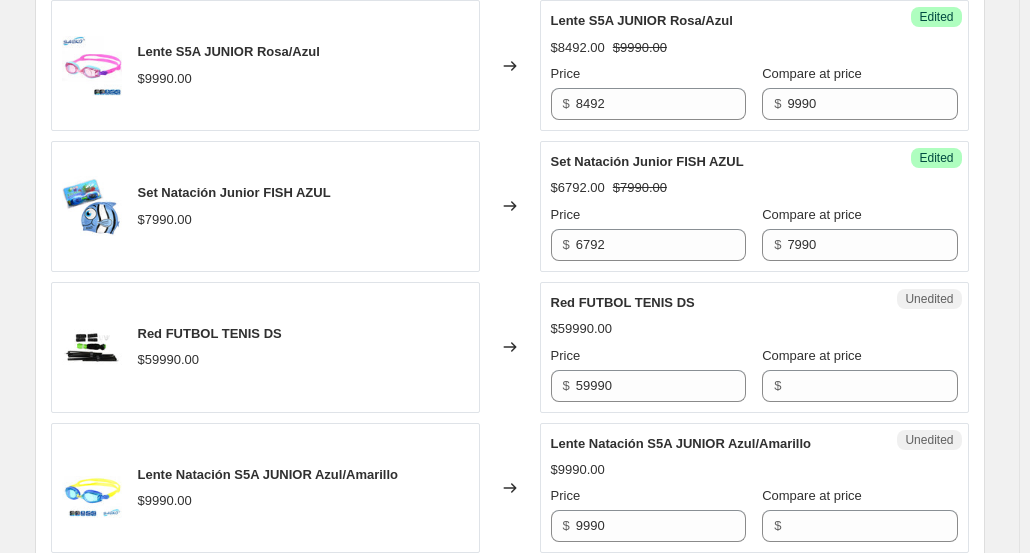 scroll, scrollTop: 1000, scrollLeft: 0, axis: vertical 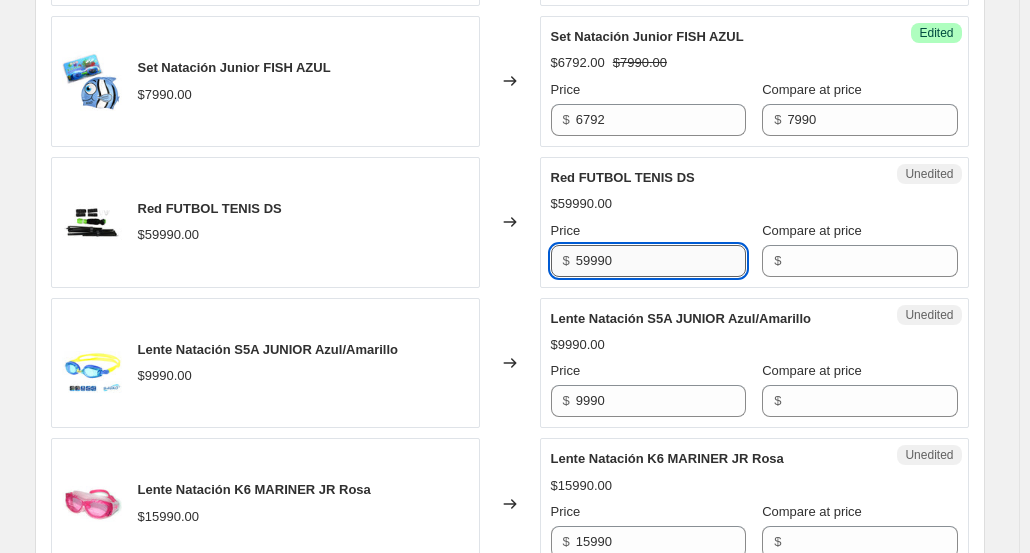 click on "59990" at bounding box center [661, 261] 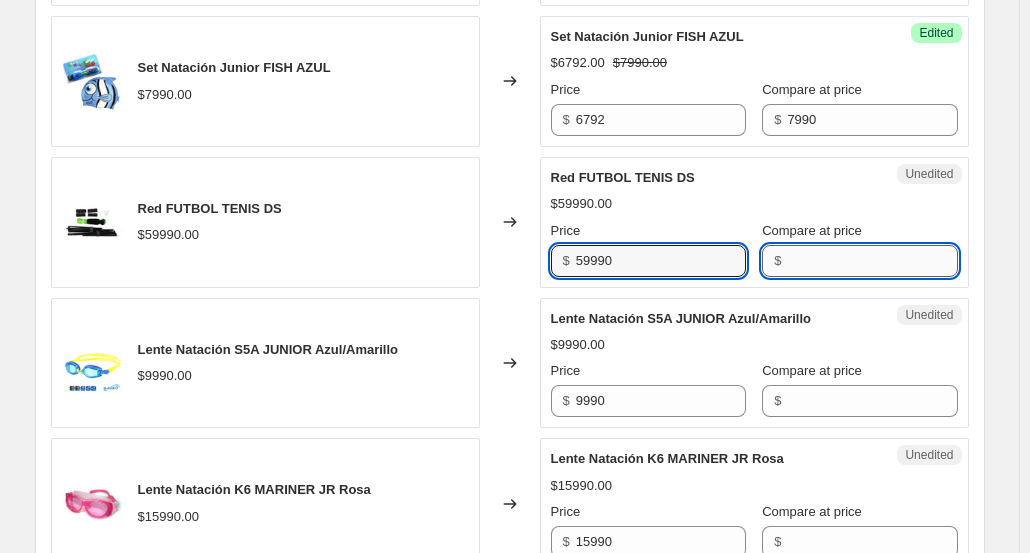 click on "Compare at price" at bounding box center [872, 261] 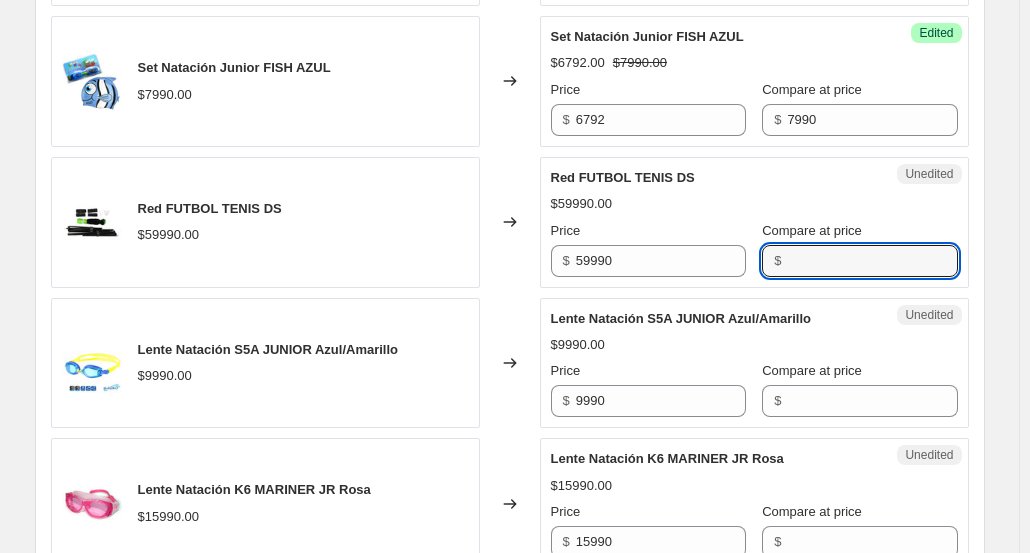 paste on "59990" 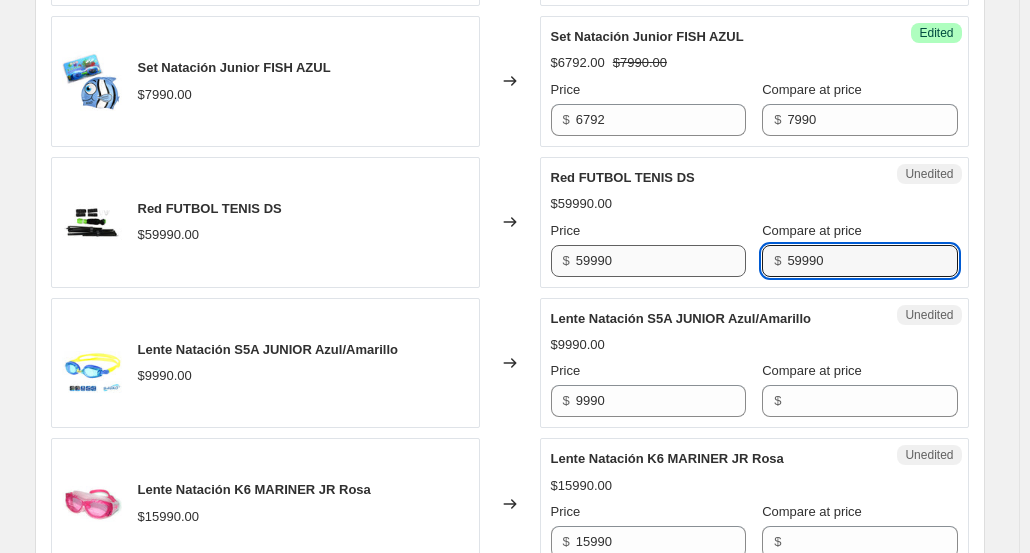 type on "59990" 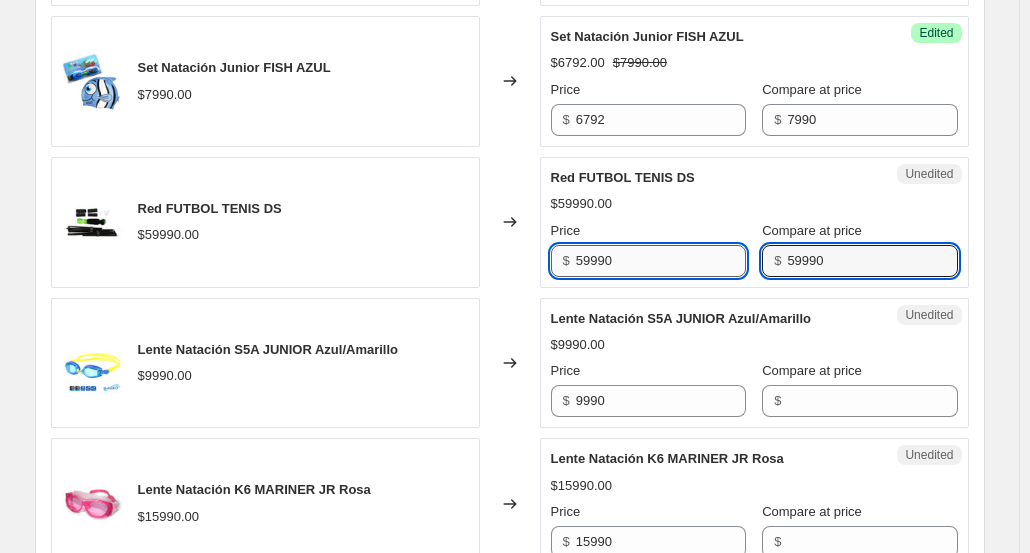 click on "59990" at bounding box center (661, 261) 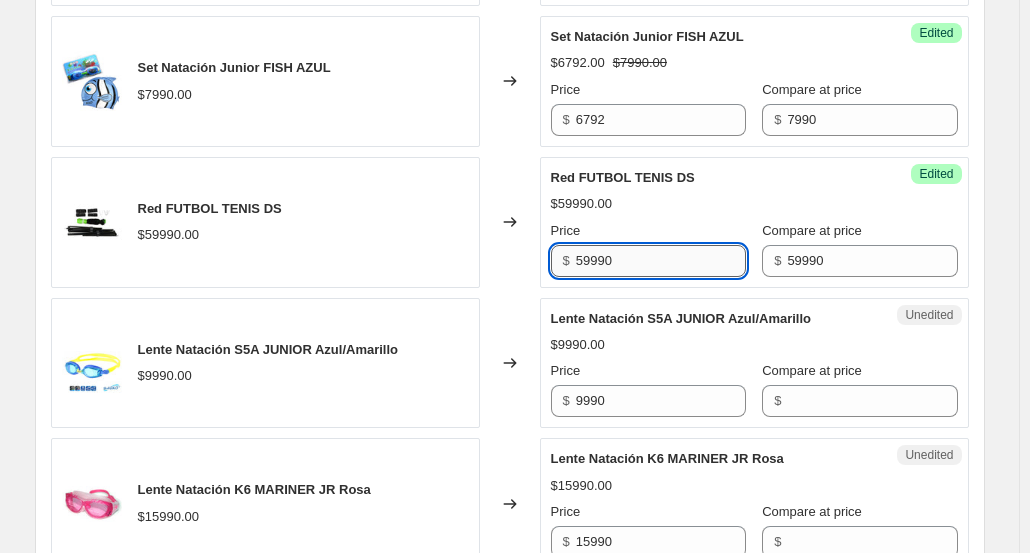 click on "59990" at bounding box center (661, 261) 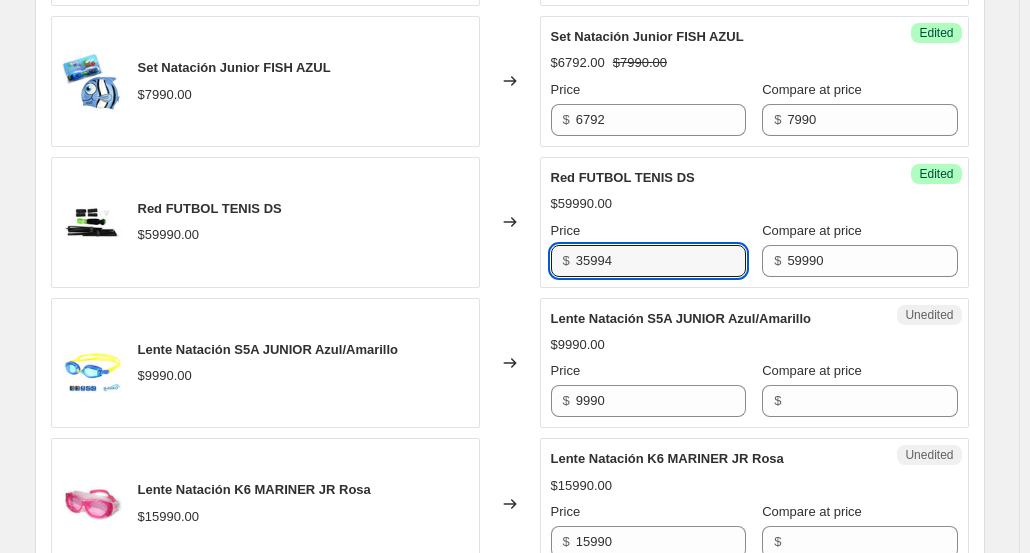 type on "35994" 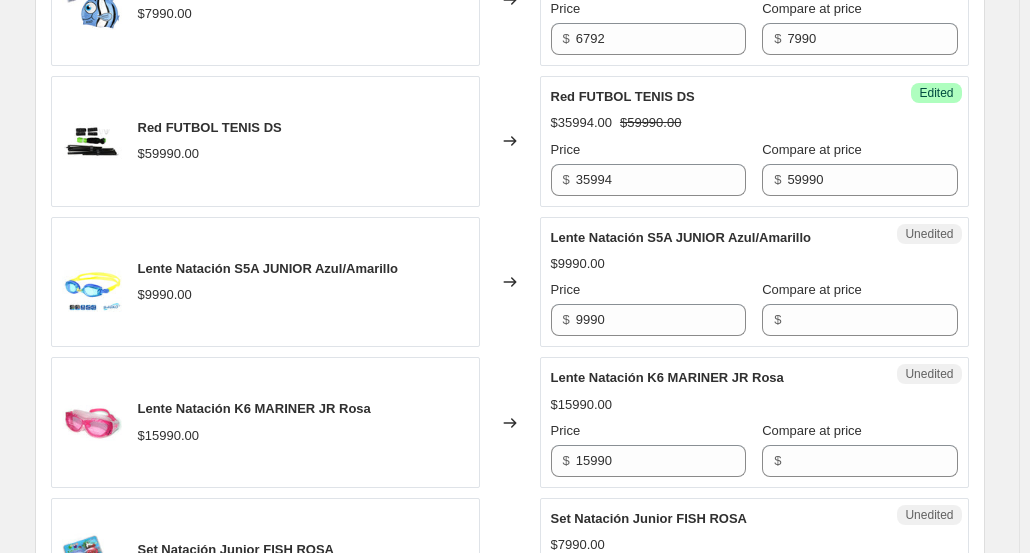scroll, scrollTop: 1200, scrollLeft: 0, axis: vertical 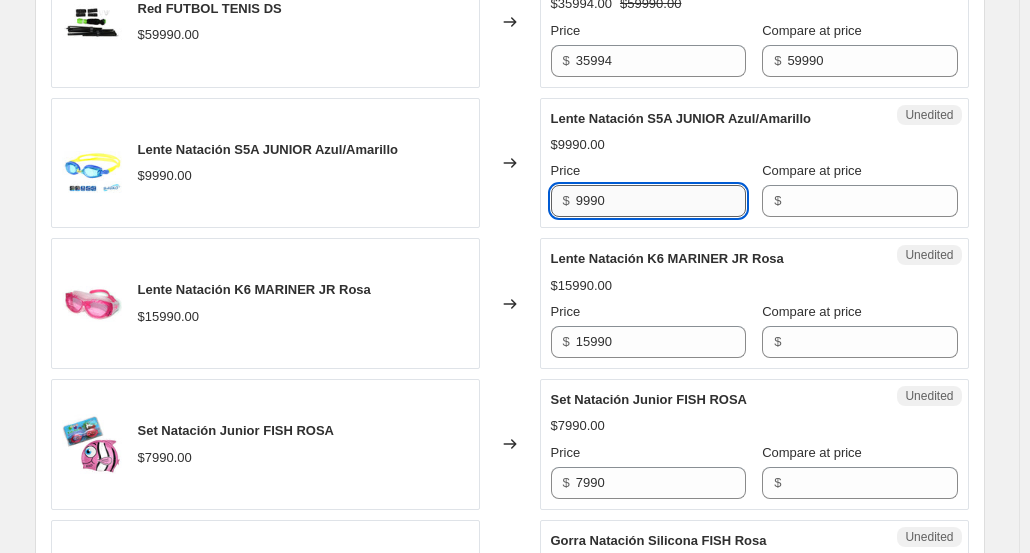 click on "9990" at bounding box center [661, 201] 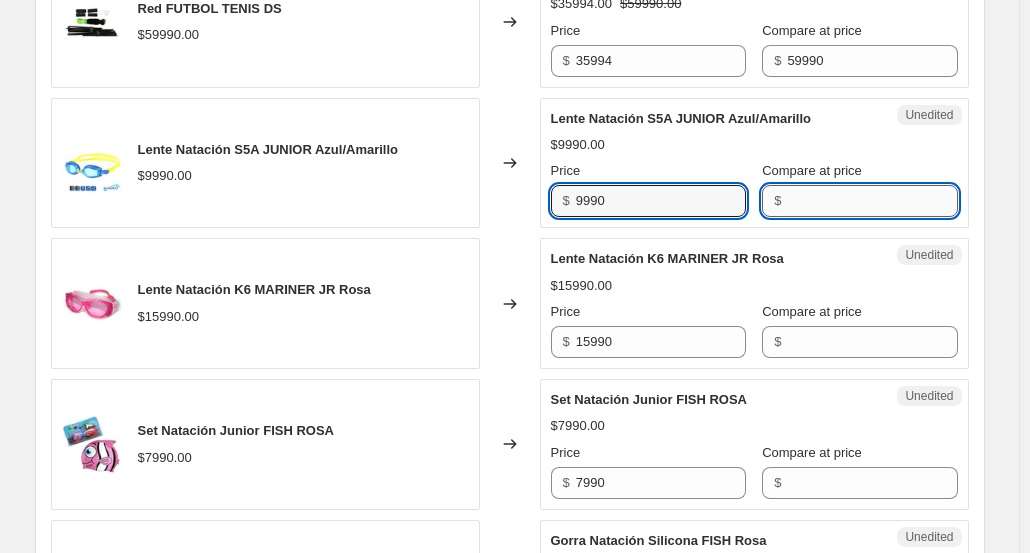 click on "Compare at price" at bounding box center (872, 201) 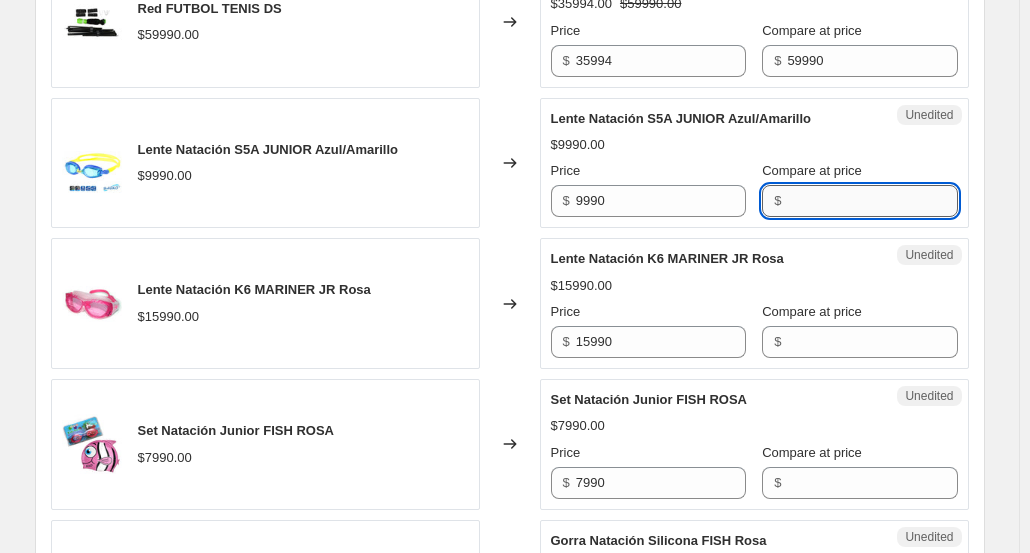 paste on "9990" 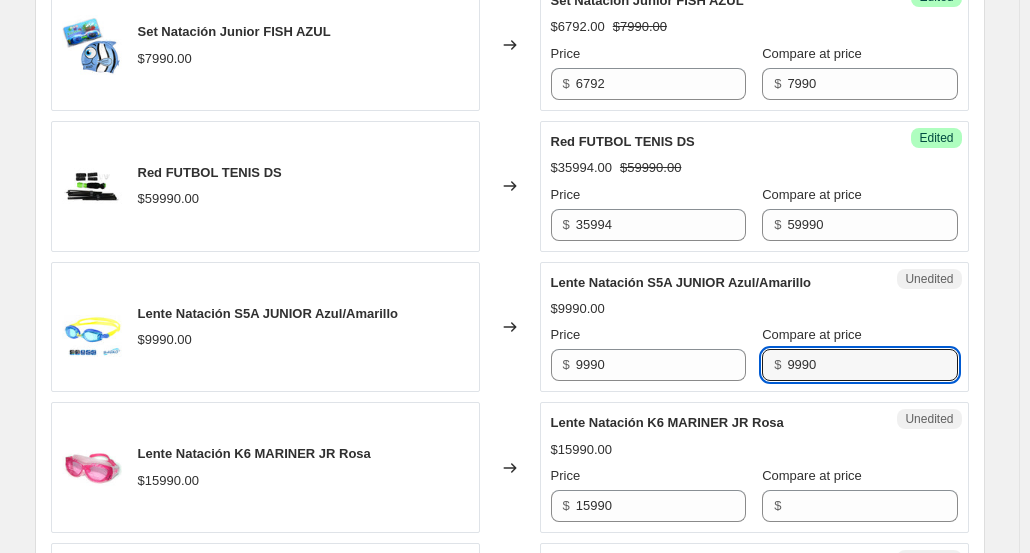 scroll, scrollTop: 1200, scrollLeft: 0, axis: vertical 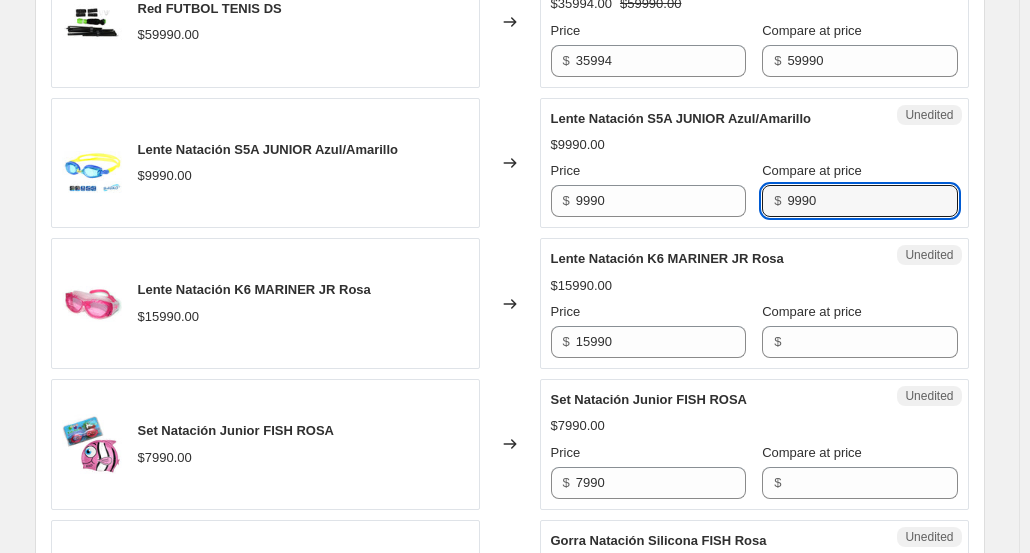 type on "9990" 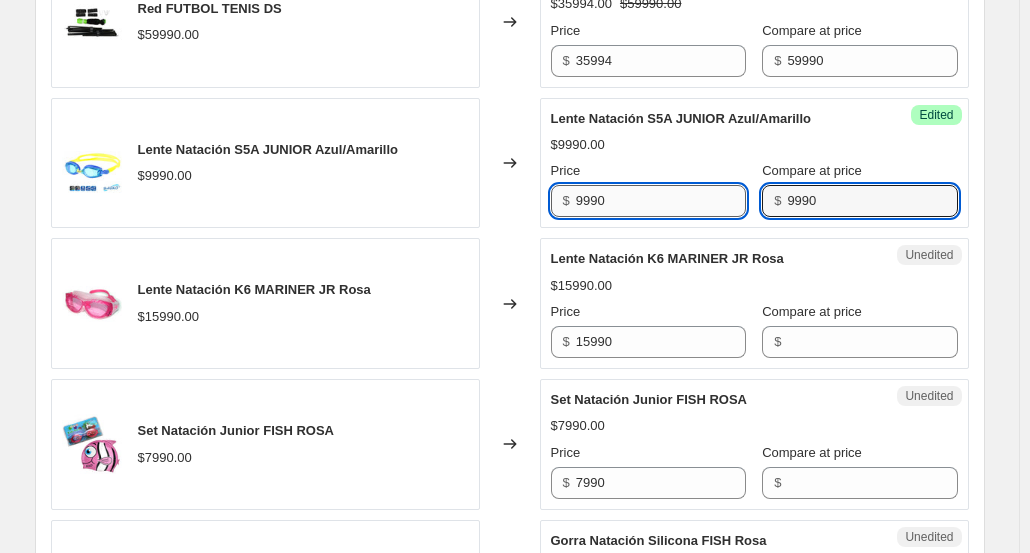 click on "9990" at bounding box center (661, 201) 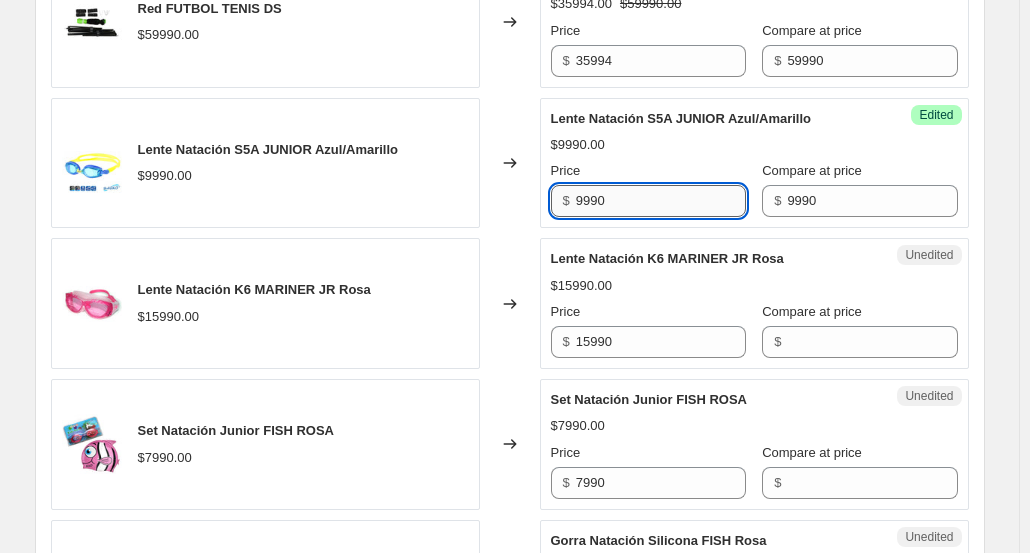 click on "9990" at bounding box center (661, 201) 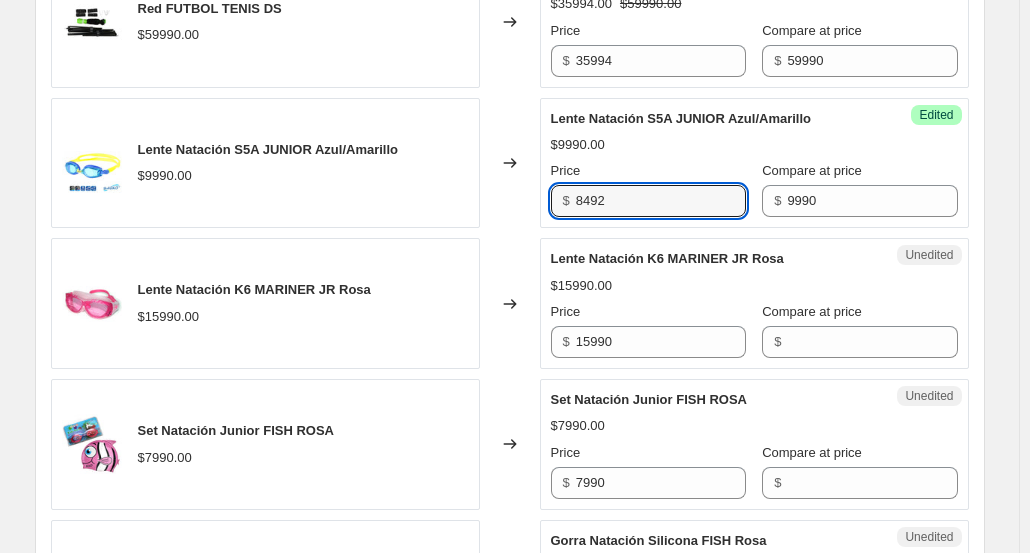 type on "8492" 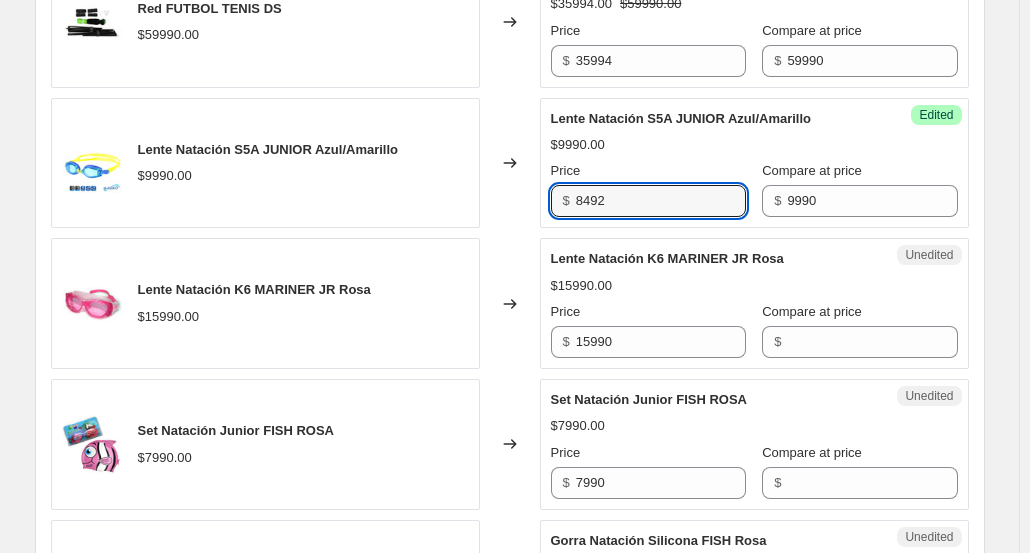 click on "Success Edited Lente Natación S5A JUNIOR Azul/Amarillo $9990.00 Price $ 8492 Compare at price $ 9990" at bounding box center [754, 163] 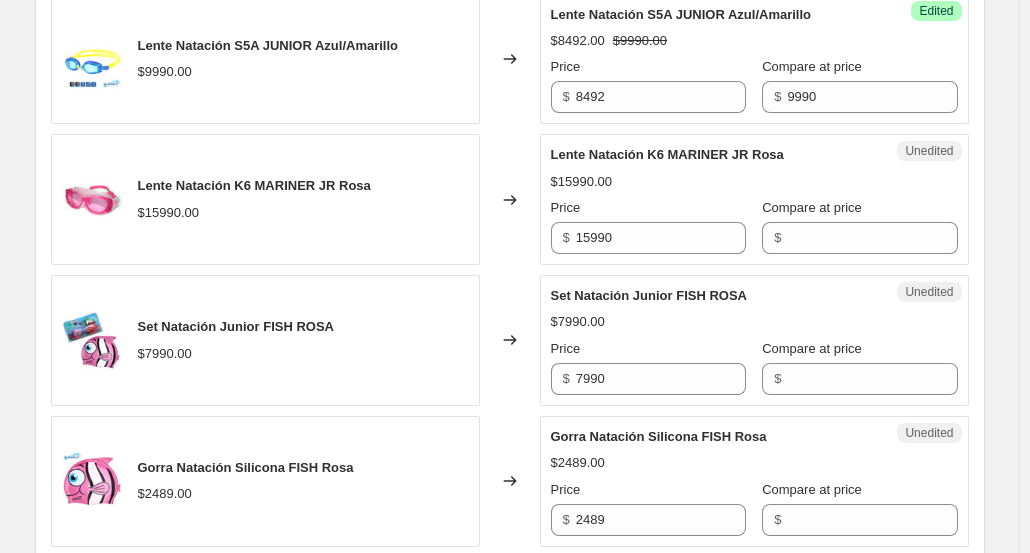 scroll, scrollTop: 1300, scrollLeft: 0, axis: vertical 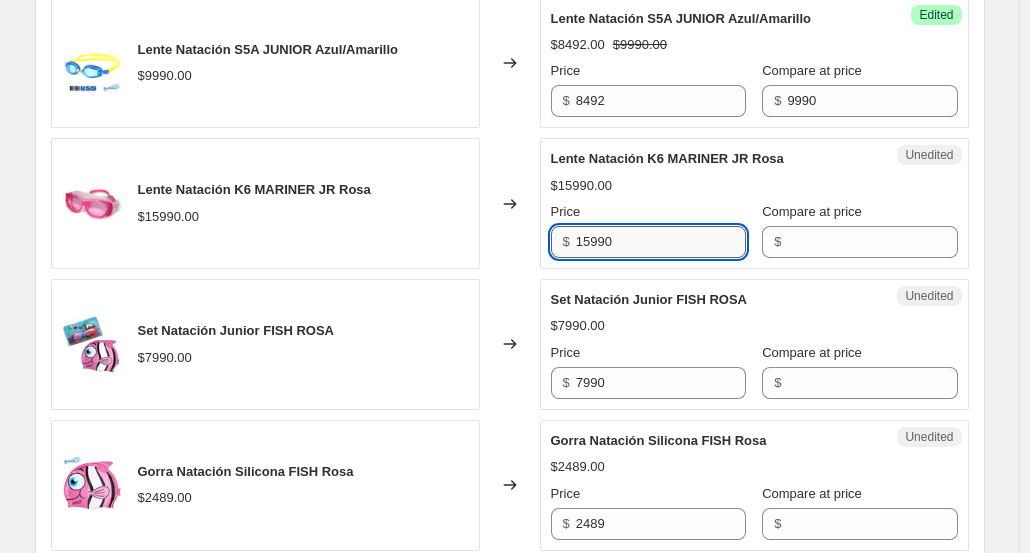 click on "15990" at bounding box center [661, 242] 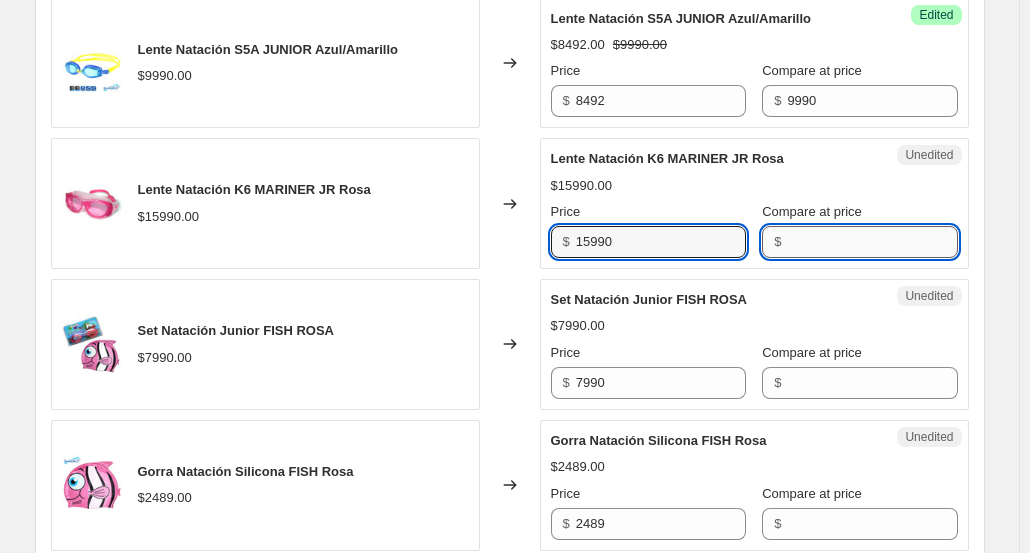 click on "Compare at price" at bounding box center (872, 242) 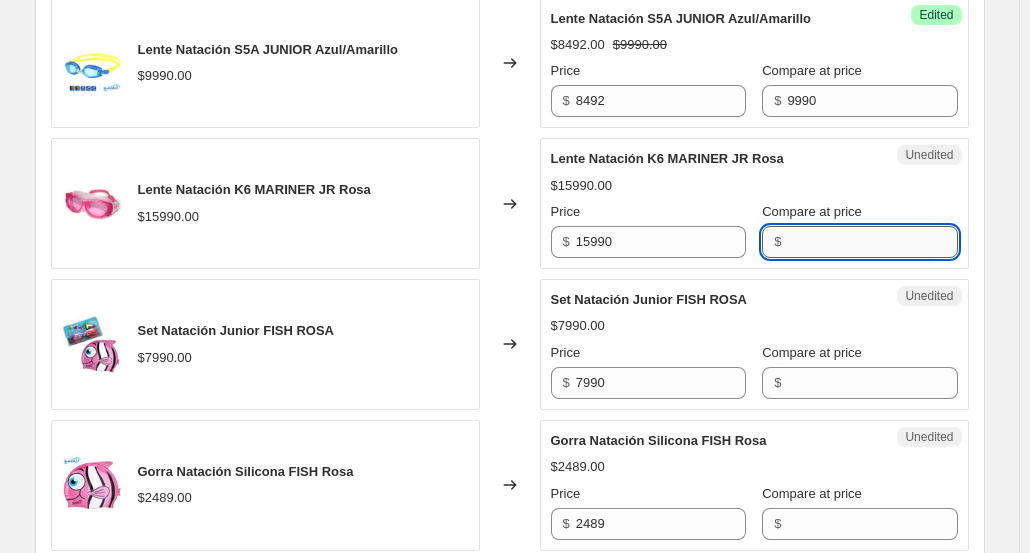 paste on "15990" 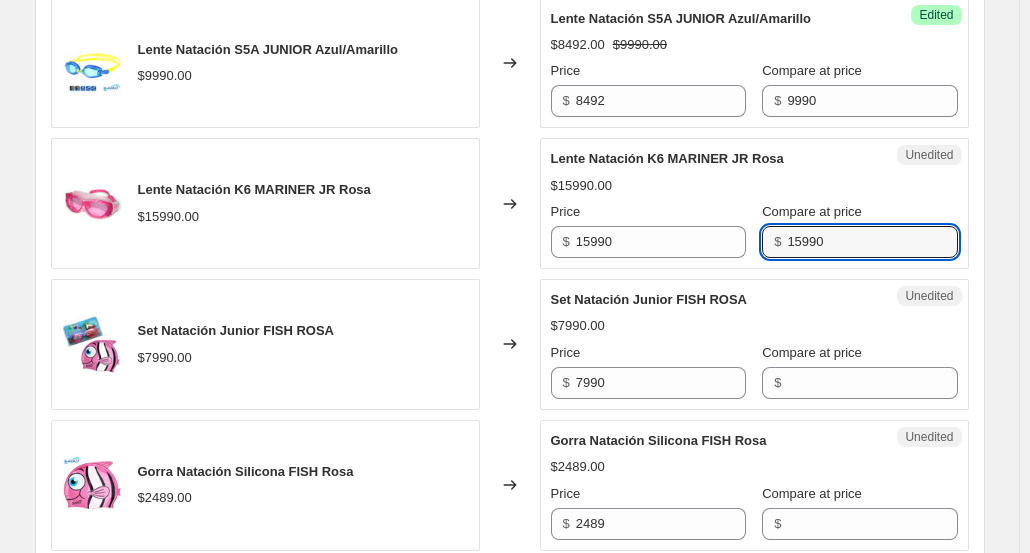 type on "15990" 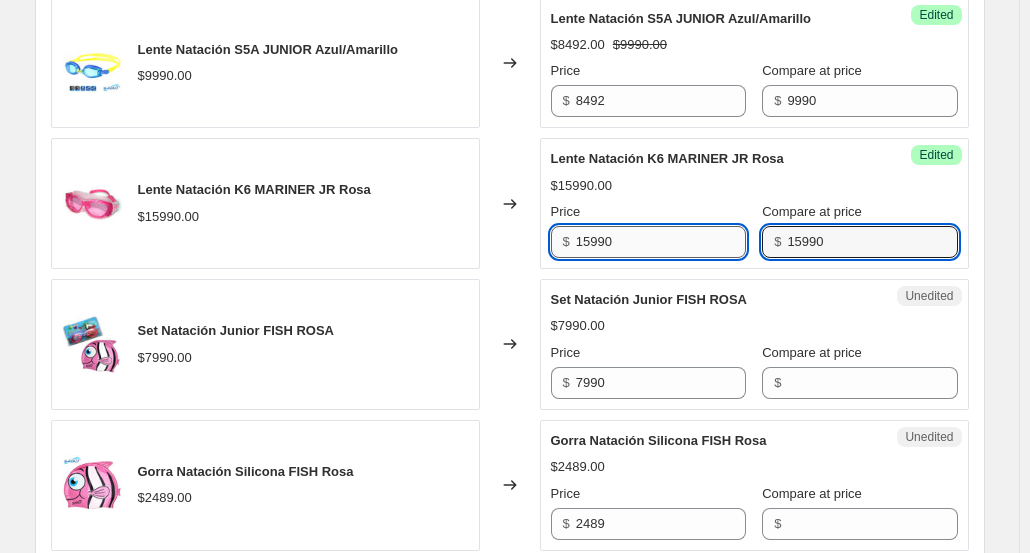 click on "15990" at bounding box center (661, 242) 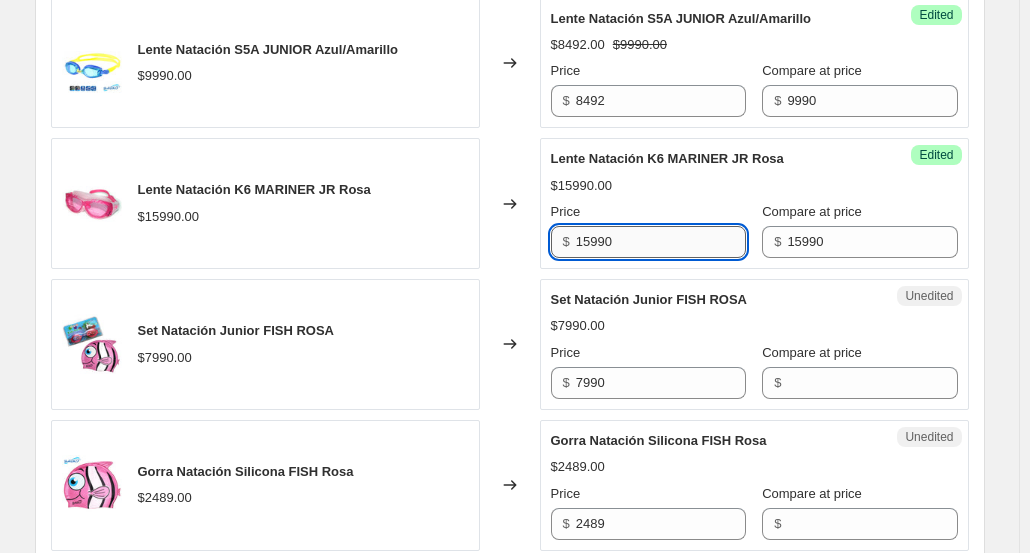click on "15990" at bounding box center [661, 242] 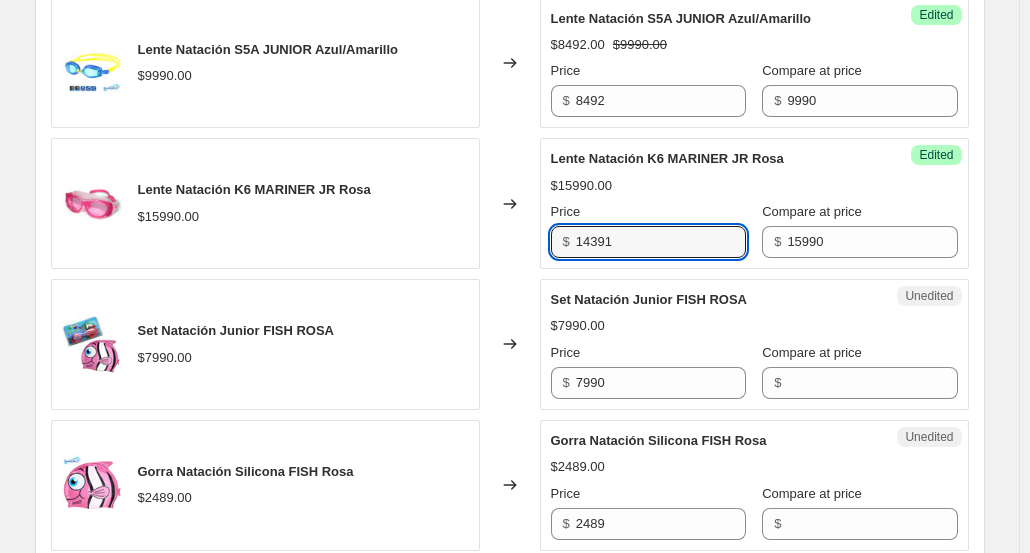 type on "14391" 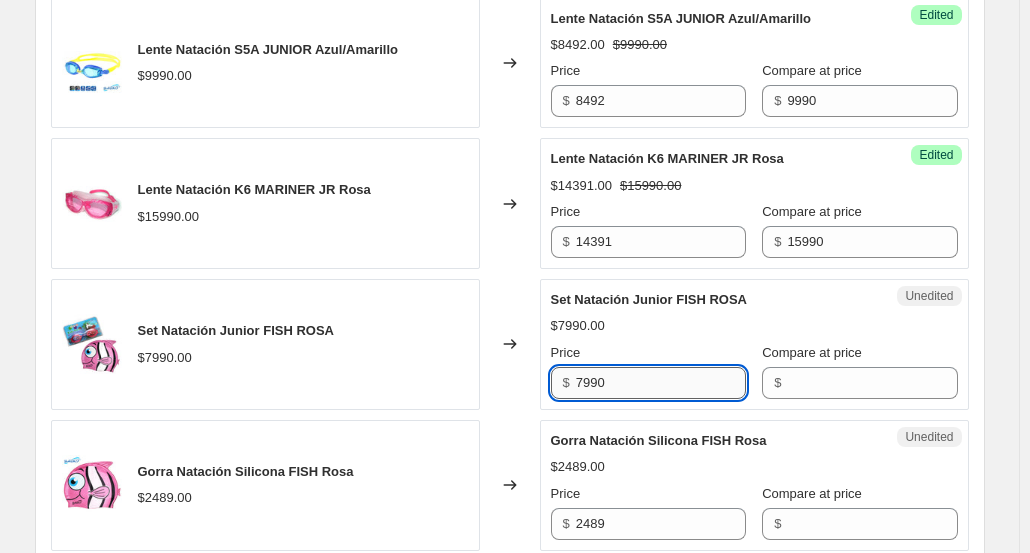 click on "7990" at bounding box center (661, 383) 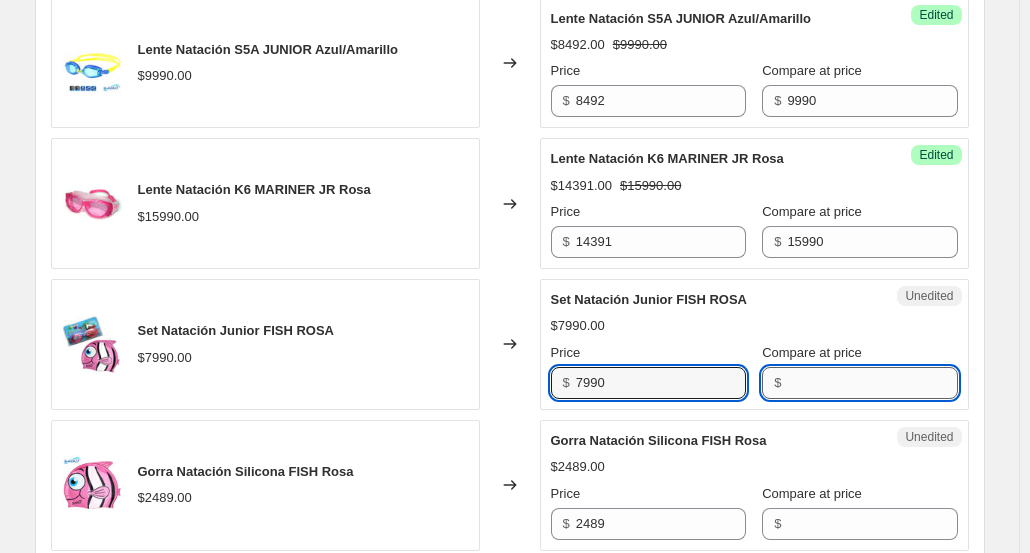 click on "Compare at price" at bounding box center (872, 383) 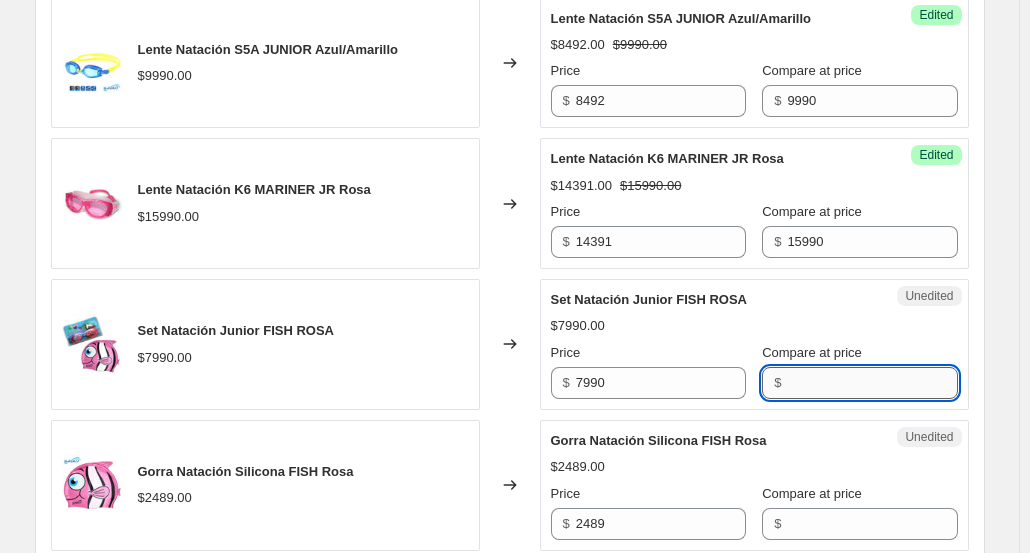 paste on "7990" 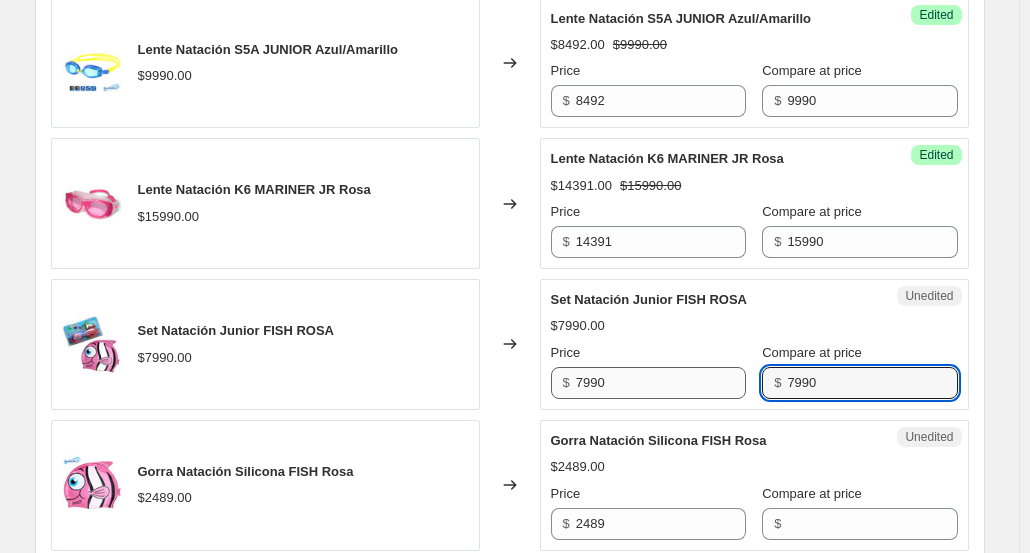 type on "7990" 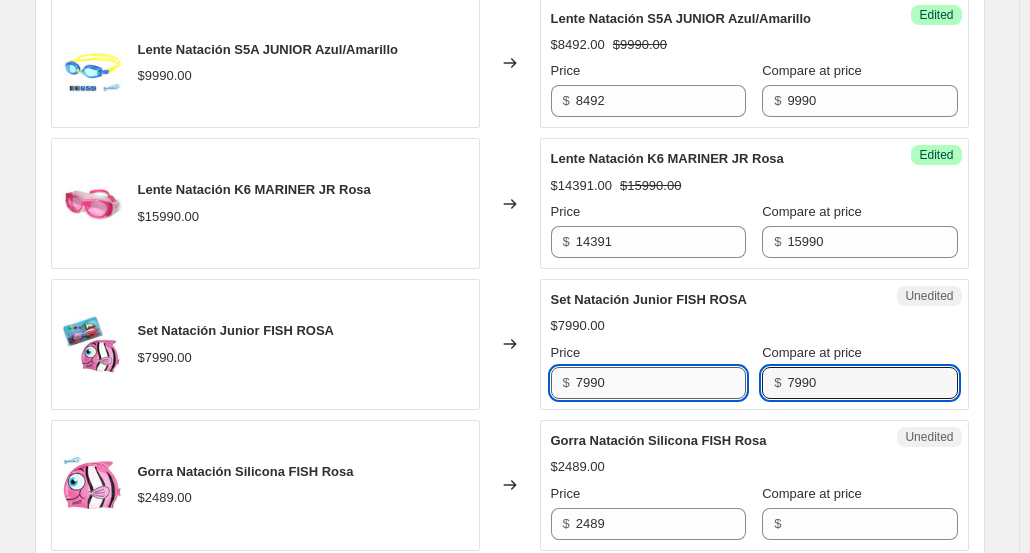 click on "7990" at bounding box center (661, 383) 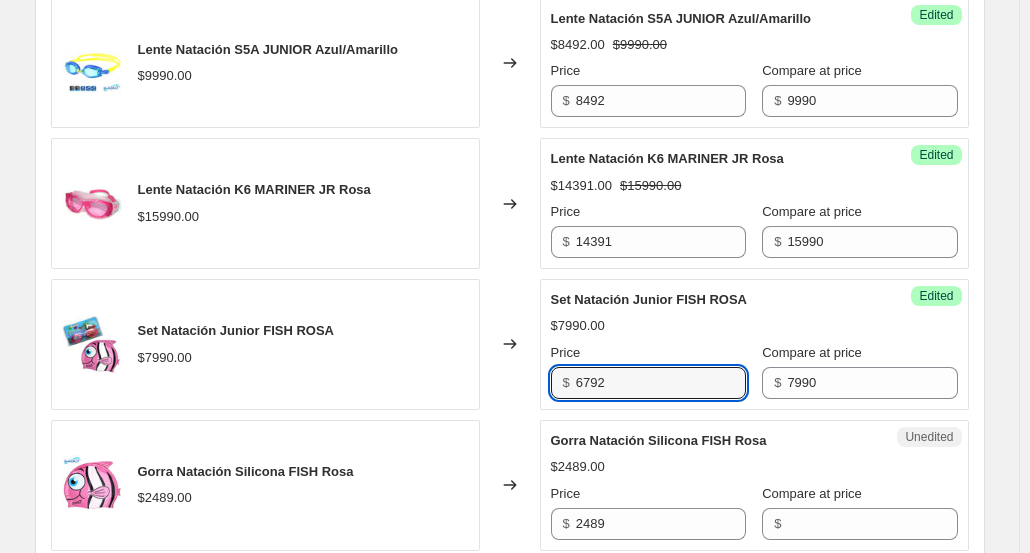 type on "6792" 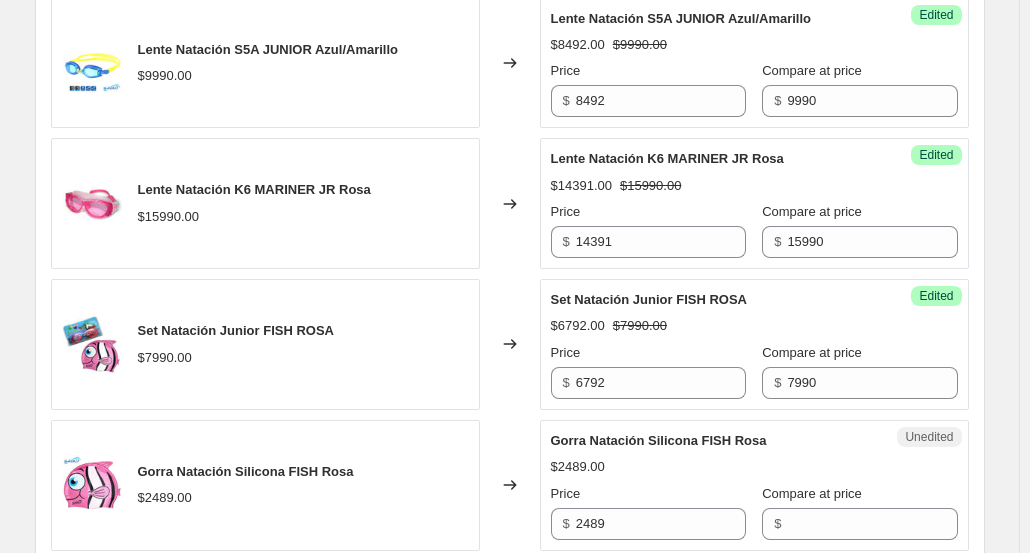 scroll, scrollTop: 1500, scrollLeft: 0, axis: vertical 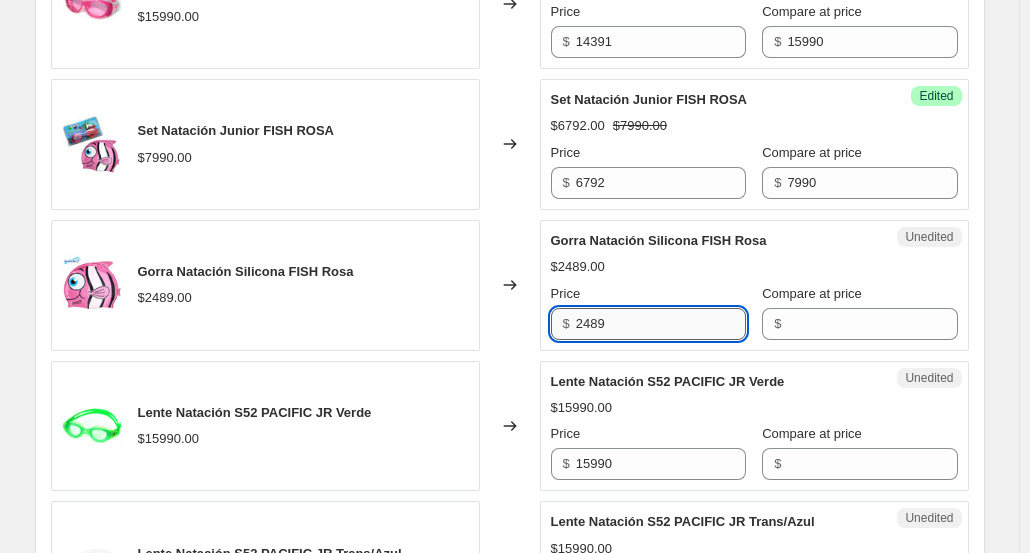 click on "2489" at bounding box center (661, 324) 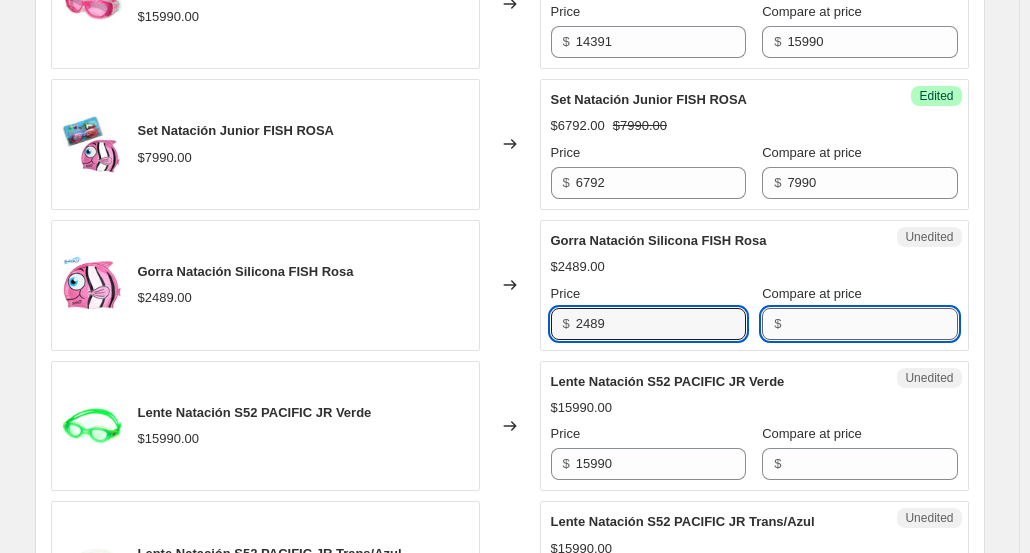 click on "Compare at price" at bounding box center [872, 324] 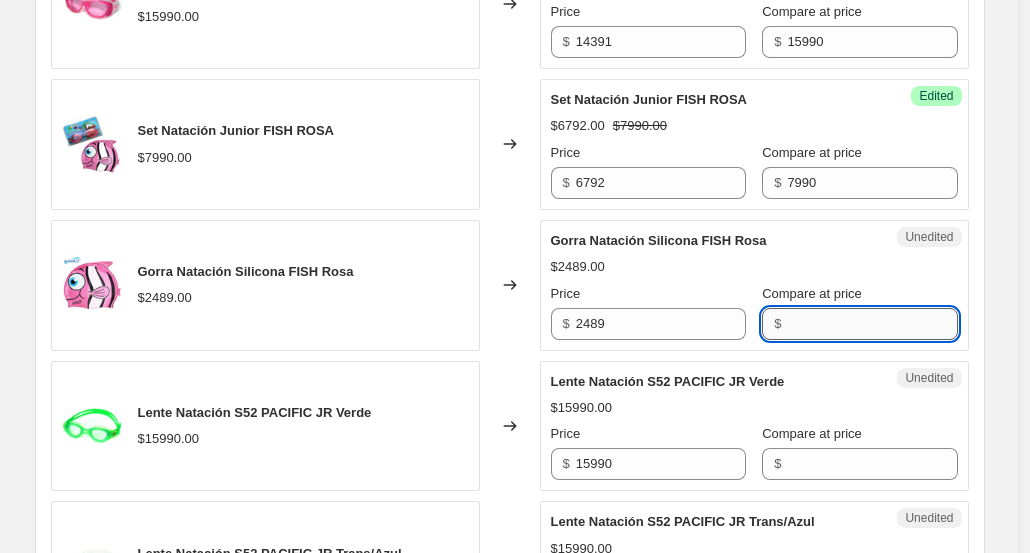 paste on "2489" 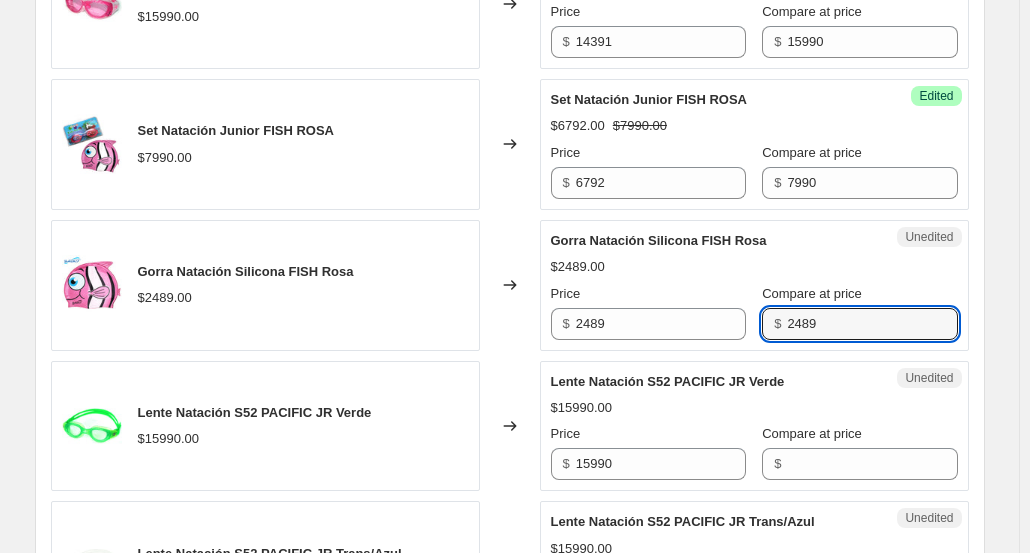 type on "2489" 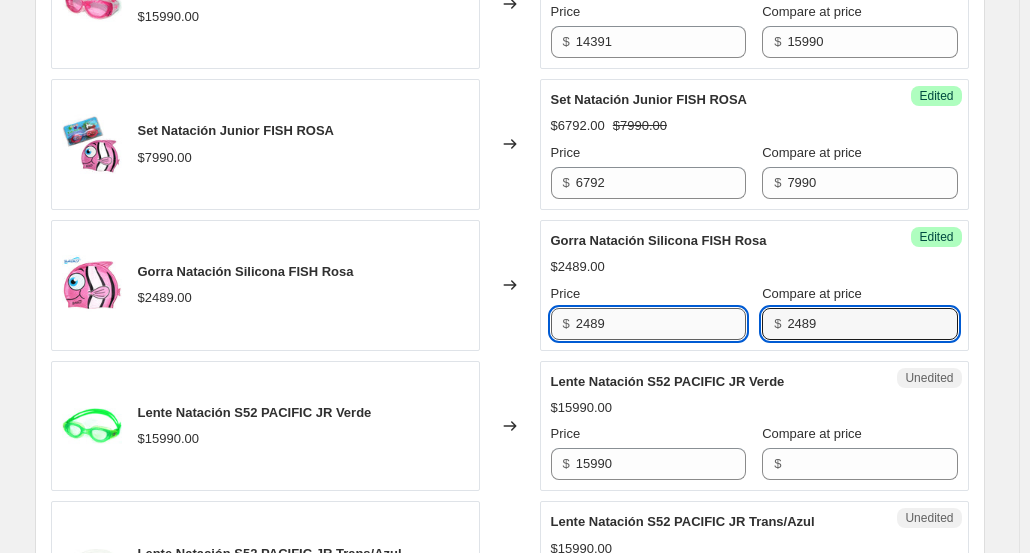 click on "2489" at bounding box center (661, 324) 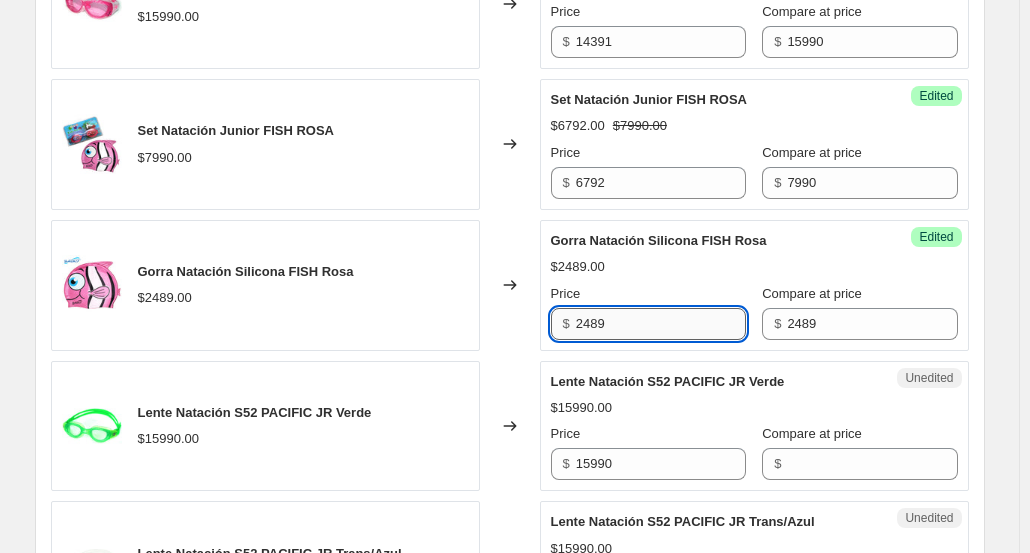 click on "2489" at bounding box center [661, 324] 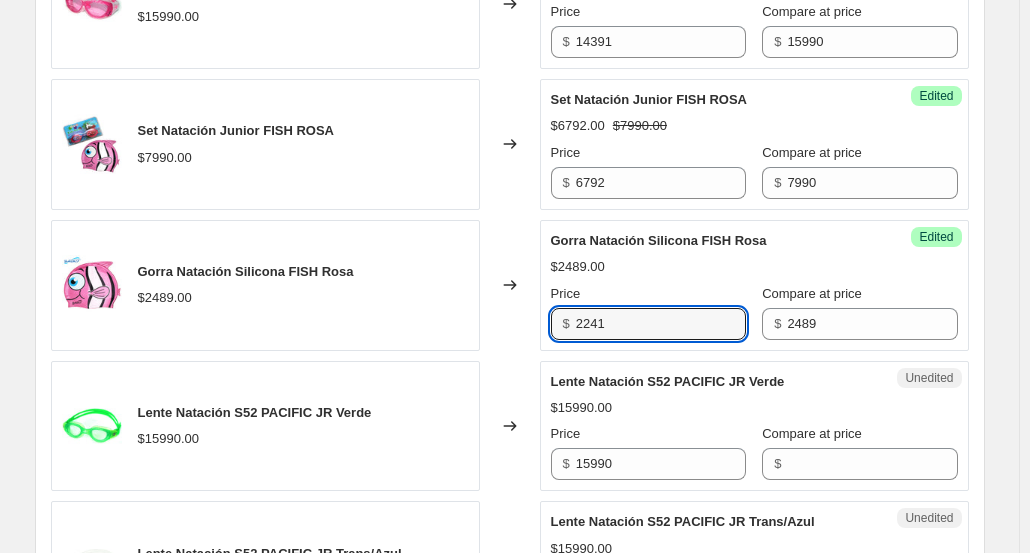 type on "2241" 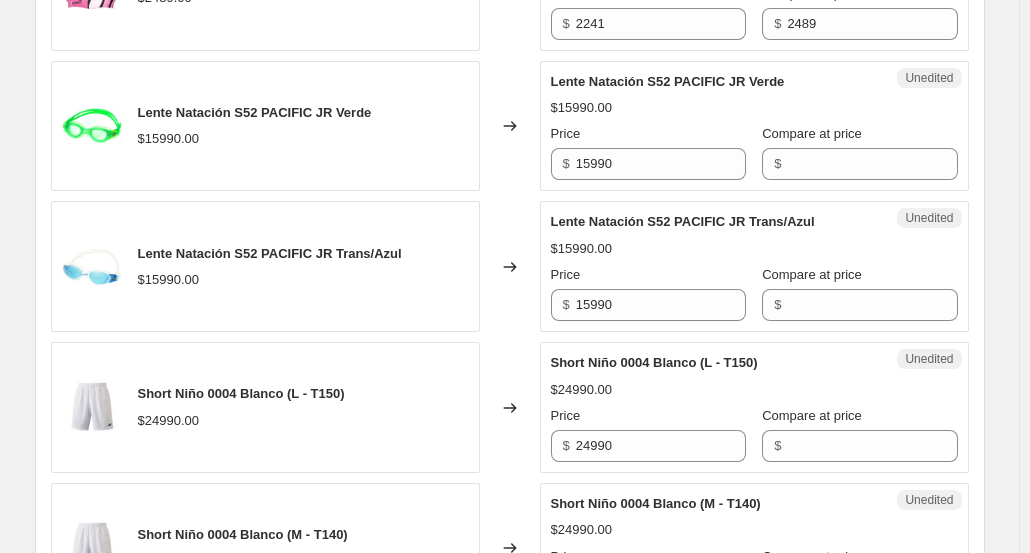 scroll, scrollTop: 1700, scrollLeft: 0, axis: vertical 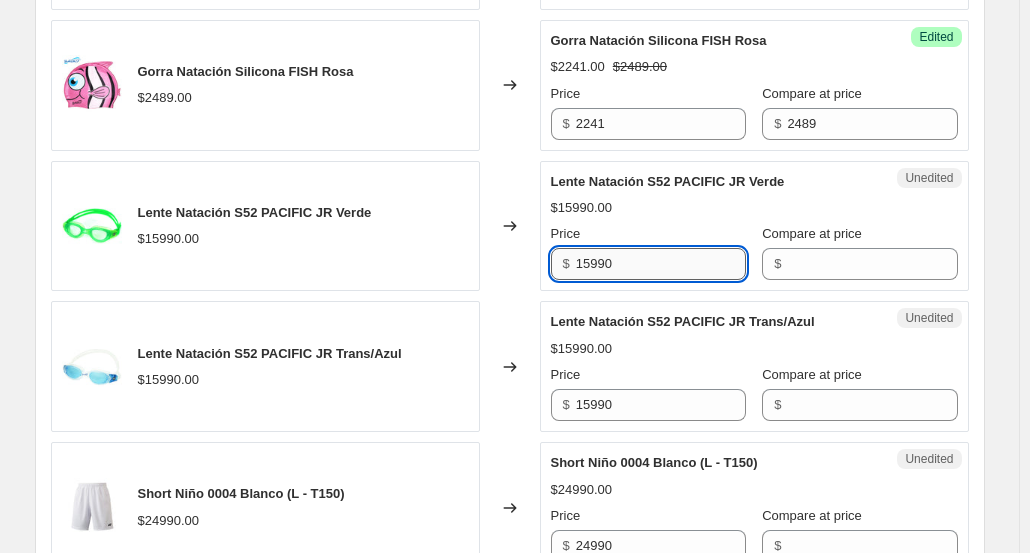 click on "15990" at bounding box center [661, 264] 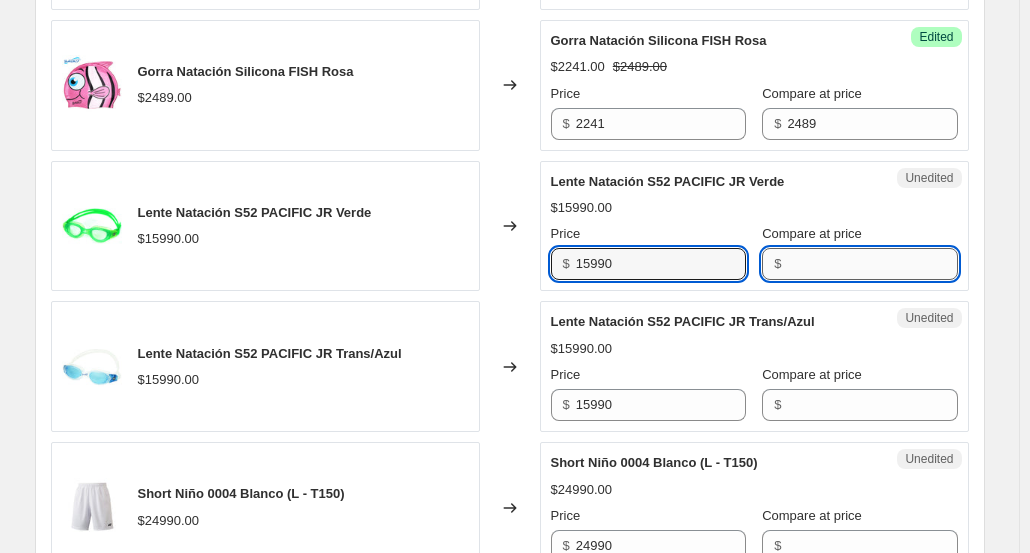 click on "Compare at price" at bounding box center [872, 264] 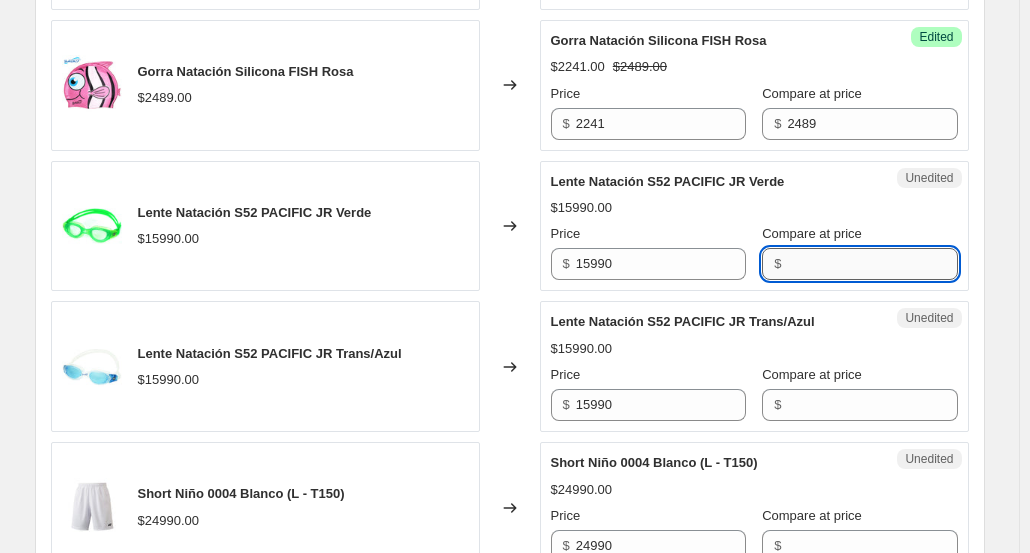 paste on "15990" 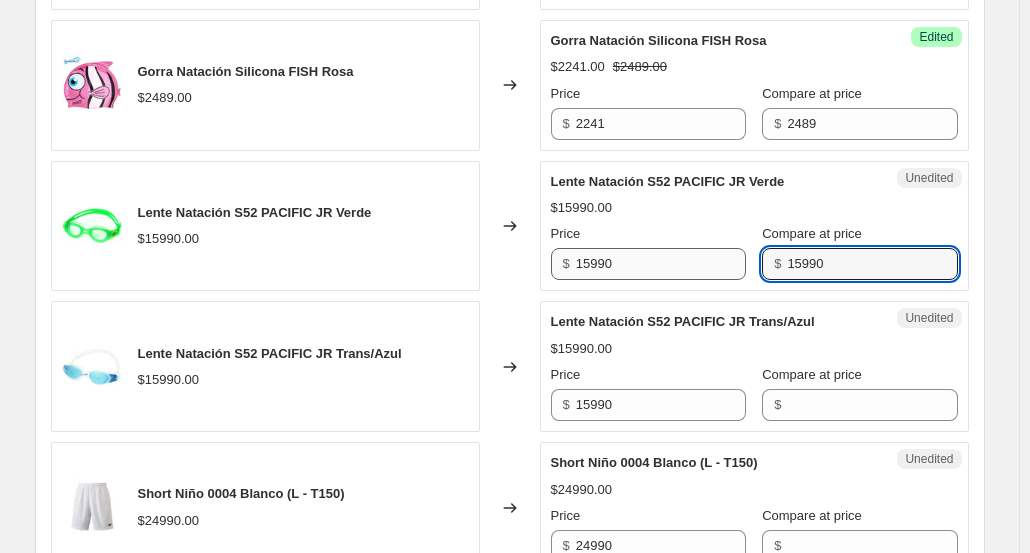 type on "15990" 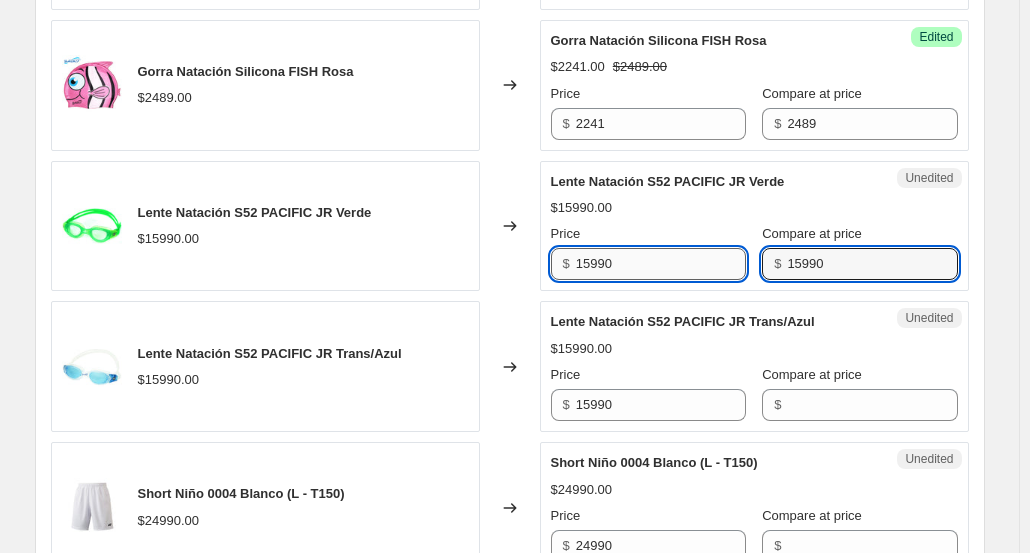 click on "15990" at bounding box center (661, 264) 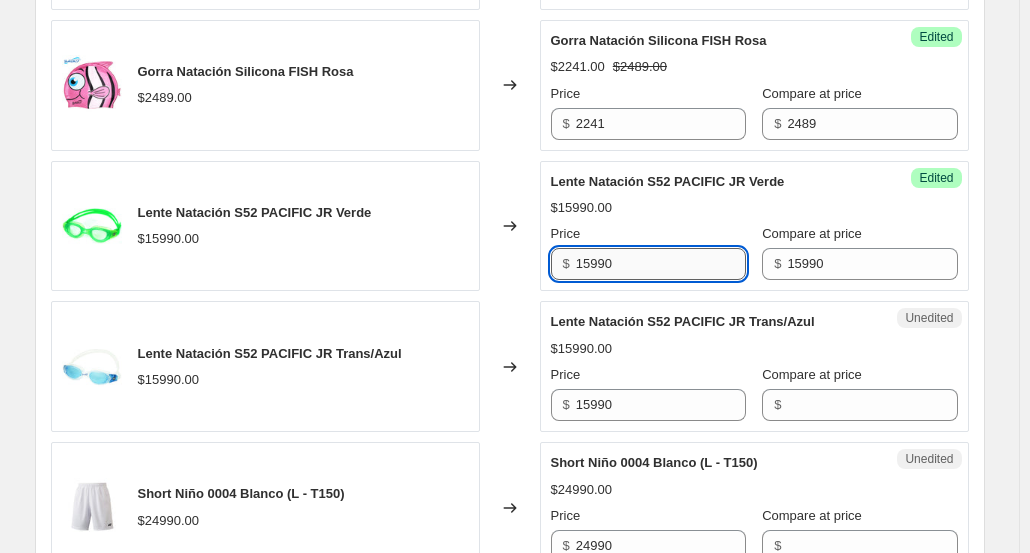 click on "15990" at bounding box center (661, 264) 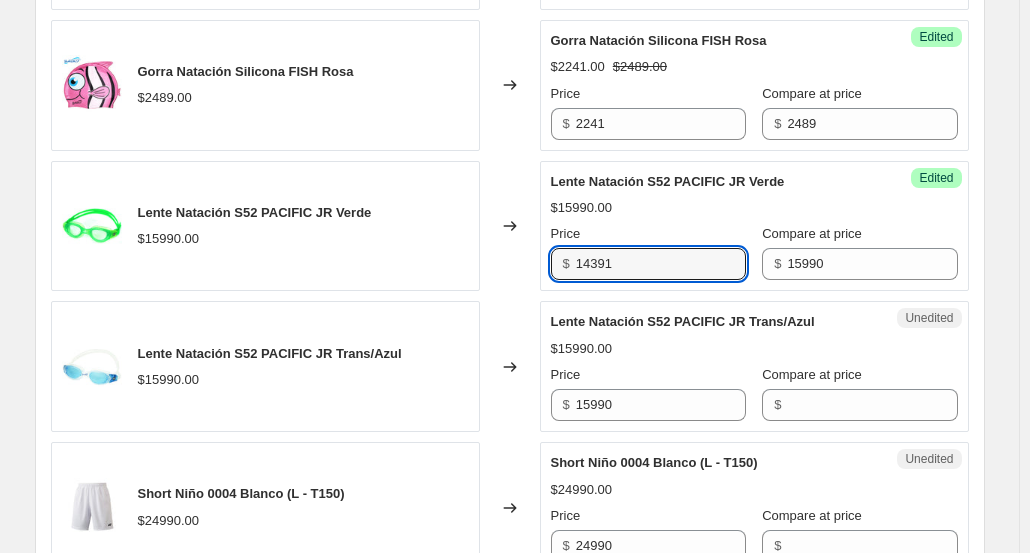 type on "14391" 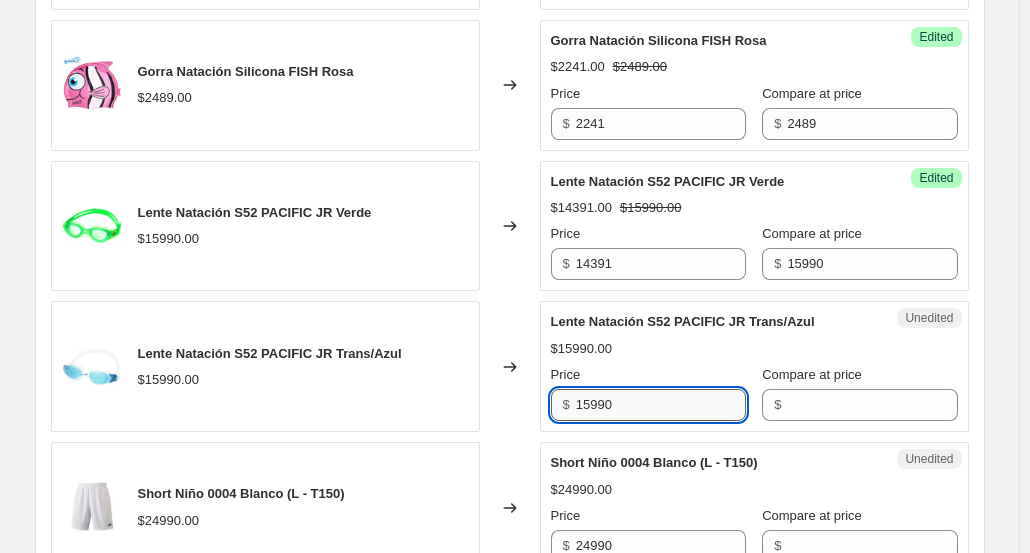 click on "15990" at bounding box center [661, 405] 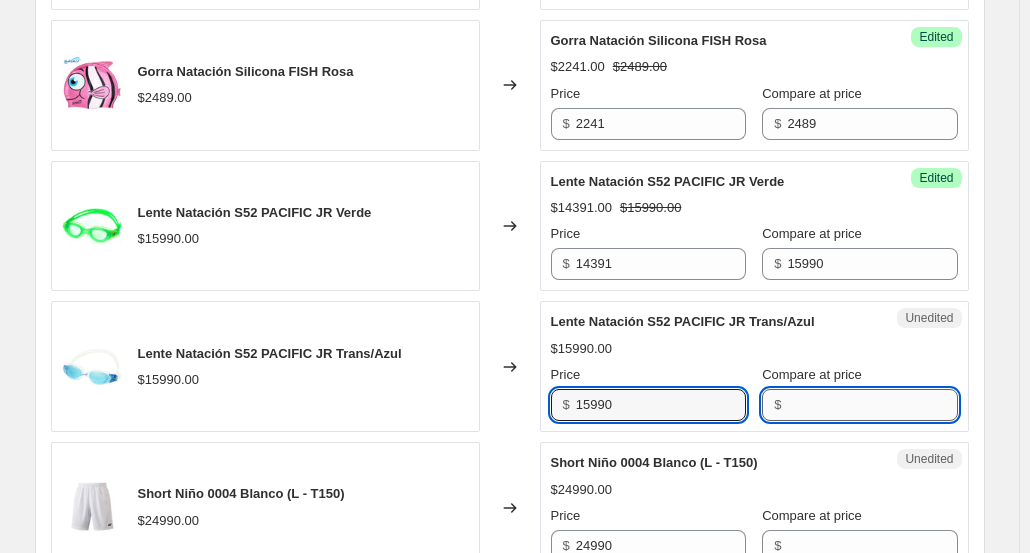 click on "Compare at price" at bounding box center [872, 405] 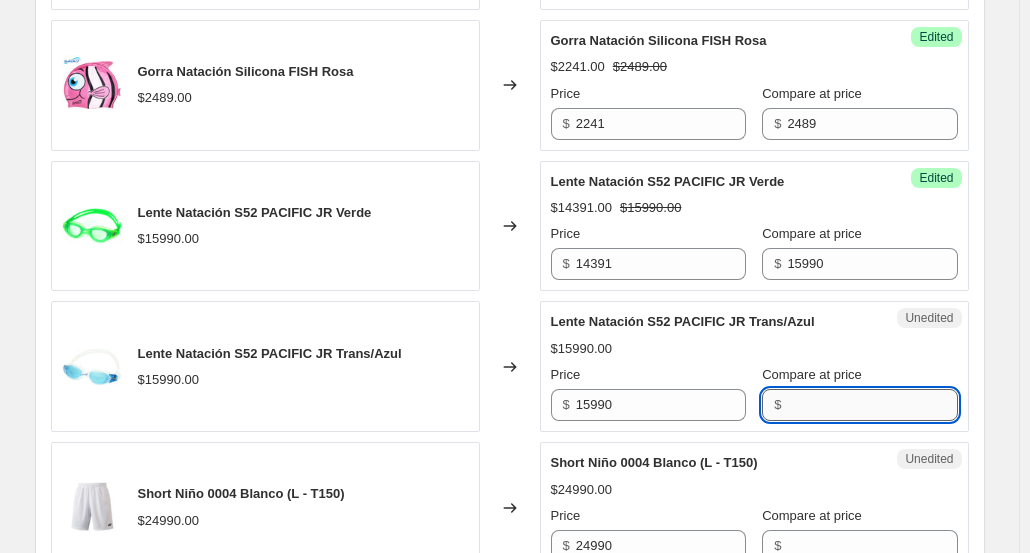 paste on "15990" 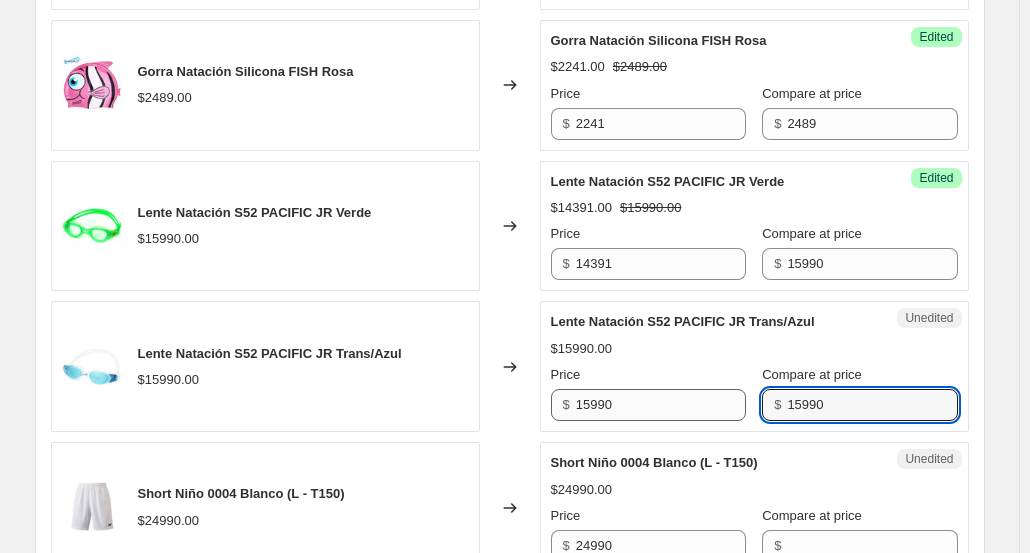type on "15990" 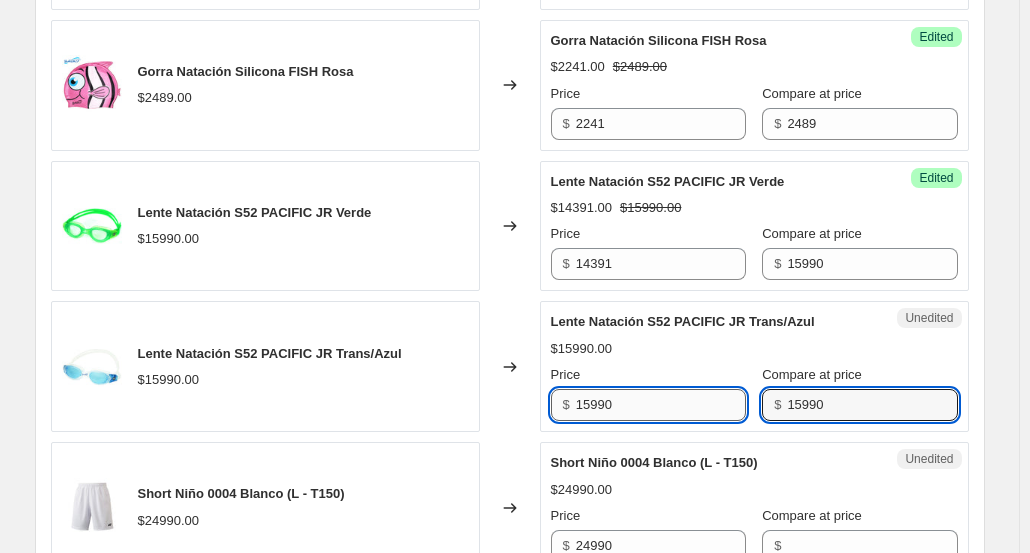 click on "15990" at bounding box center [661, 405] 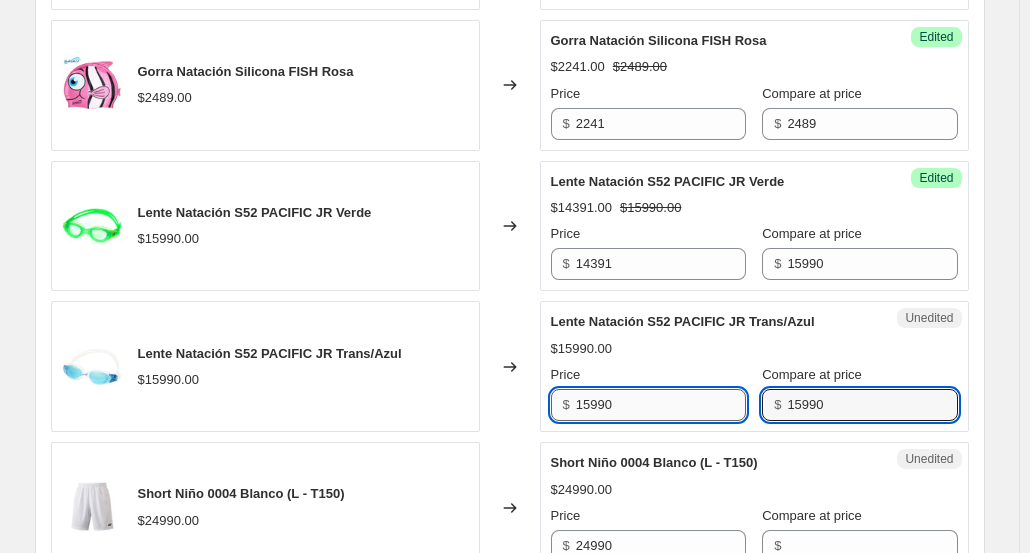 click on "15990" at bounding box center (661, 405) 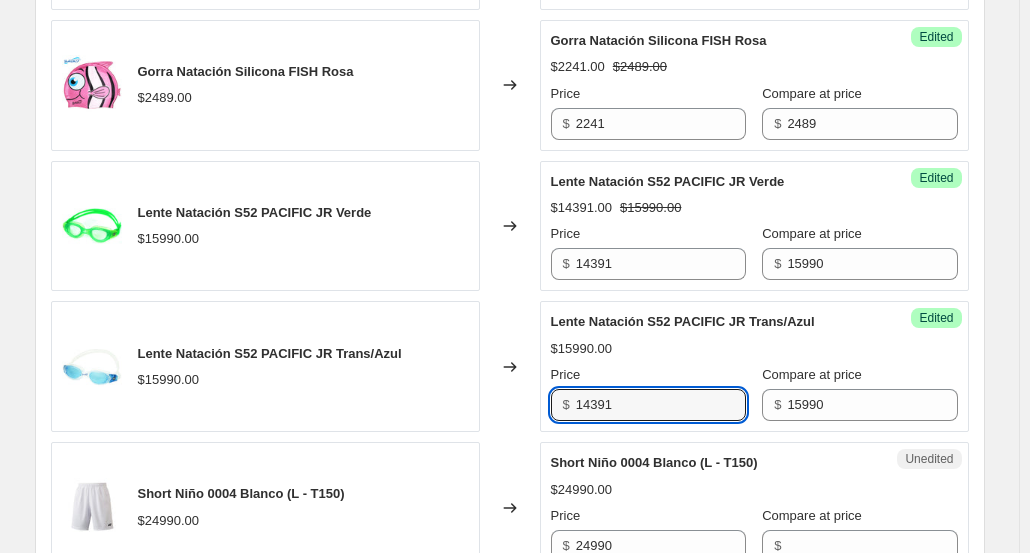 type on "14391" 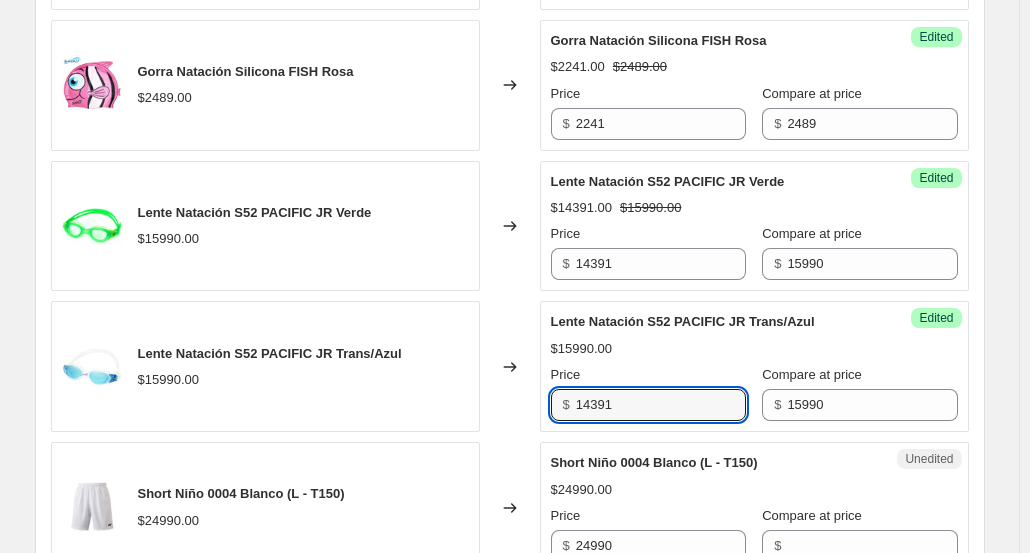 click on "Success Edited Lente Natación S52 PACIFIC JR Trans/Azul $15990.00 Price $ 14391 Compare at price $ 15990" at bounding box center [754, 366] 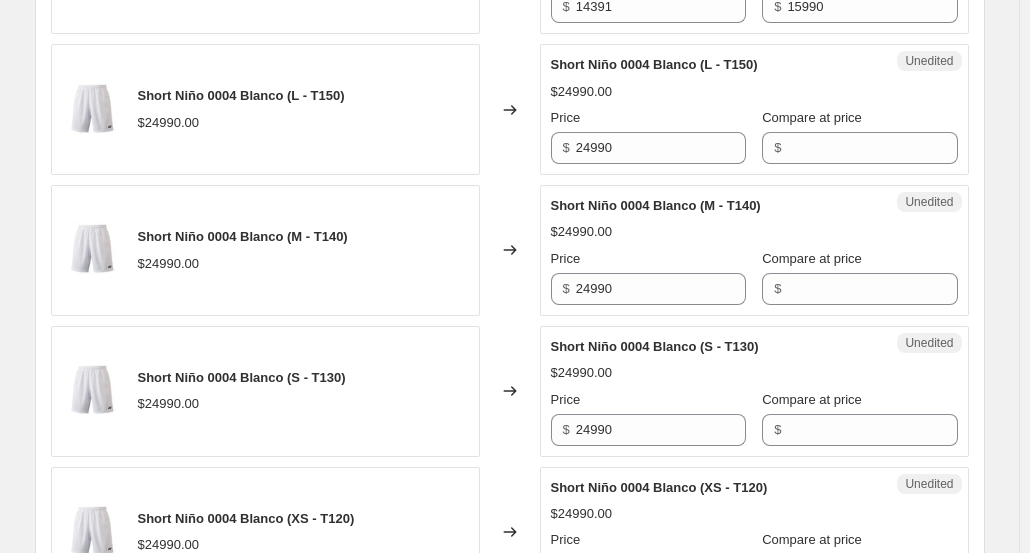 scroll, scrollTop: 2100, scrollLeft: 0, axis: vertical 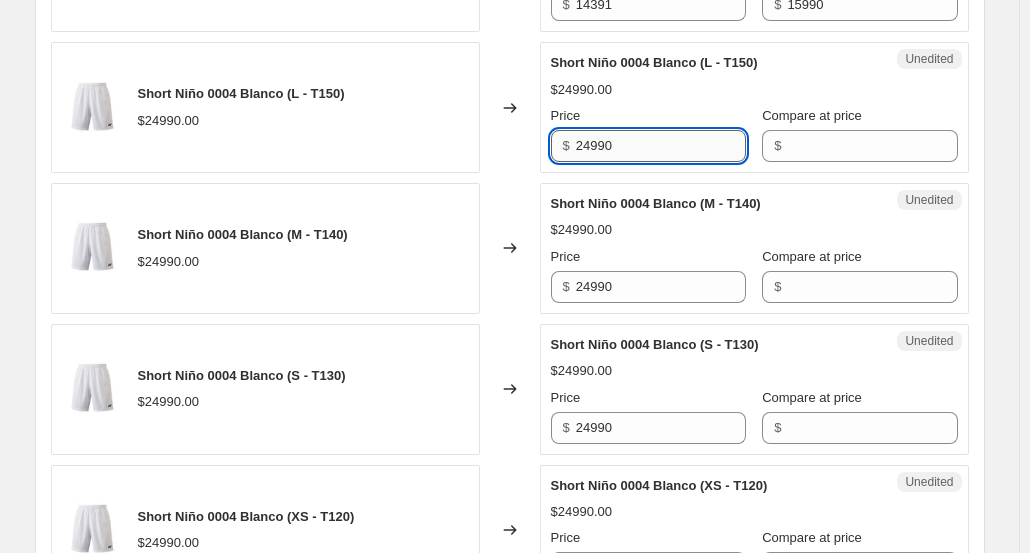 click on "24990" at bounding box center [661, 146] 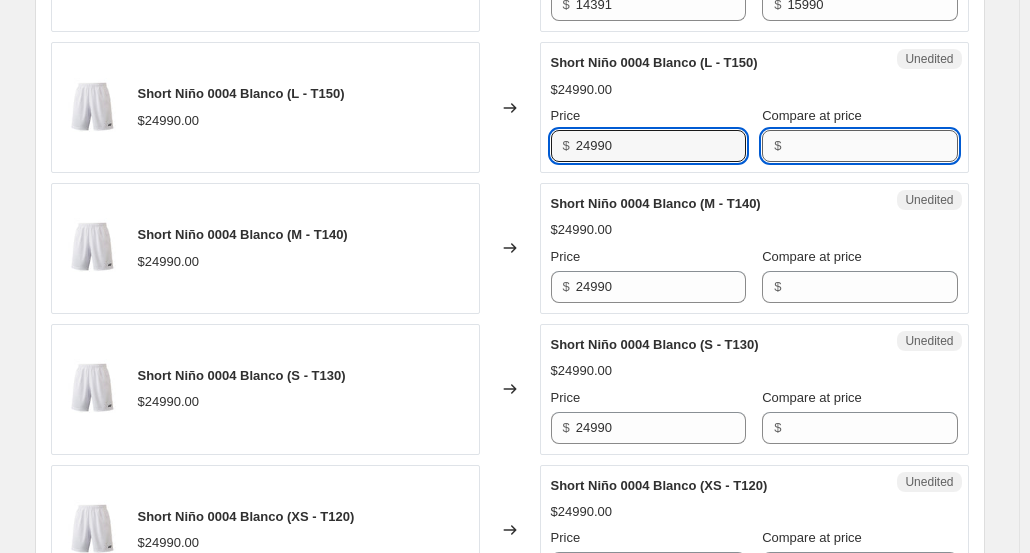 click on "Compare at price" at bounding box center (872, 146) 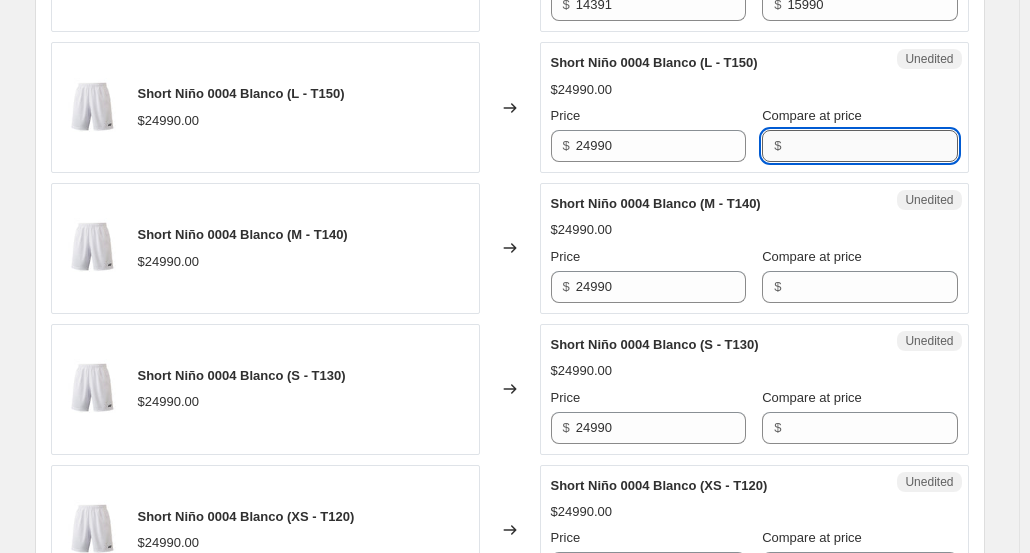 paste on "24990" 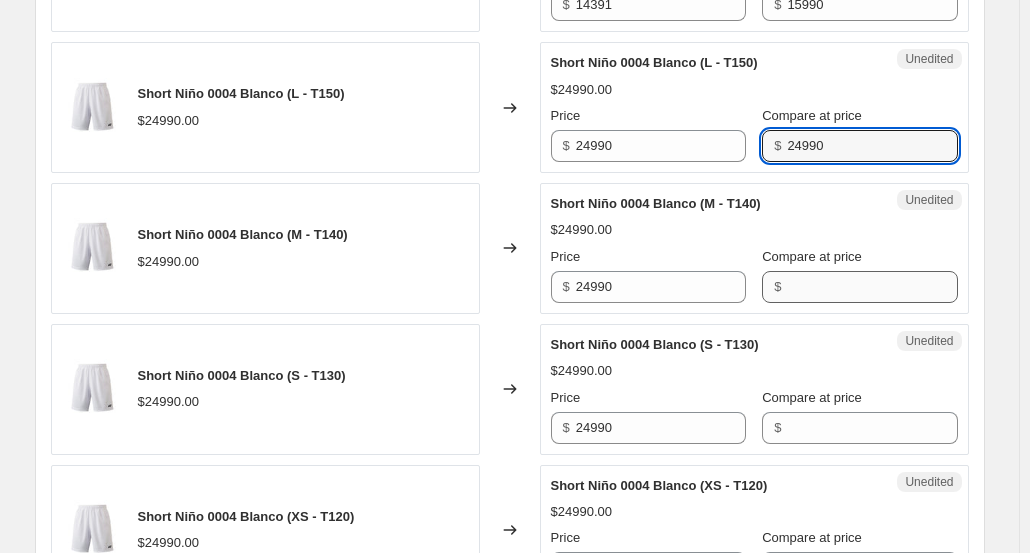 type on "24990" 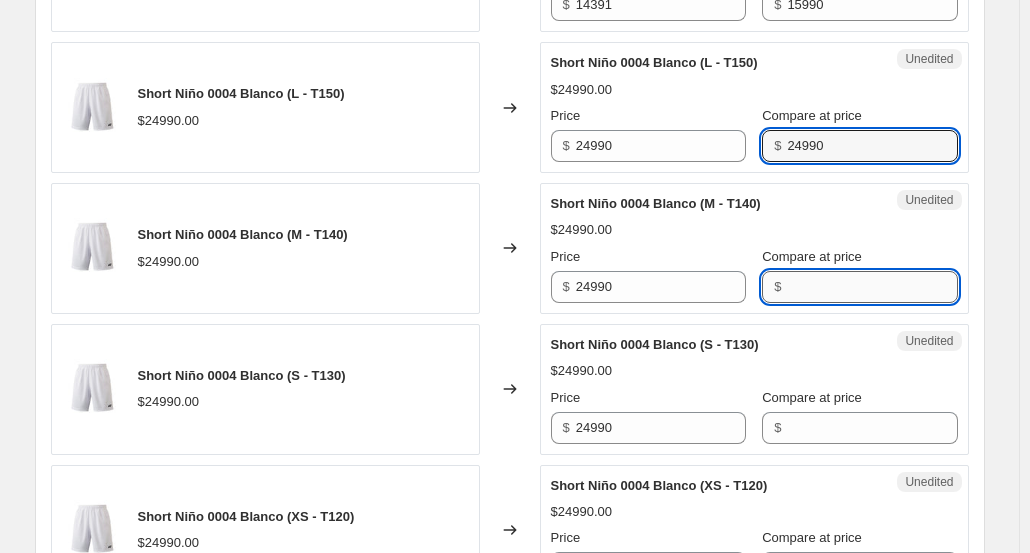 click on "Compare at price" at bounding box center [872, 287] 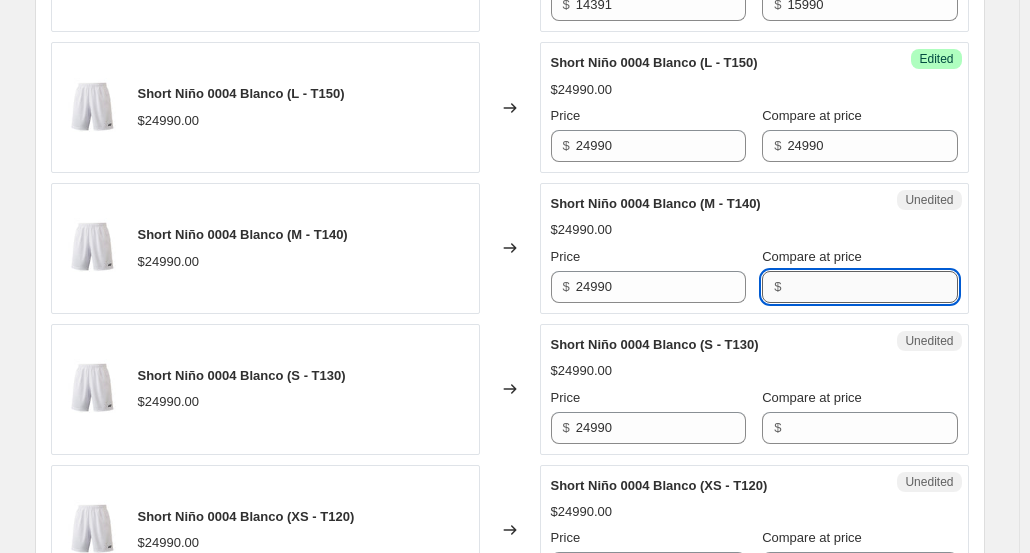paste on "24990" 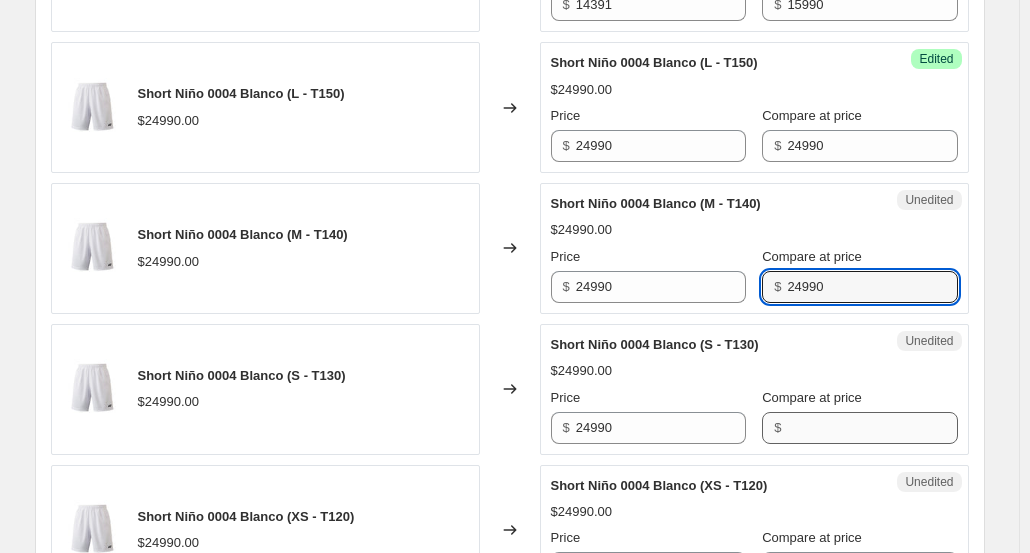 type on "24990" 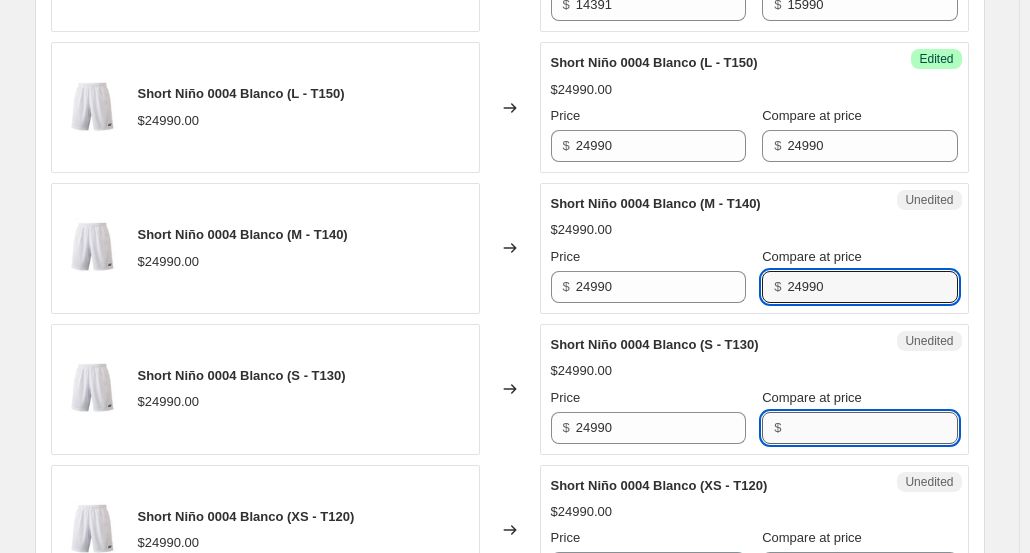 click on "Compare at price" at bounding box center [872, 428] 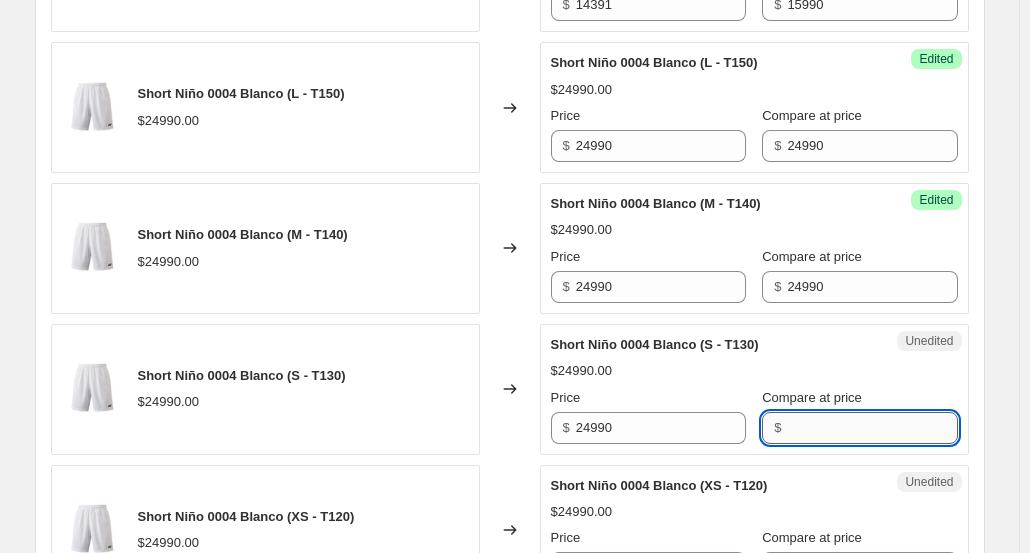 paste on "24990" 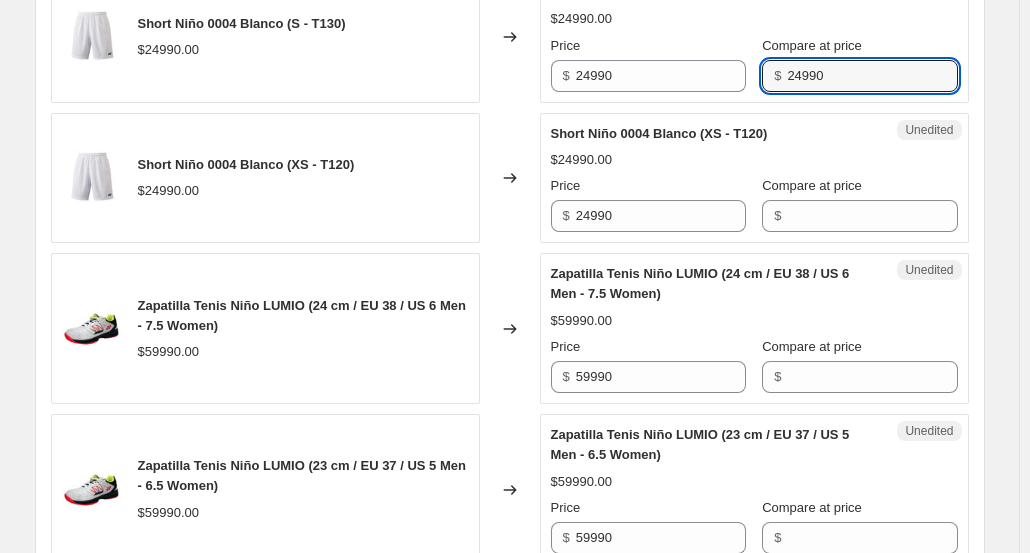 scroll, scrollTop: 2500, scrollLeft: 0, axis: vertical 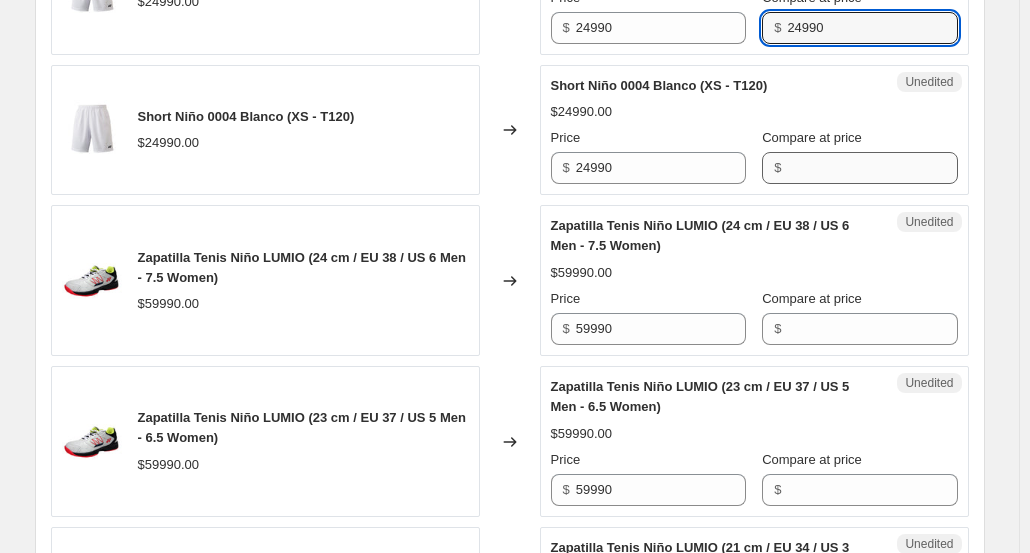 type on "24990" 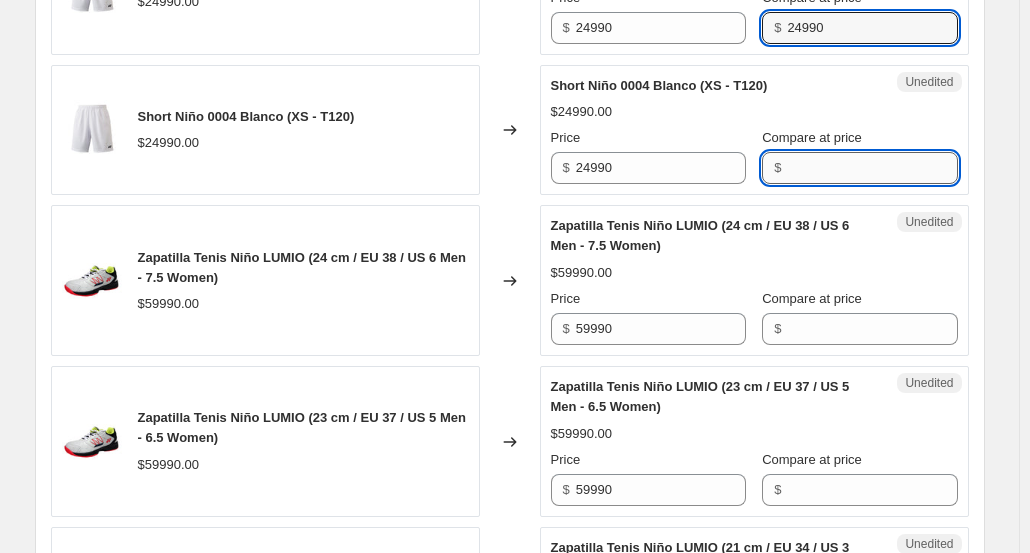 click on "Compare at price" at bounding box center [872, 168] 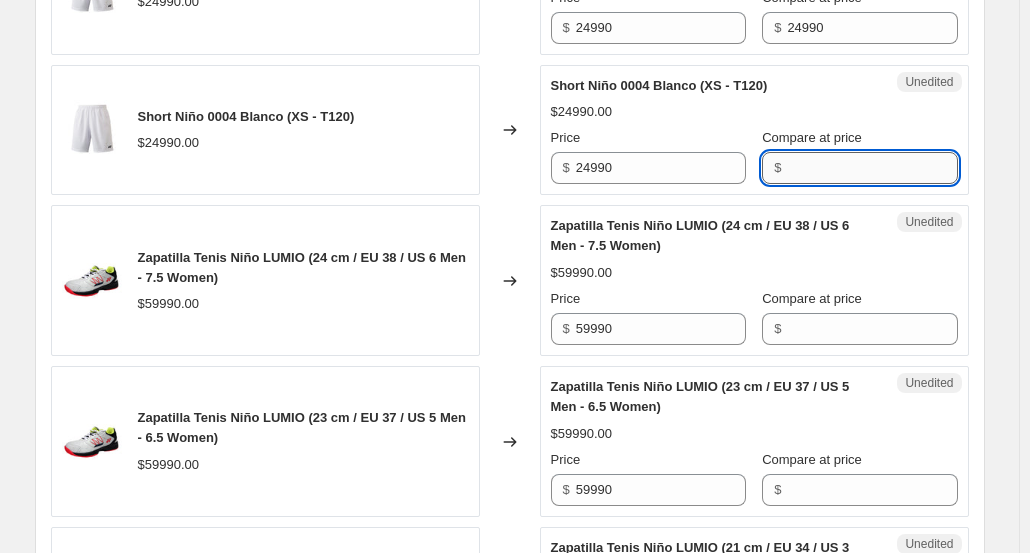 paste on "24990" 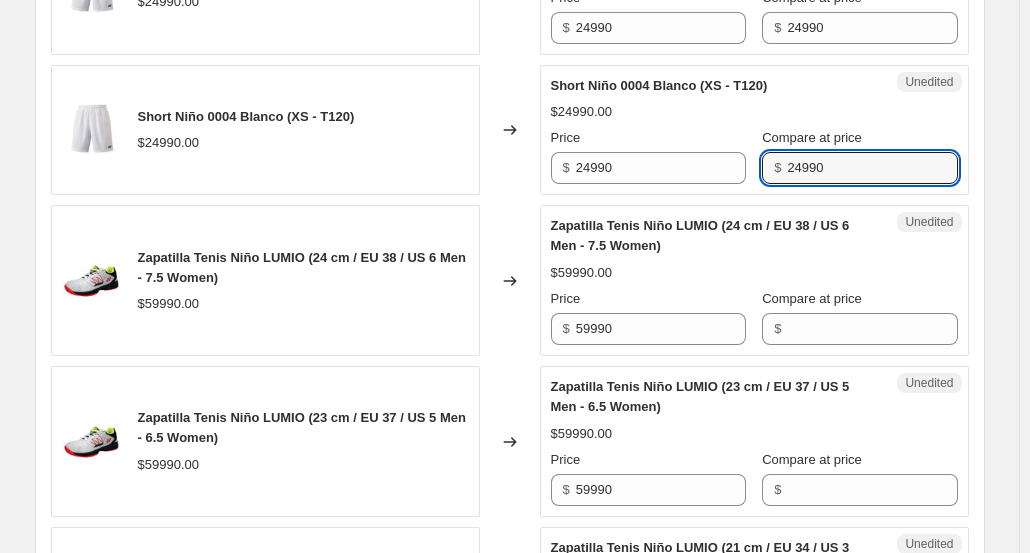 type on "24990" 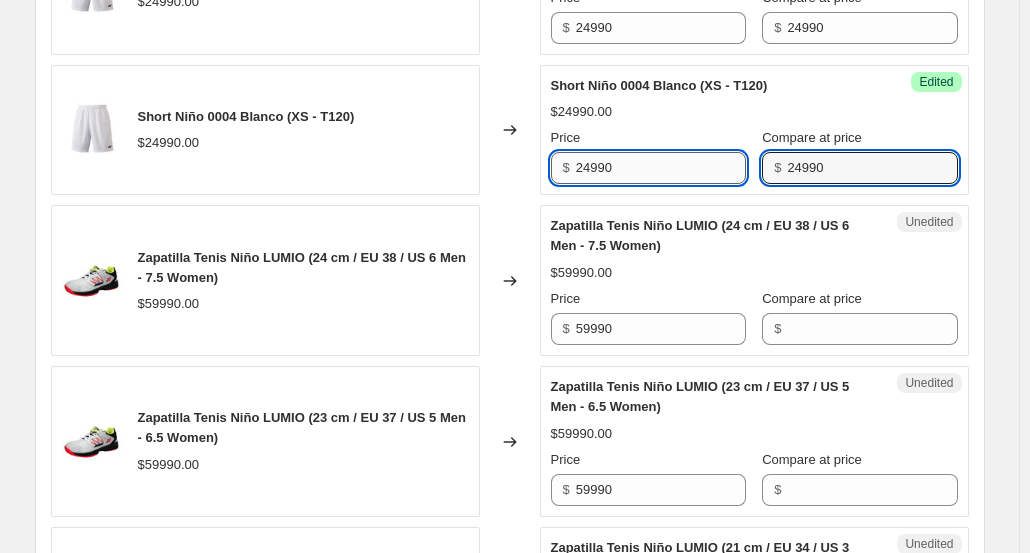 click on "24990" at bounding box center (661, 168) 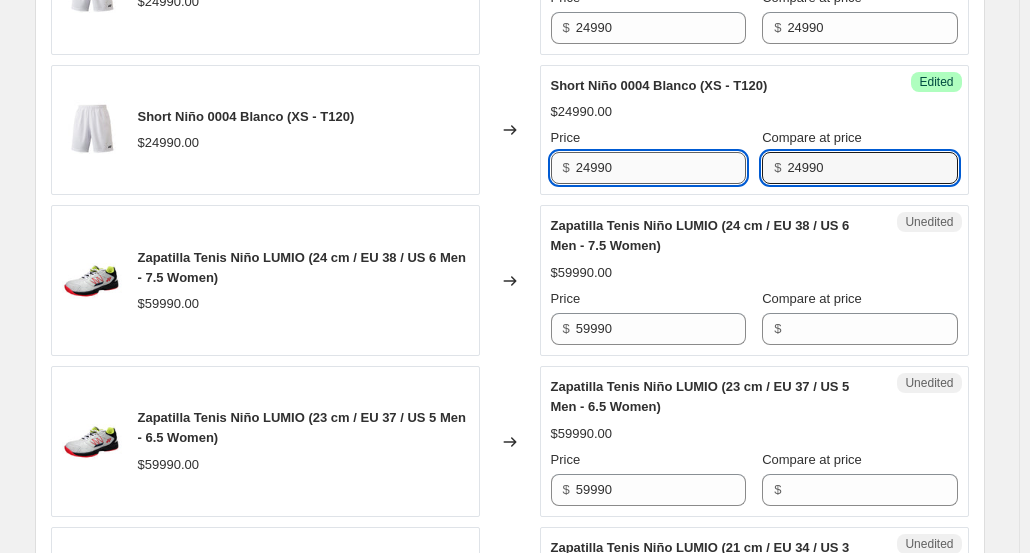 click on "24990" at bounding box center [661, 168] 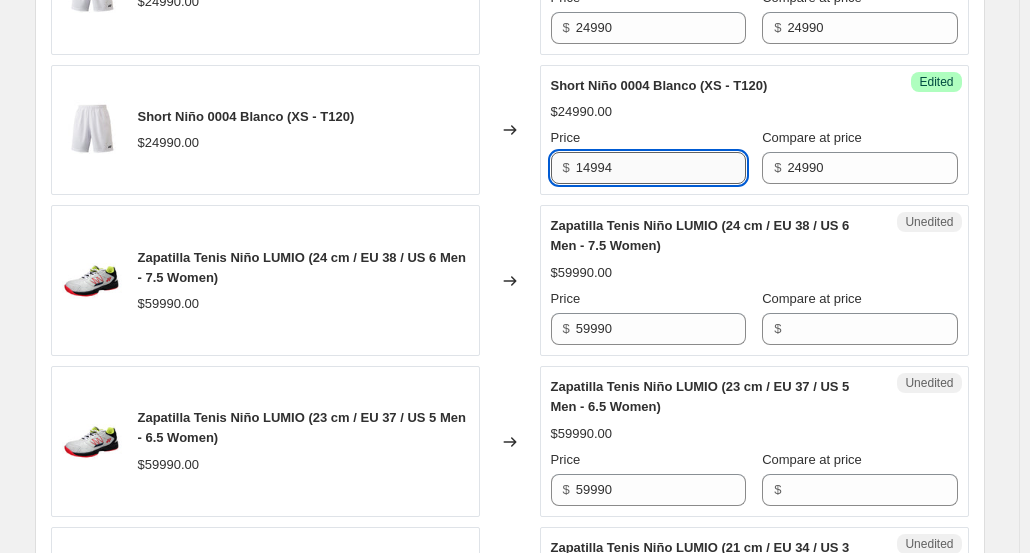 click on "14994" at bounding box center [661, 168] 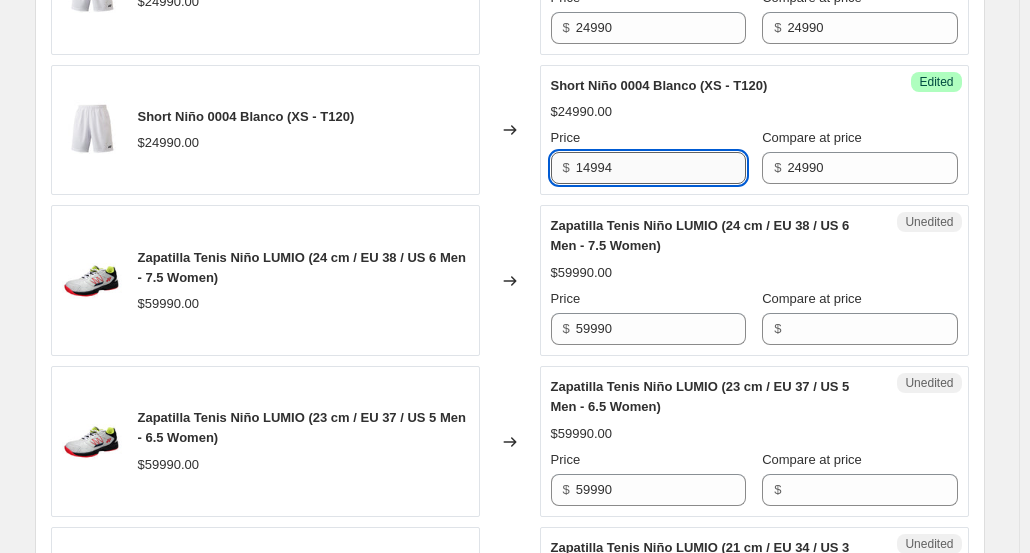 click on "14994" at bounding box center [661, 168] 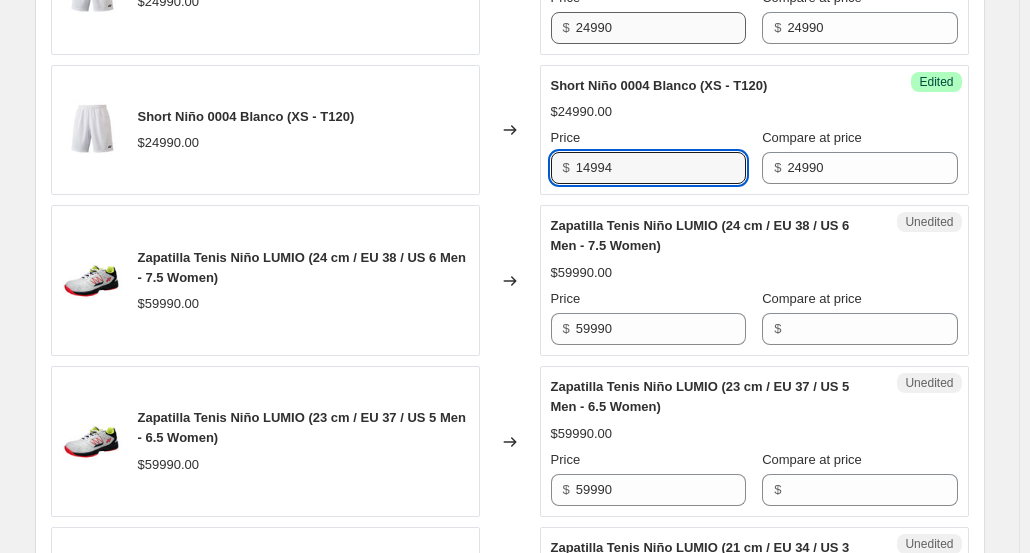 type on "14994" 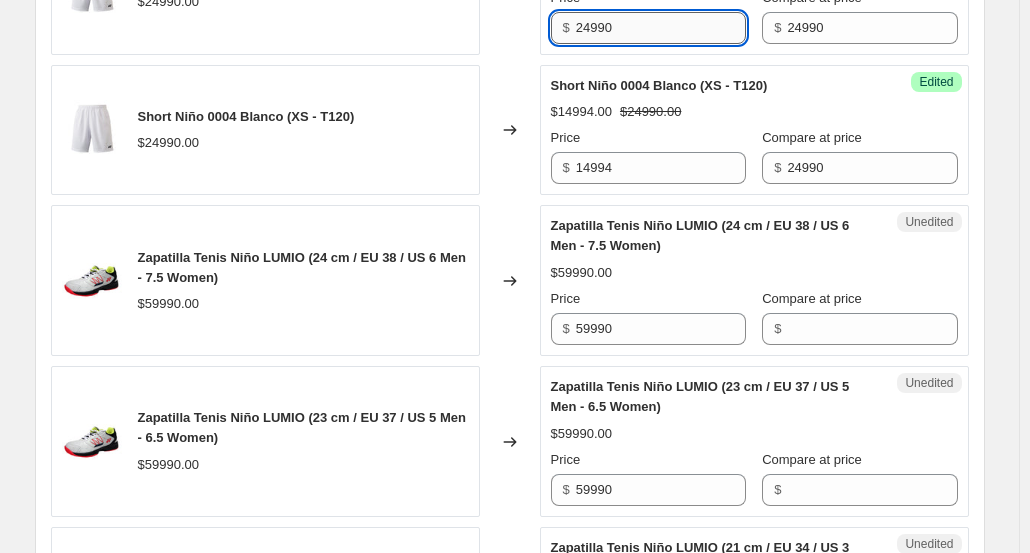click on "24990" at bounding box center [661, 28] 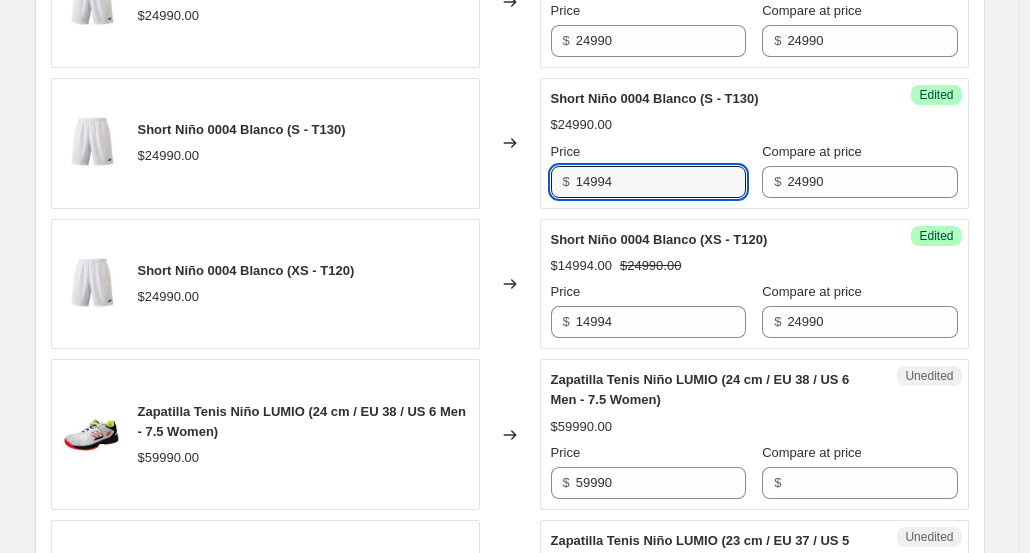 scroll, scrollTop: 2200, scrollLeft: 0, axis: vertical 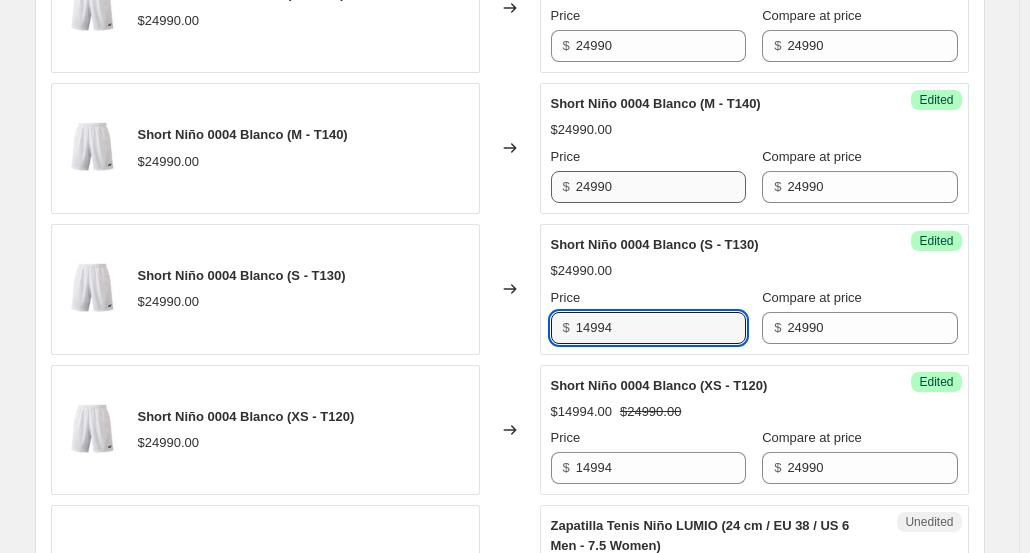 type on "14994" 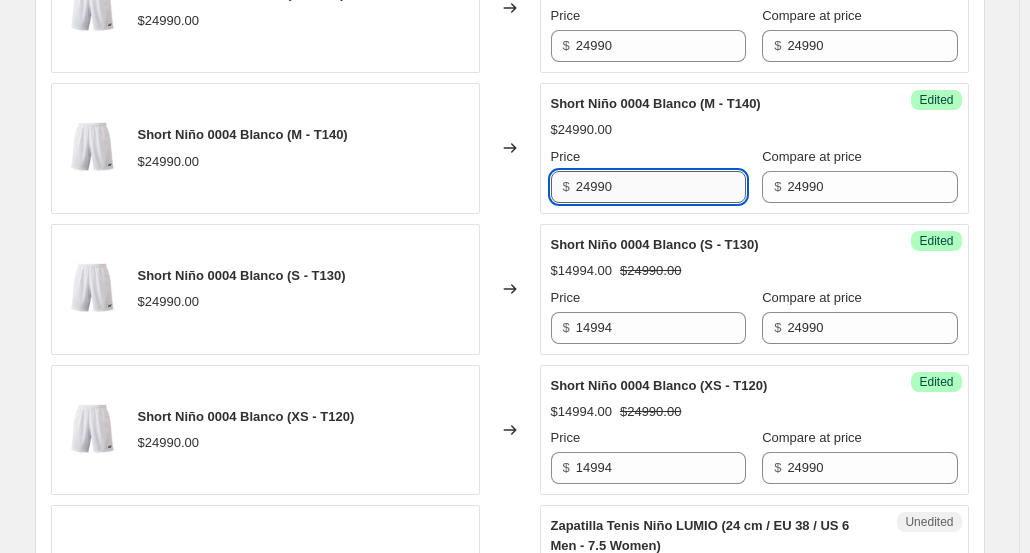 click on "24990" at bounding box center [661, 187] 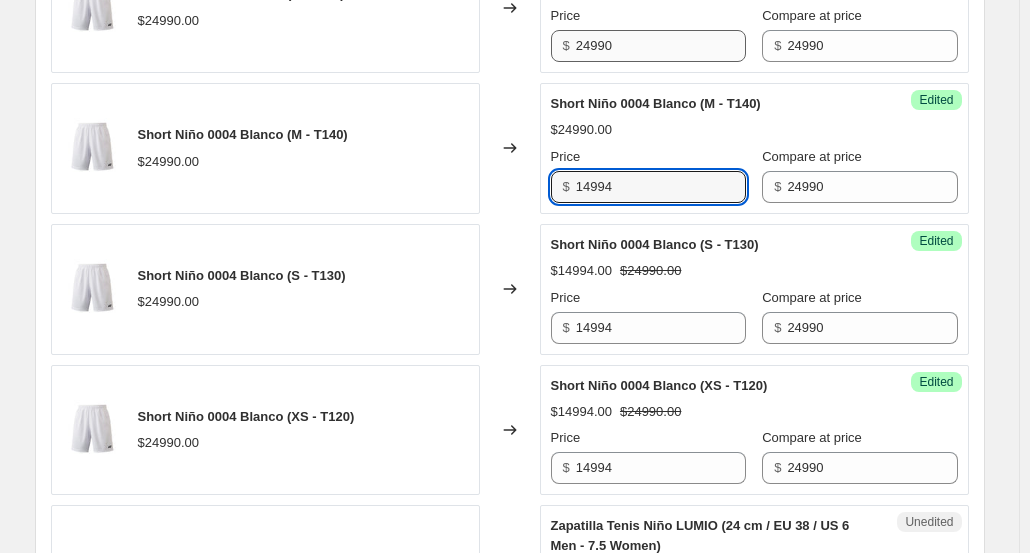 type on "14994" 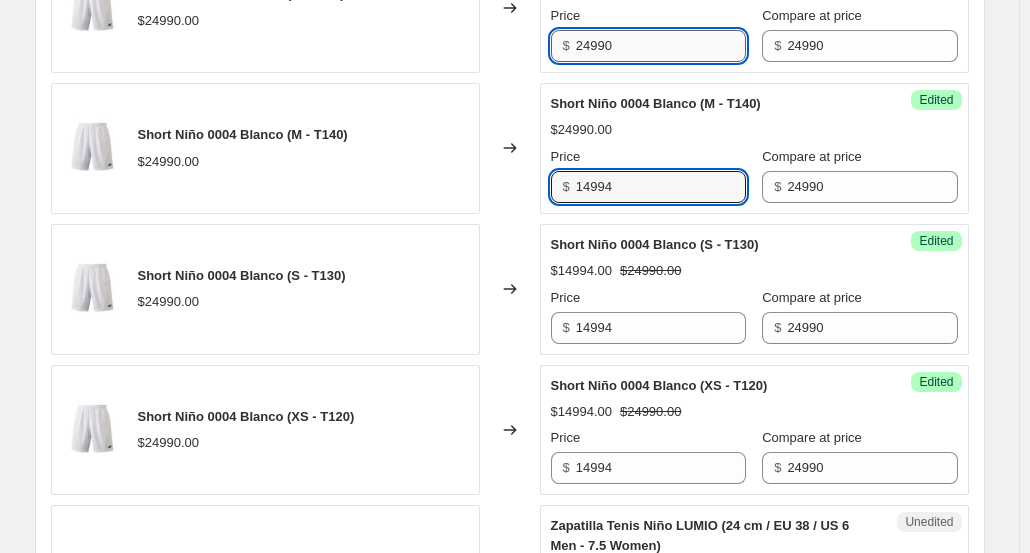 click on "24990" at bounding box center (661, 46) 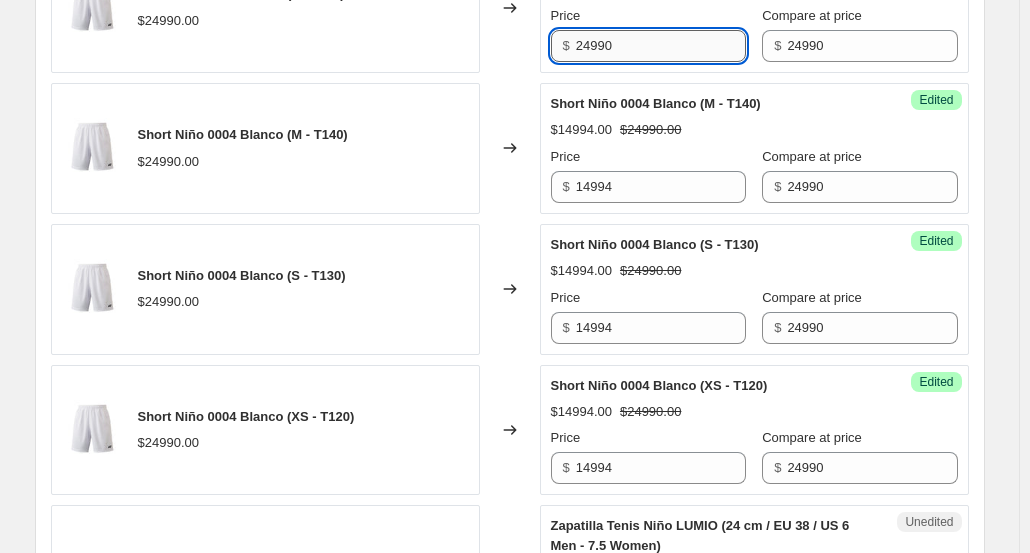 click on "24990" at bounding box center (661, 46) 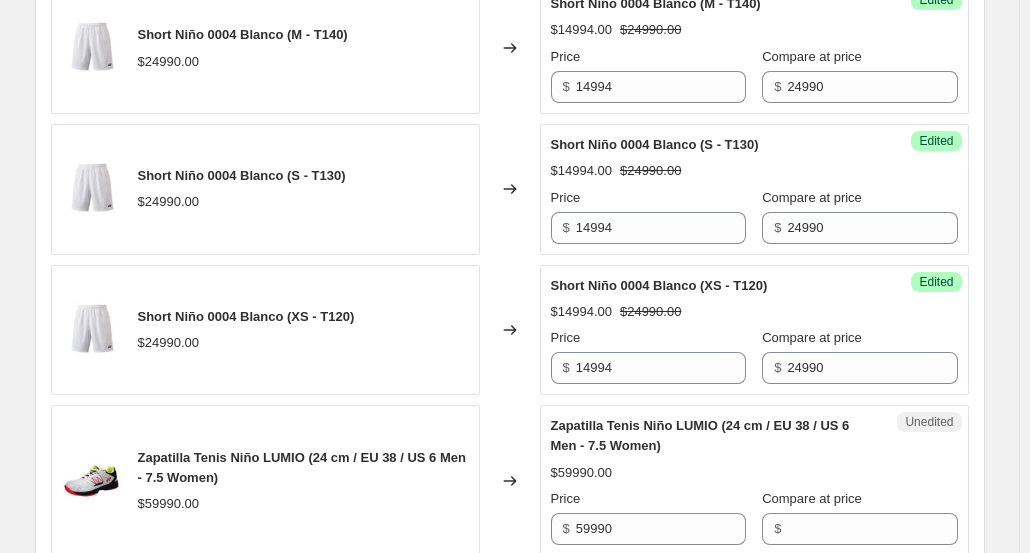 scroll, scrollTop: 2600, scrollLeft: 0, axis: vertical 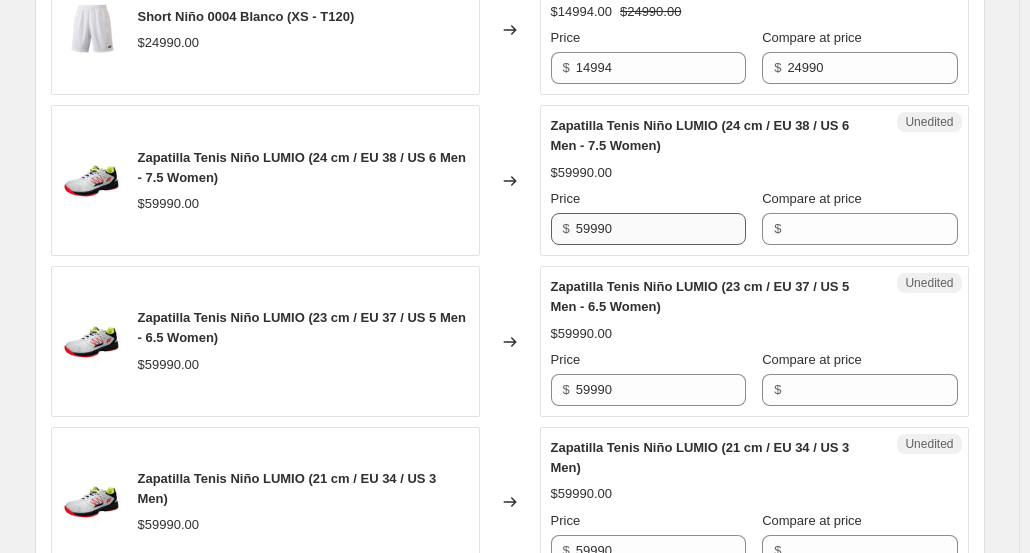 type on "14994" 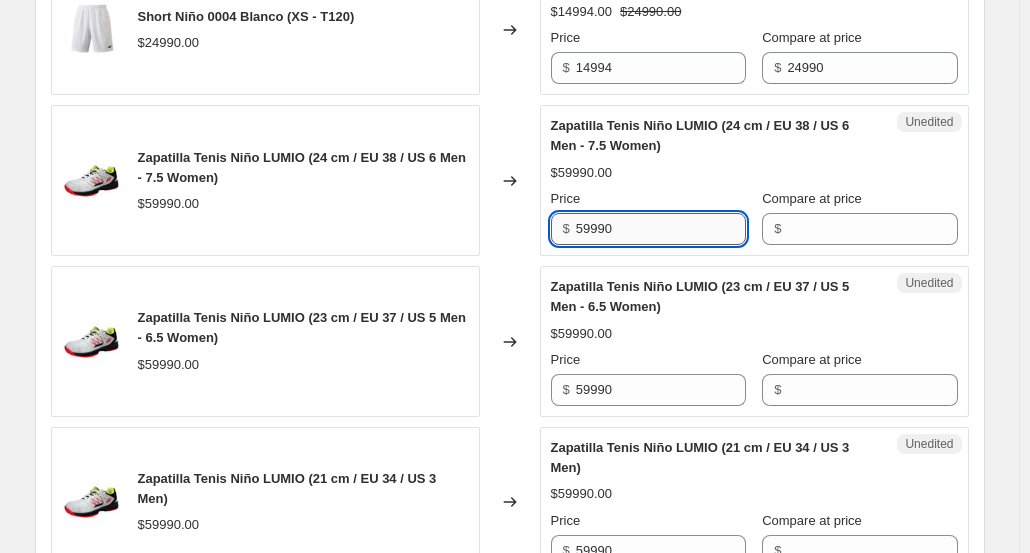 click on "59990" at bounding box center [661, 229] 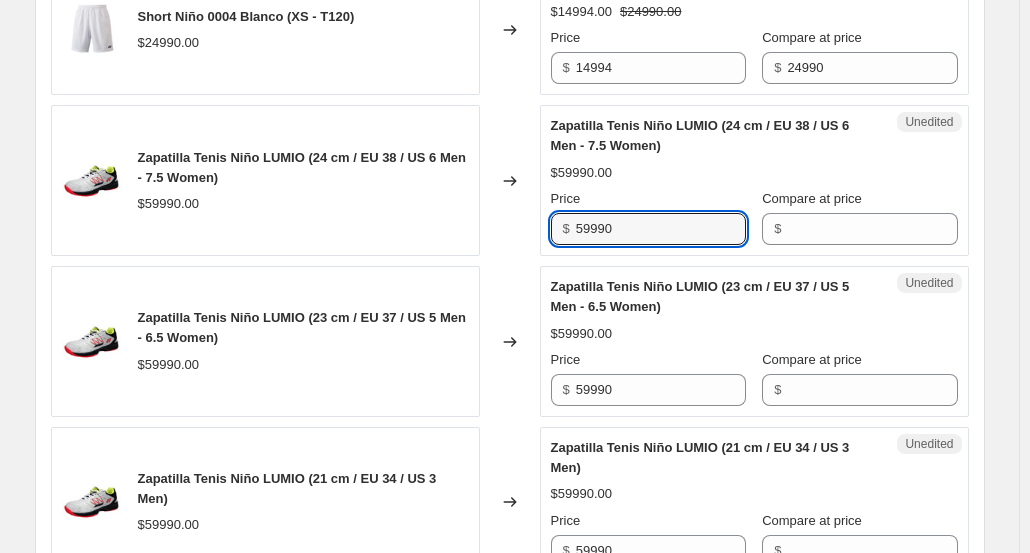 click on "$" at bounding box center [859, 229] 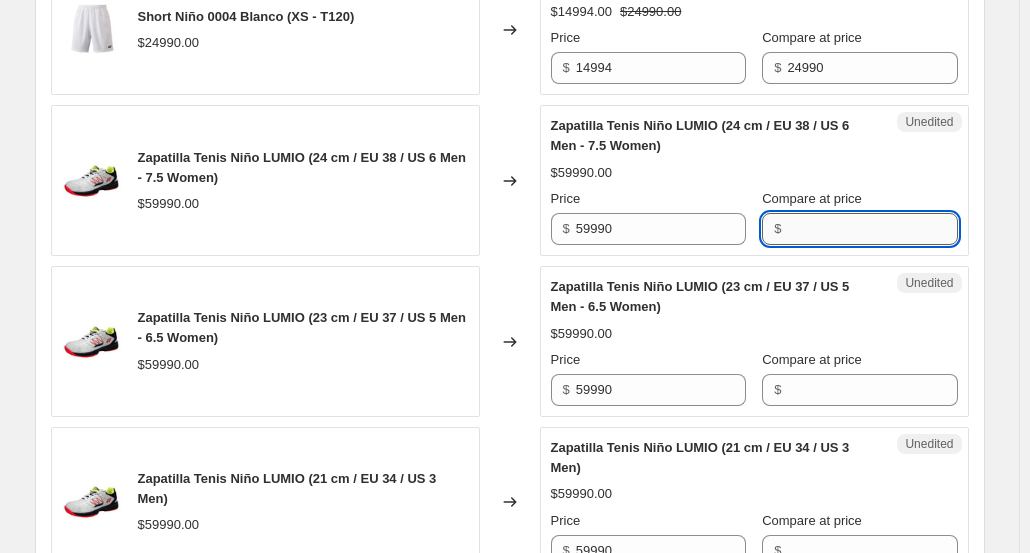click on "Compare at price" at bounding box center (872, 229) 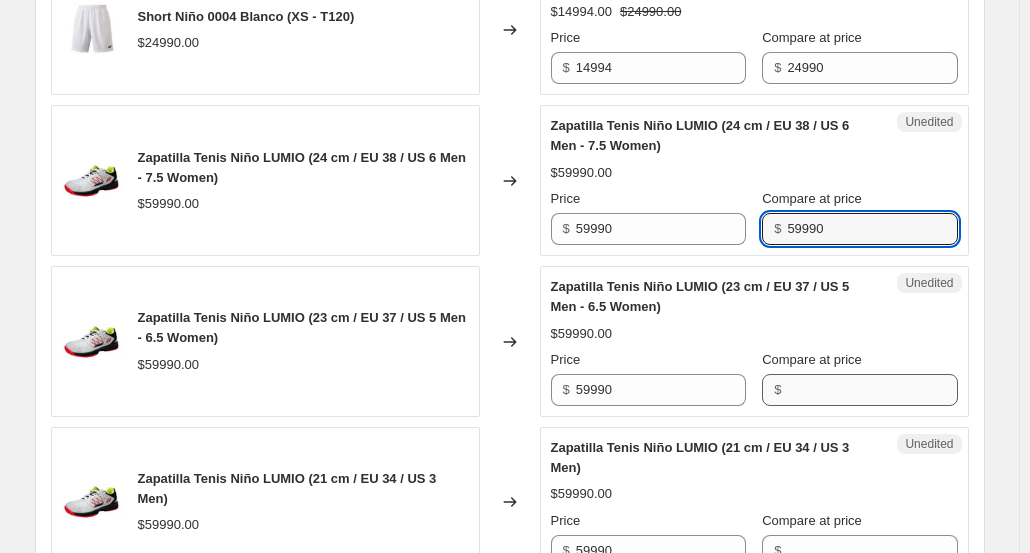 type on "59990" 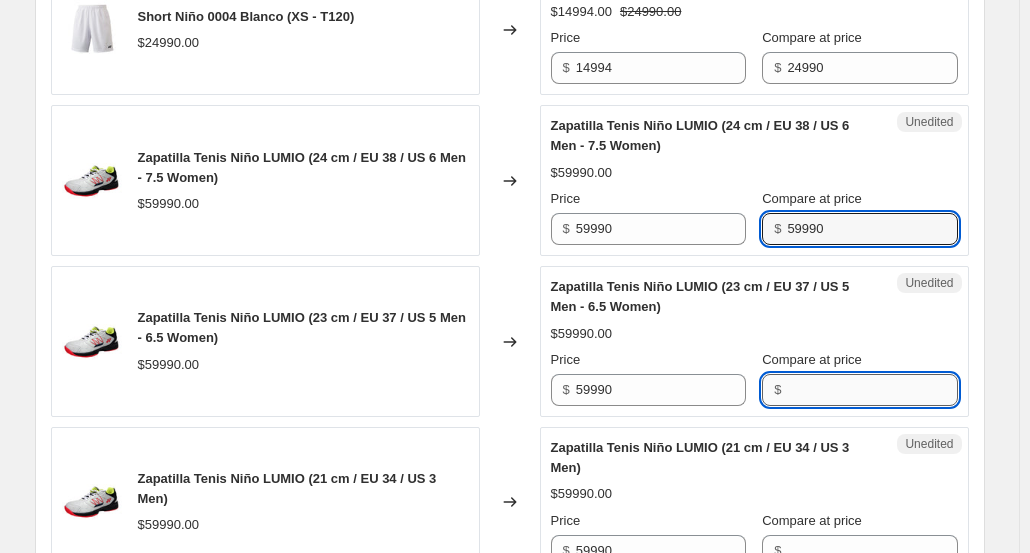 click on "Compare at price" at bounding box center [872, 390] 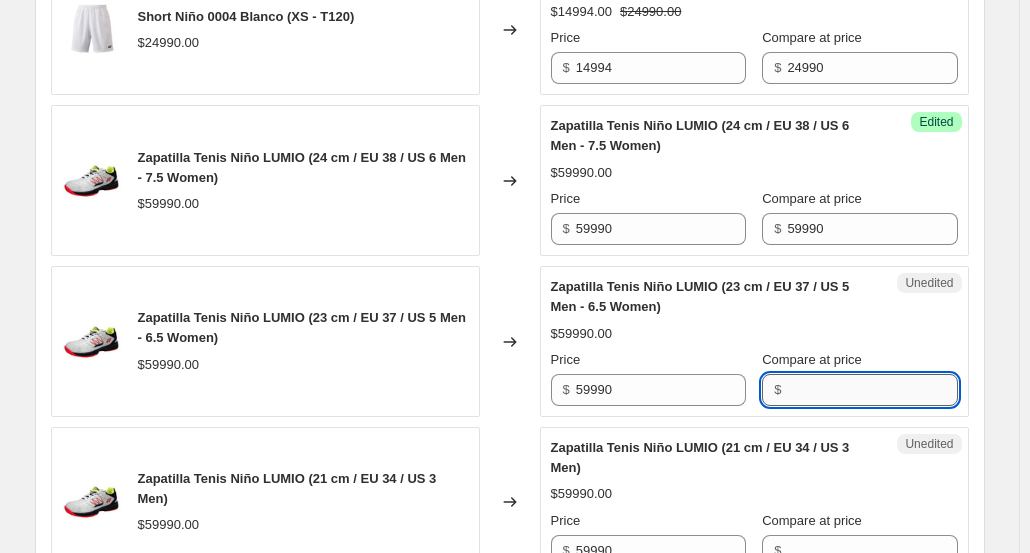 paste on "59990" 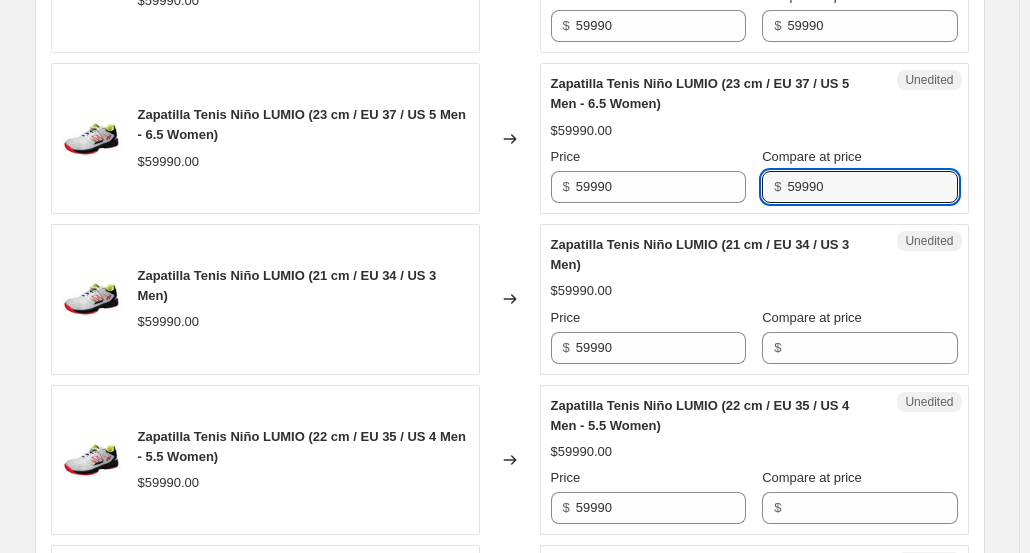 scroll, scrollTop: 2900, scrollLeft: 0, axis: vertical 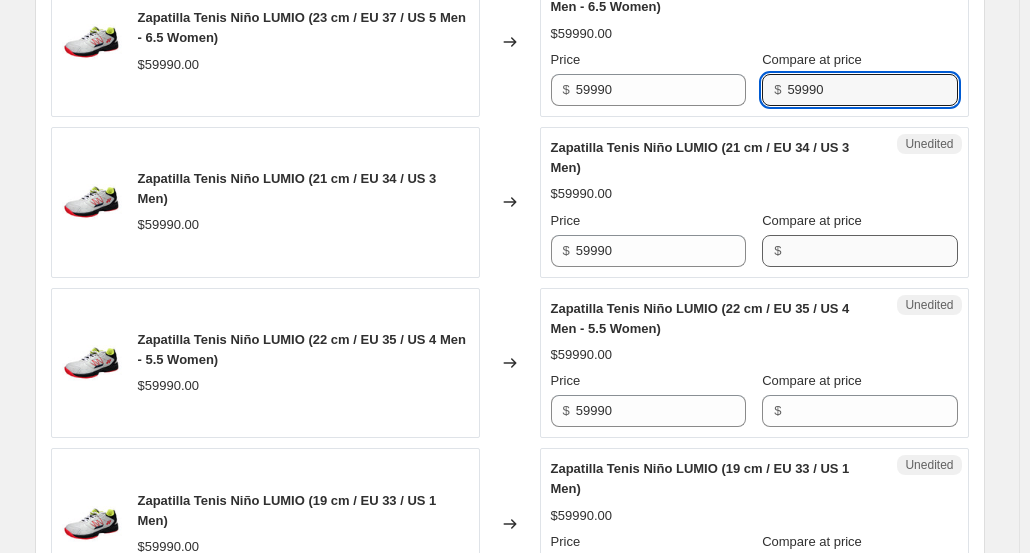 type on "59990" 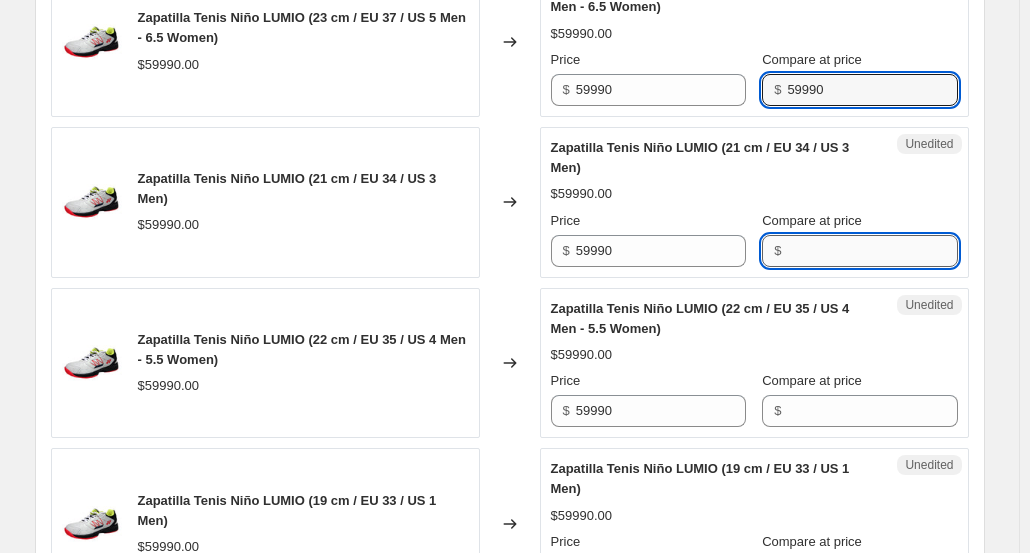 click on "Compare at price" at bounding box center [872, 251] 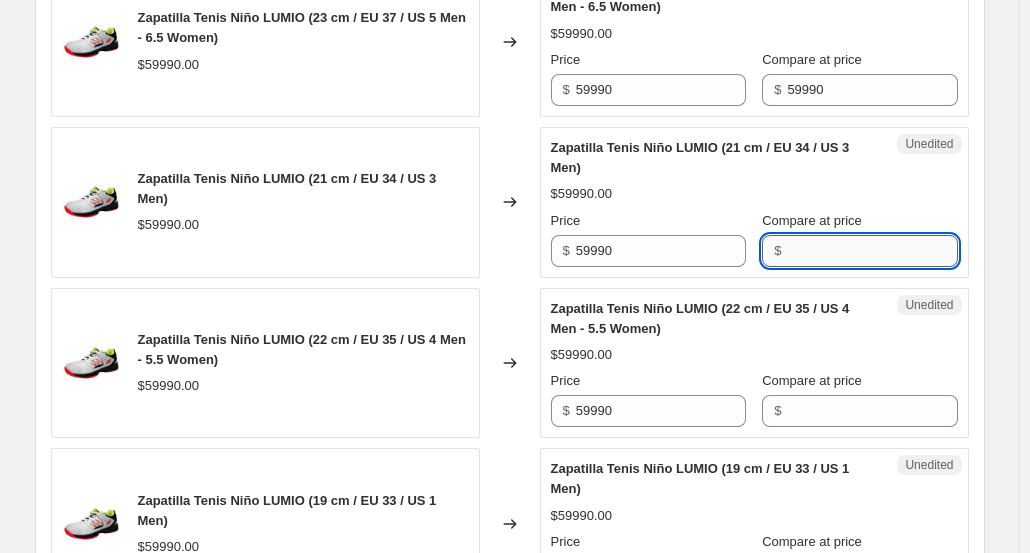 paste on "59990" 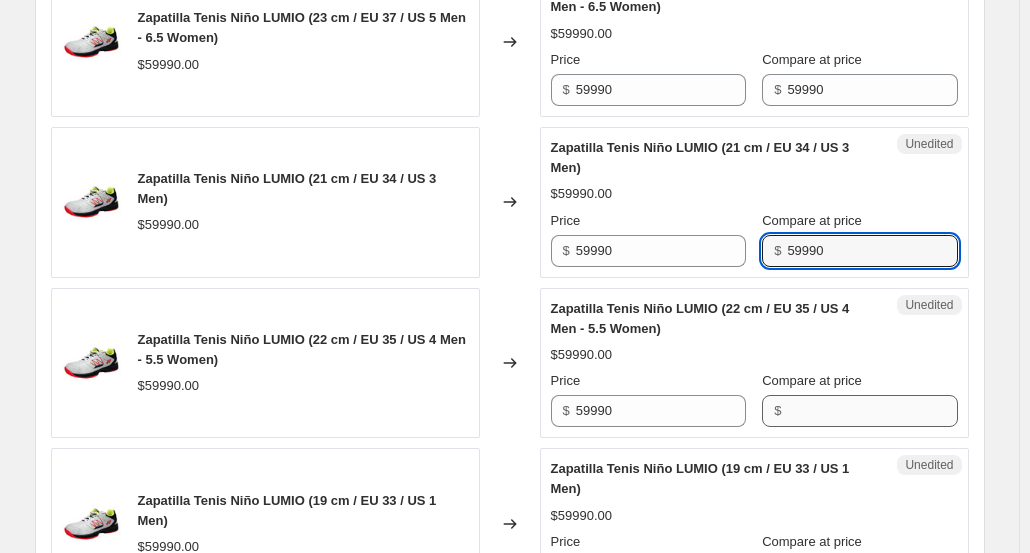 type on "59990" 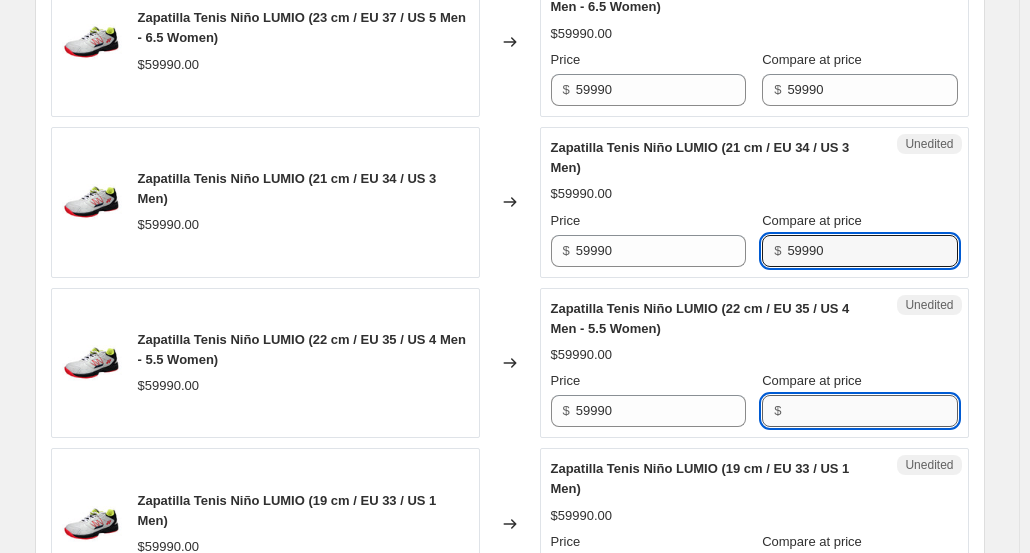 click on "Compare at price" at bounding box center (872, 411) 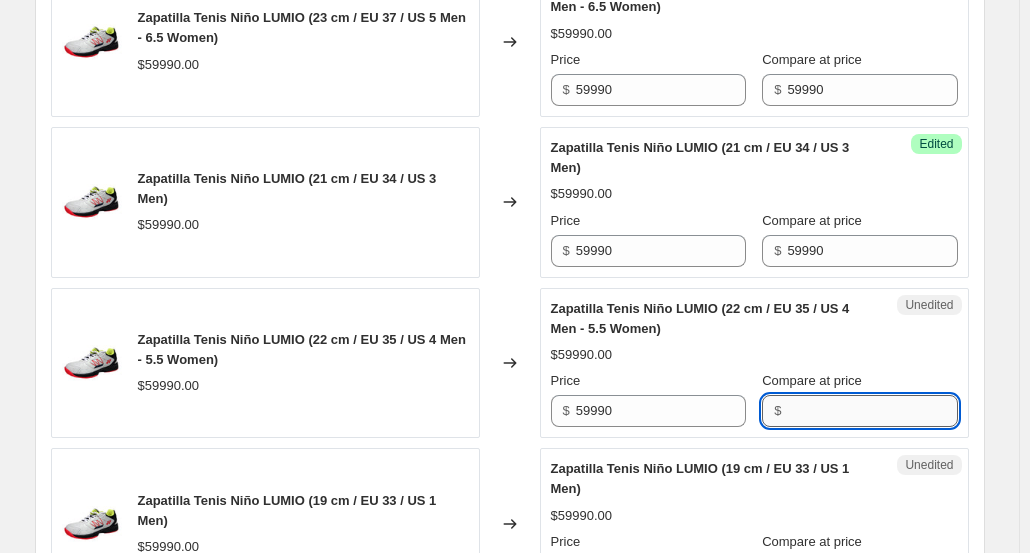 paste on "59990" 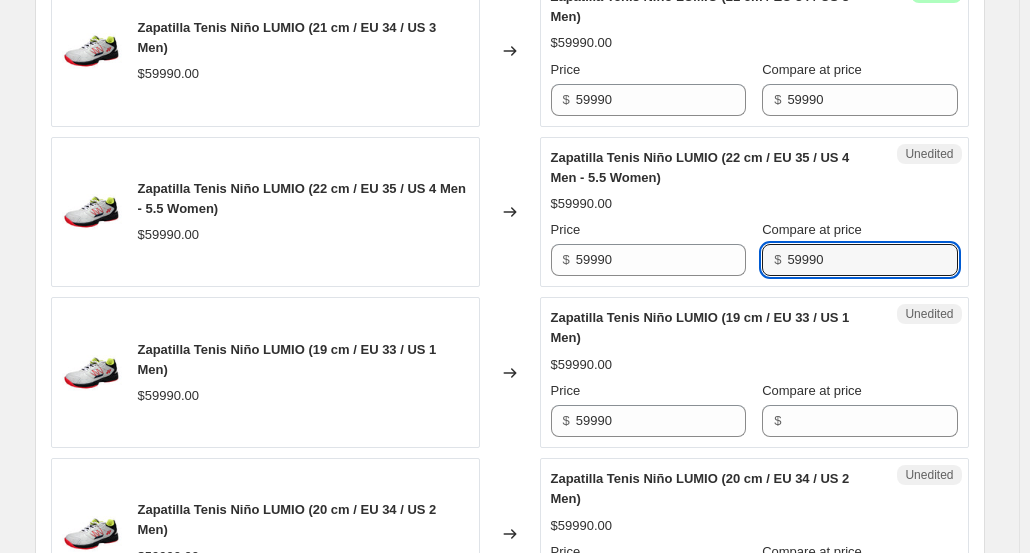 scroll, scrollTop: 3200, scrollLeft: 0, axis: vertical 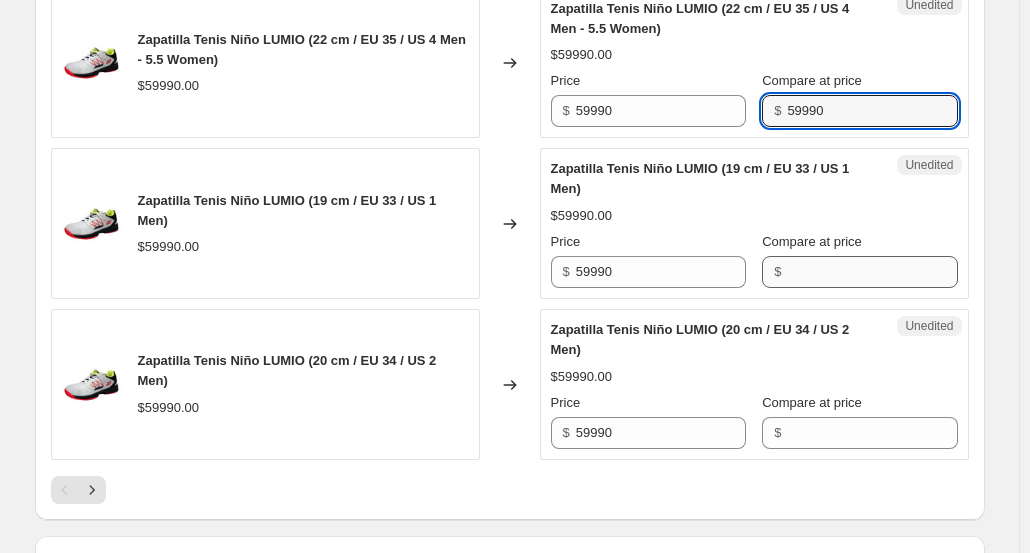 type on "59990" 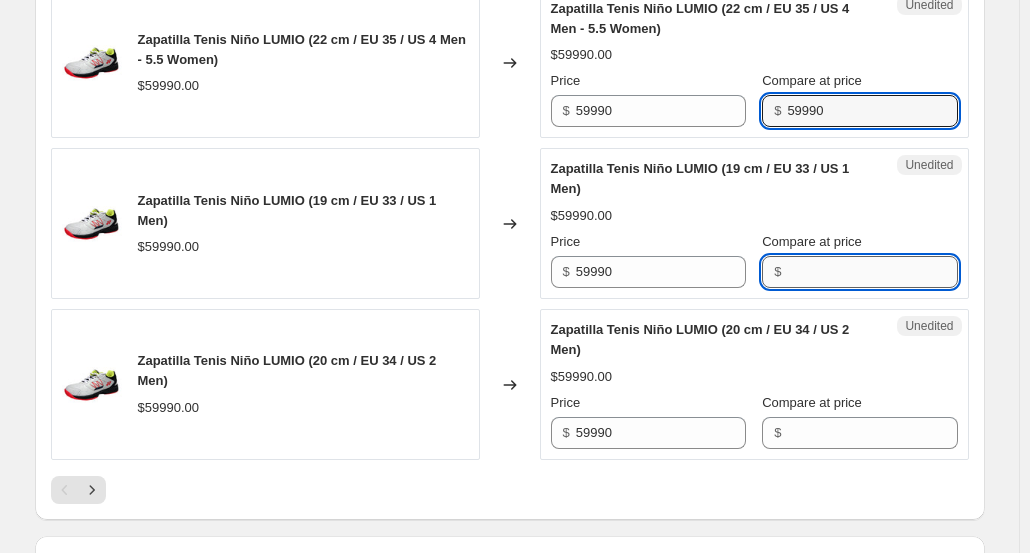 click on "Compare at price" at bounding box center [872, 272] 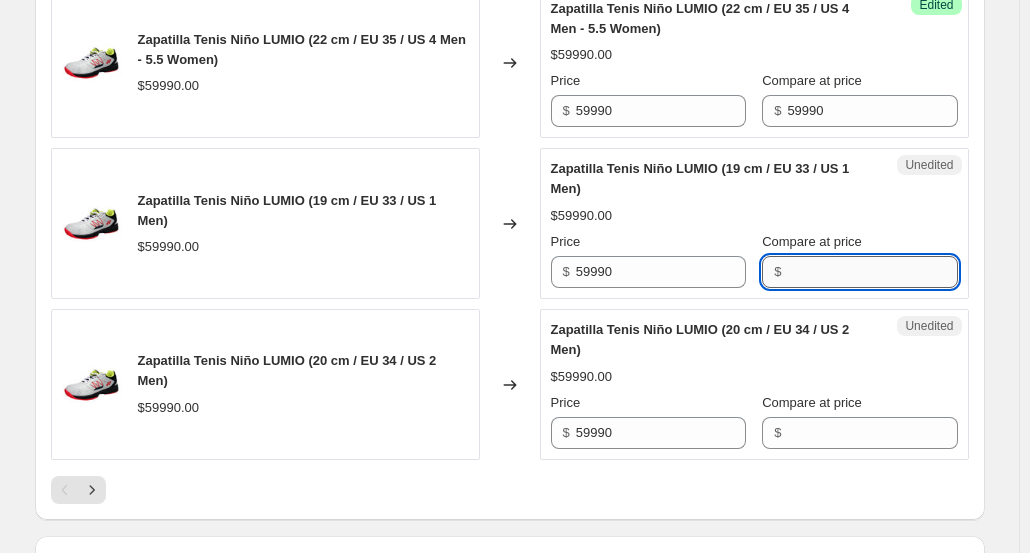 paste on "59990" 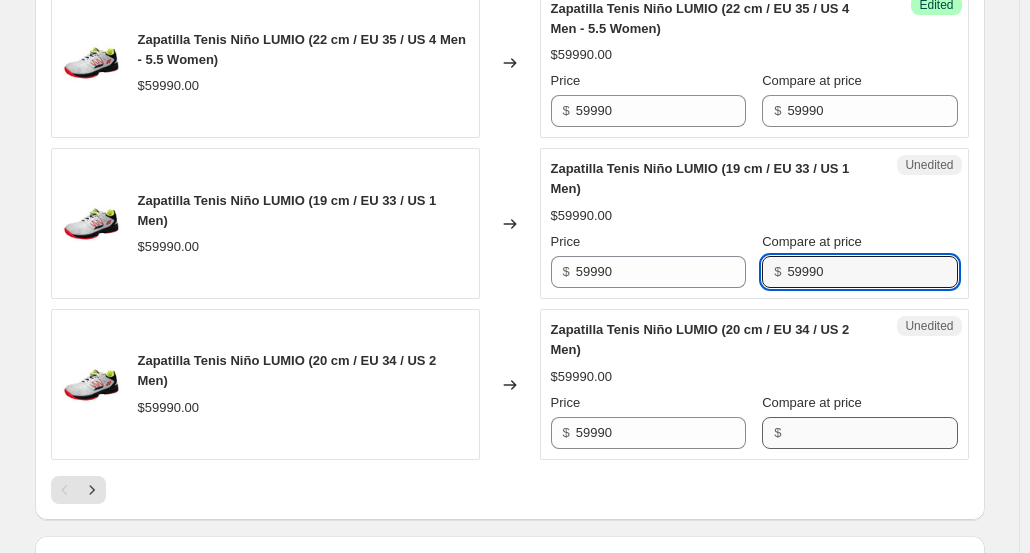 type on "59990" 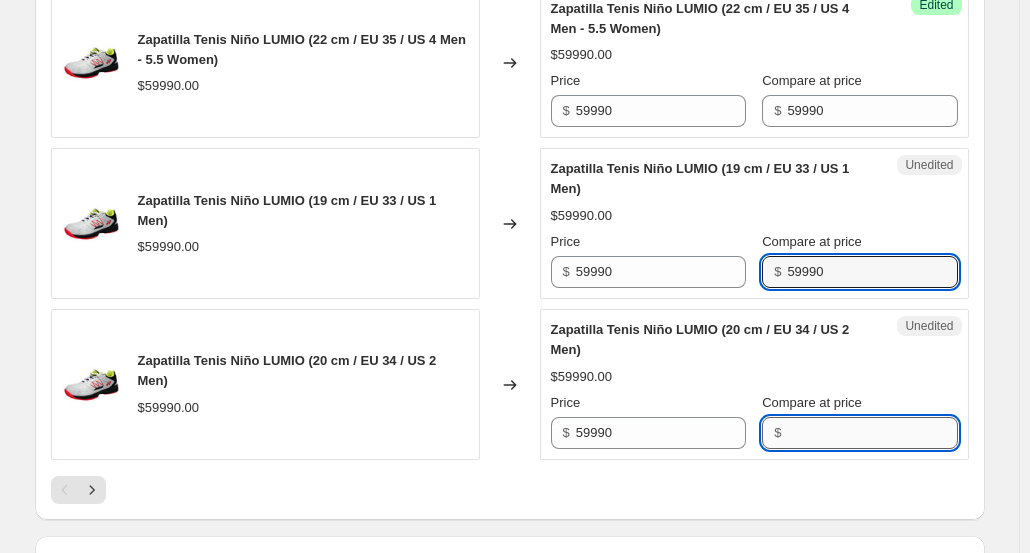 click on "Compare at price" at bounding box center [872, 433] 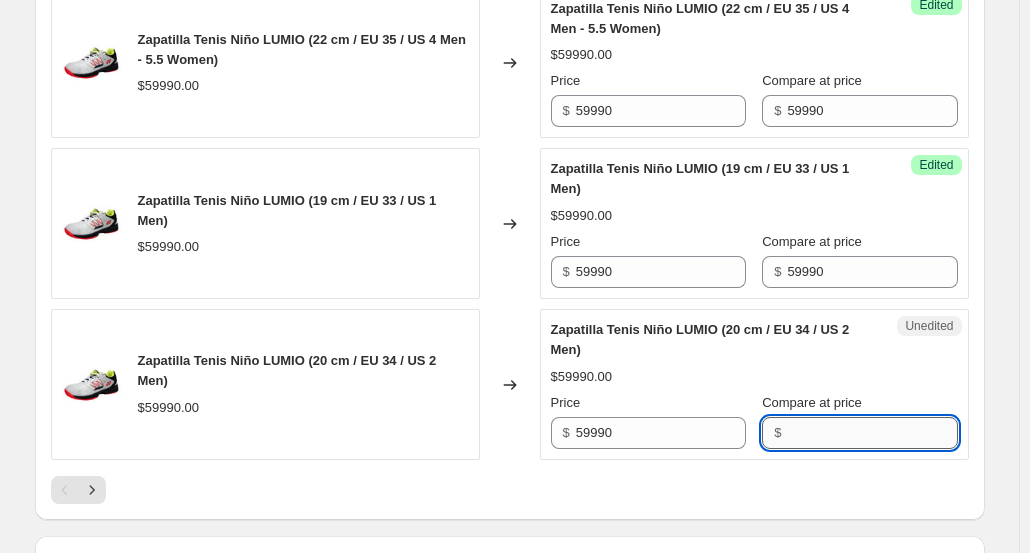 paste on "59990" 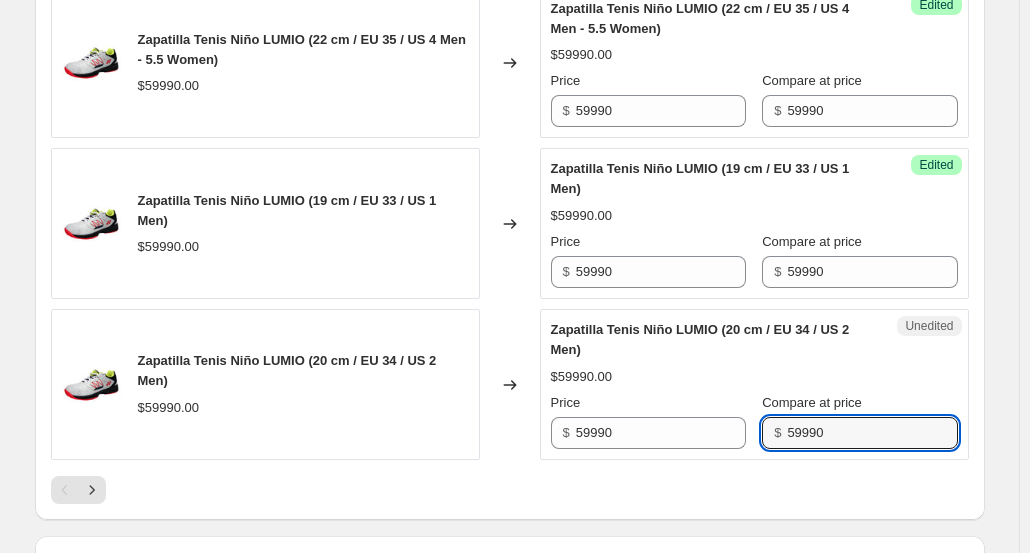 type on "59990" 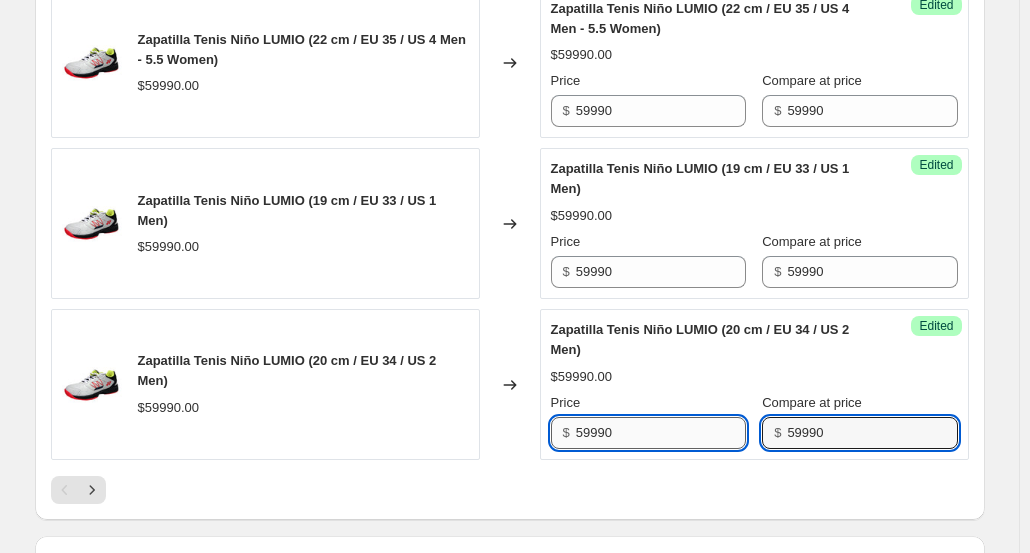 click on "59990" at bounding box center (661, 433) 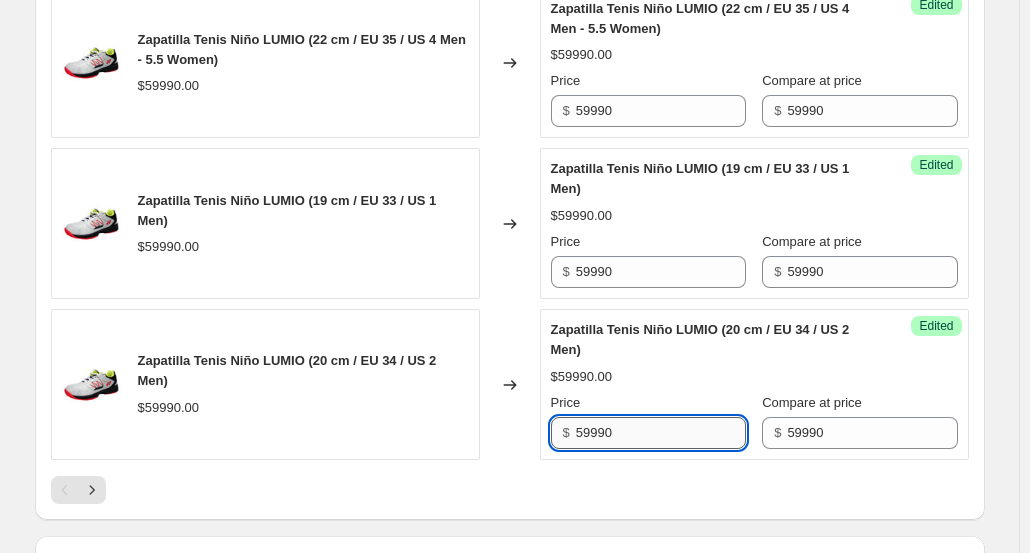 click on "59990" at bounding box center (661, 433) 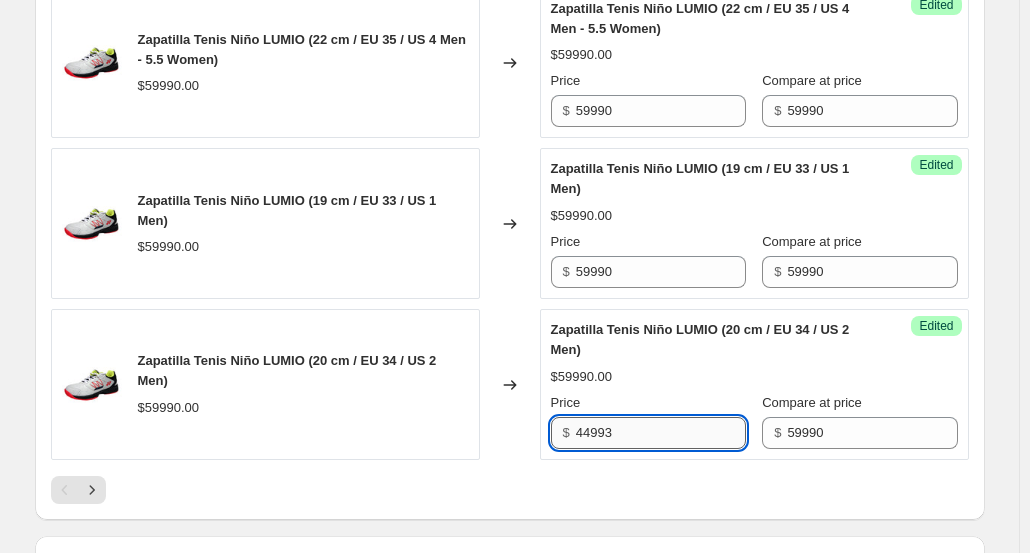 click on "44993" at bounding box center (661, 433) 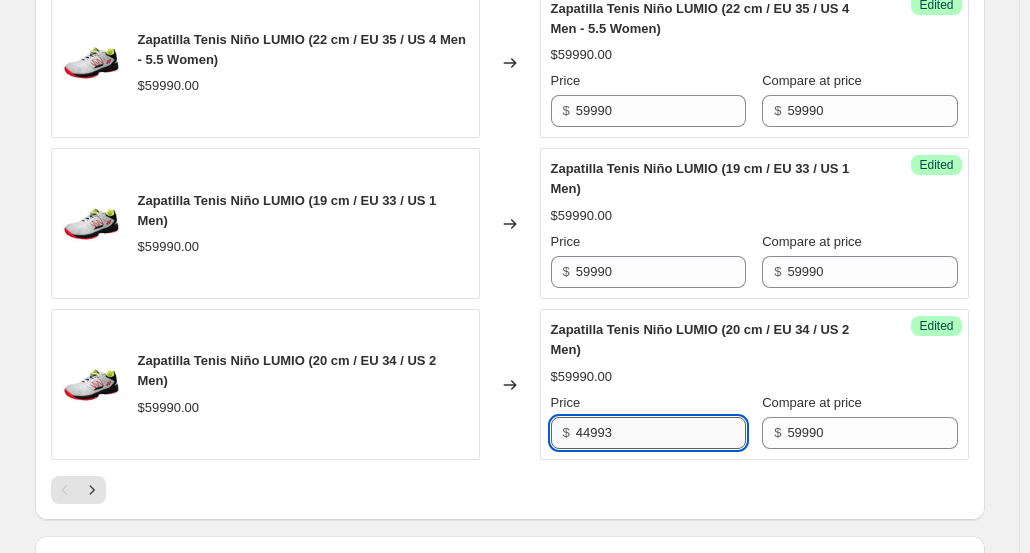click on "44993" at bounding box center [661, 433] 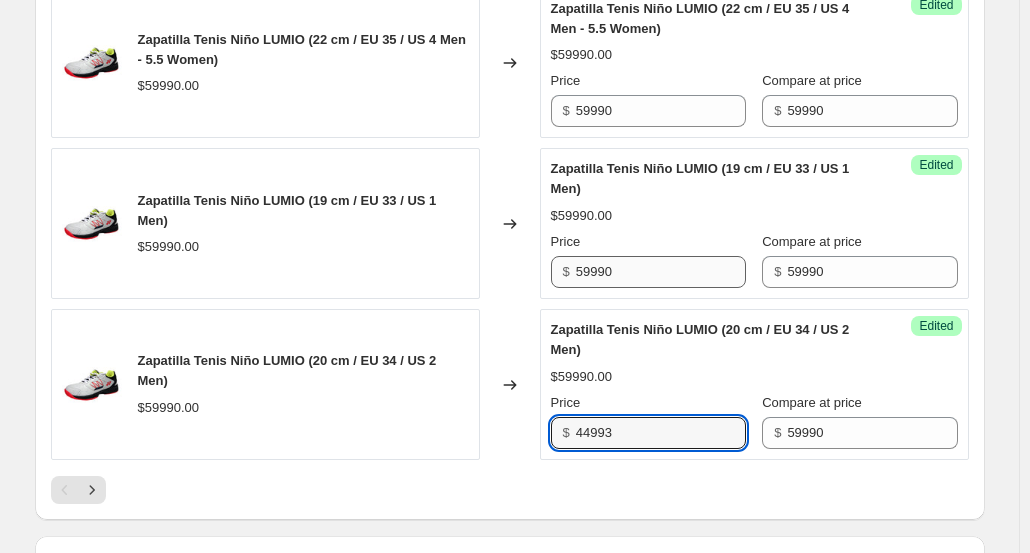 type on "44993" 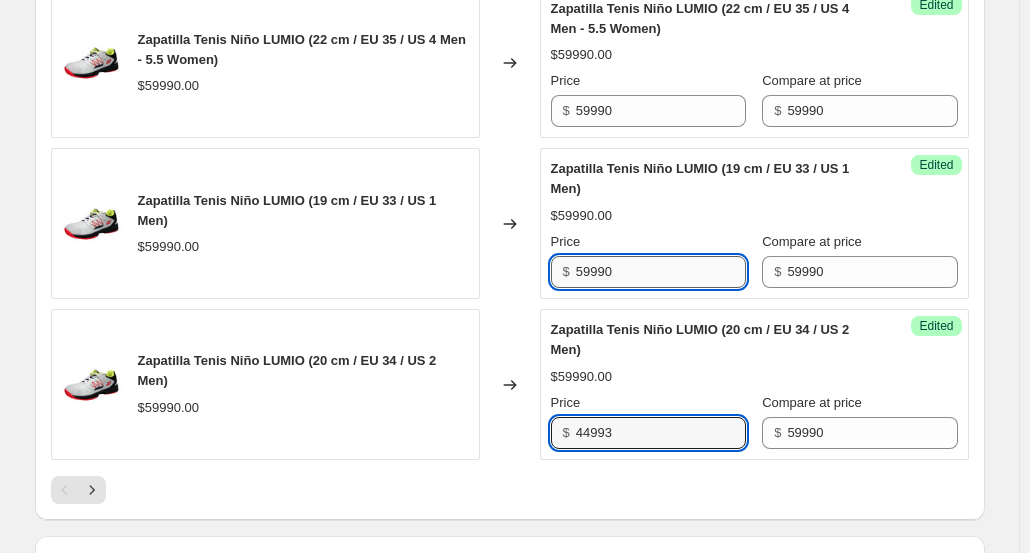 click on "59990" at bounding box center [661, 272] 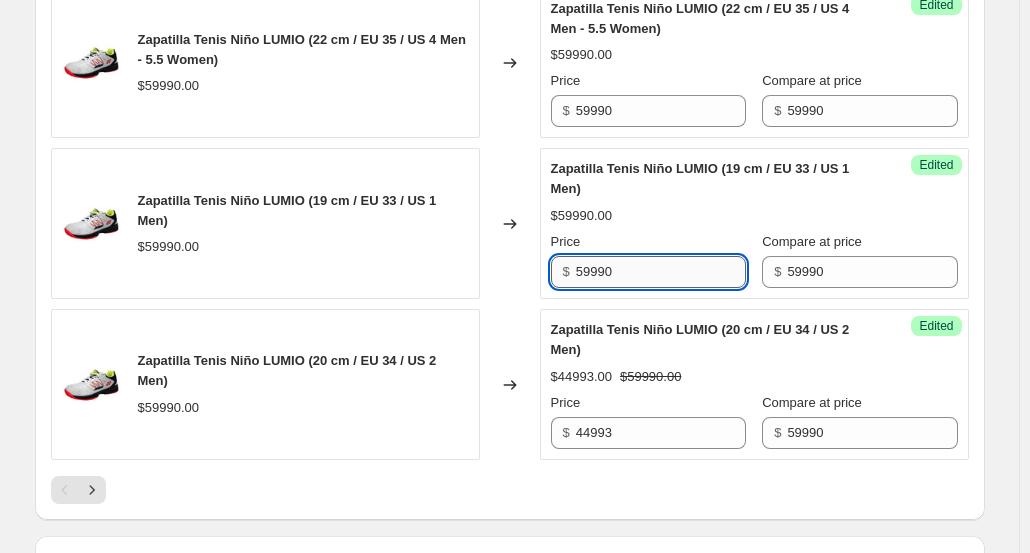 click on "59990" at bounding box center [661, 272] 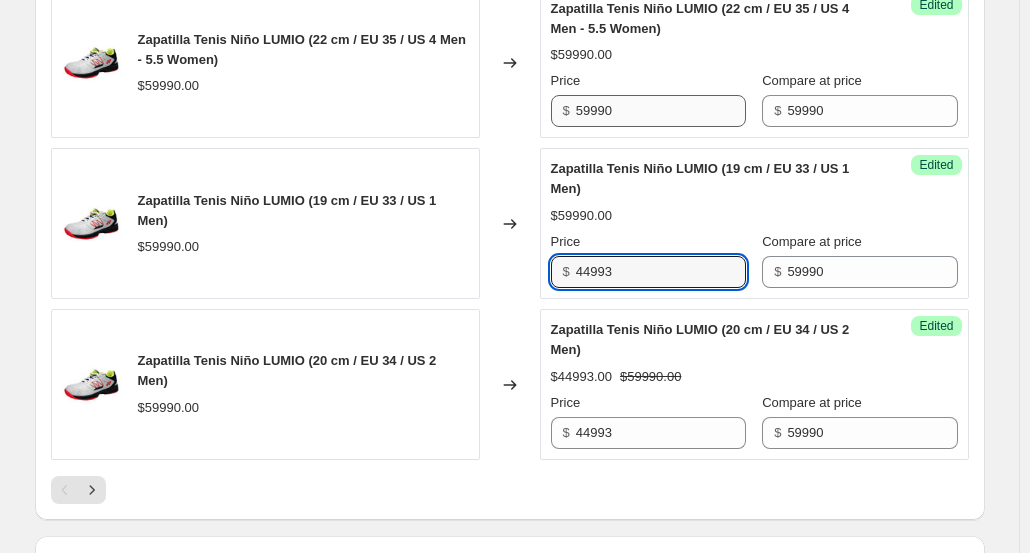 type on "44993" 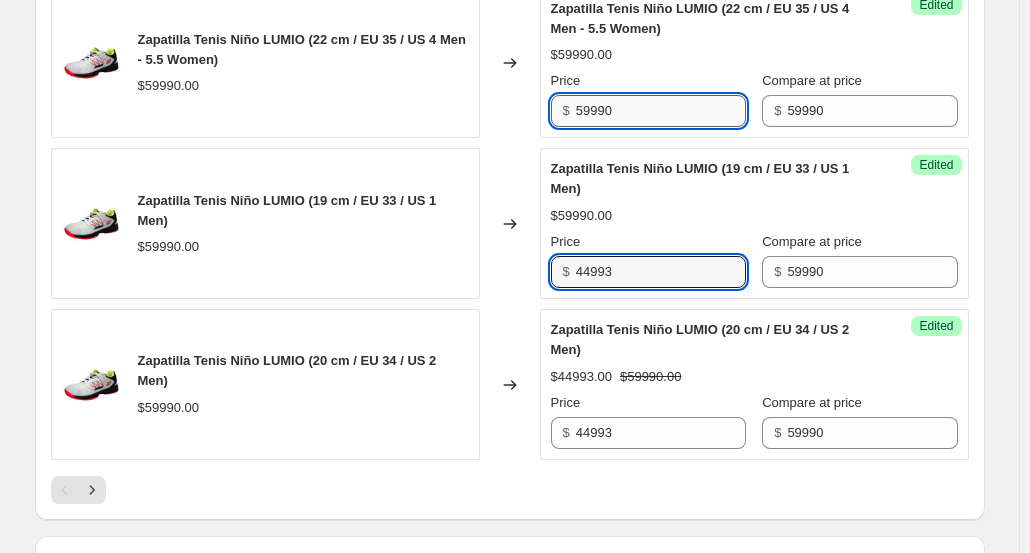 click on "59990" at bounding box center (661, 111) 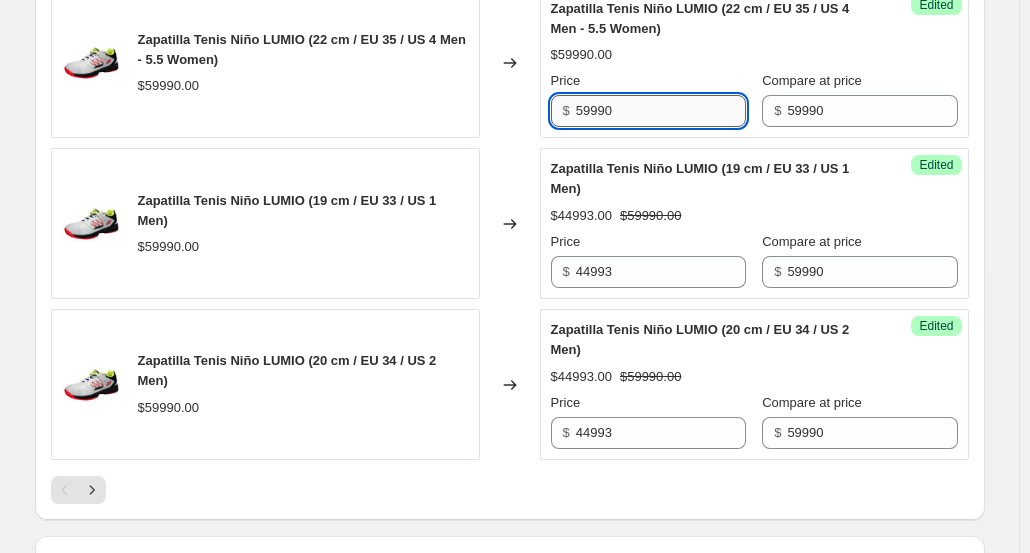 click on "59990" at bounding box center (661, 111) 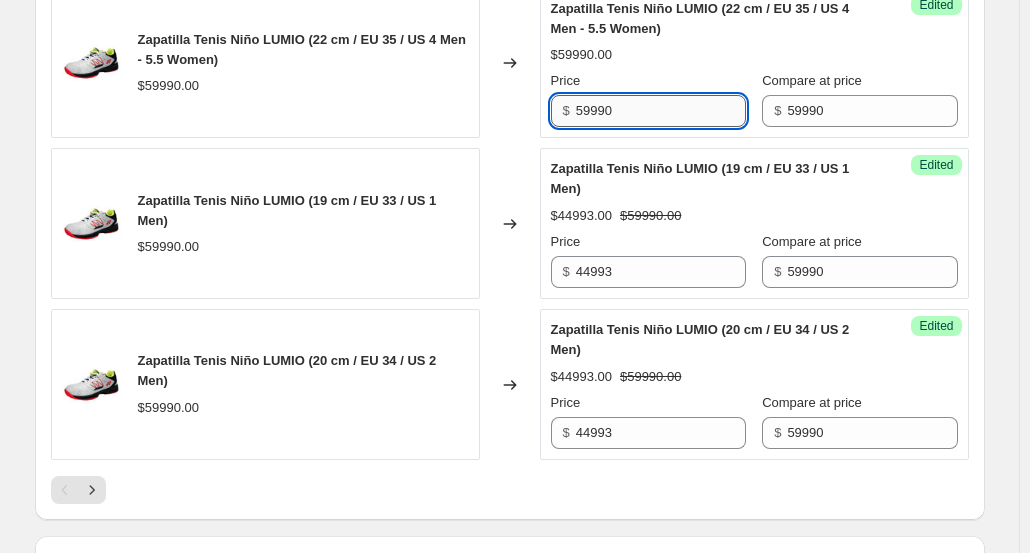 paste on "44993" 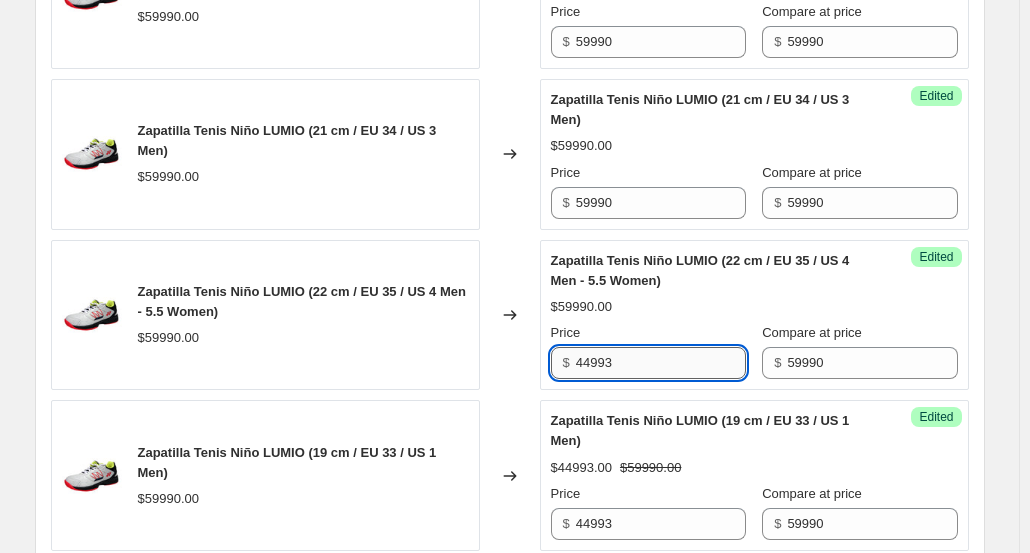 scroll, scrollTop: 2900, scrollLeft: 0, axis: vertical 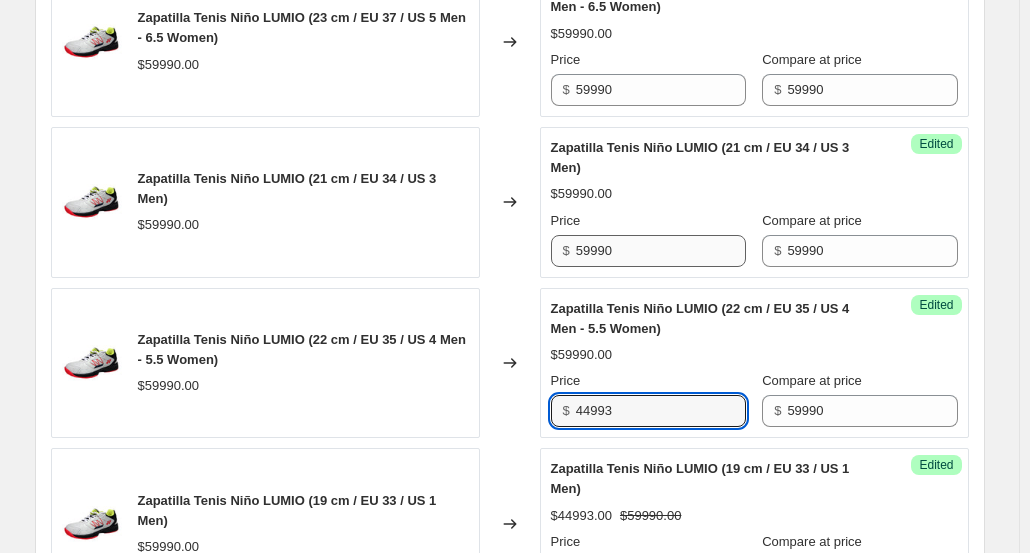 type on "44993" 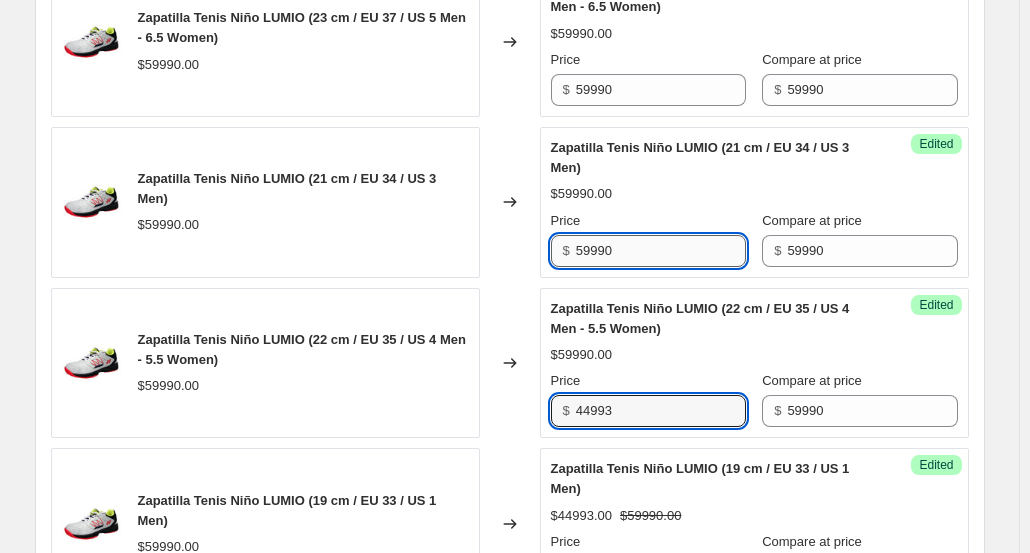 click on "59990" at bounding box center [661, 251] 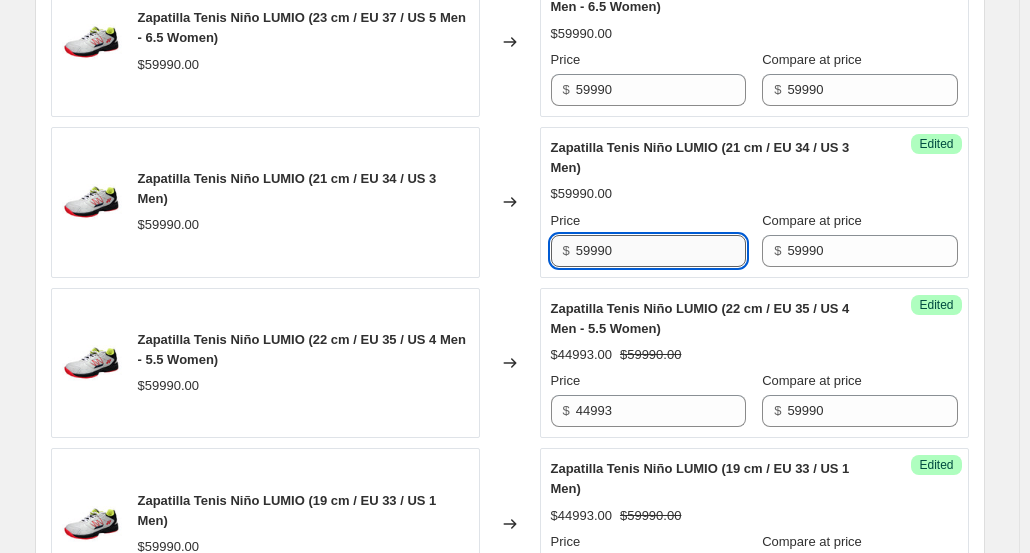 click on "59990" at bounding box center [661, 251] 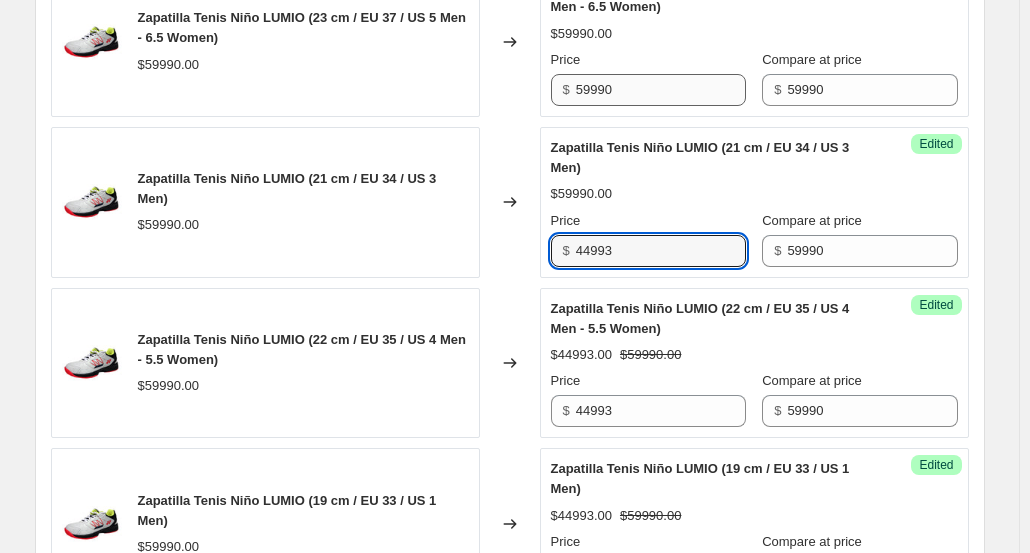 type on "44993" 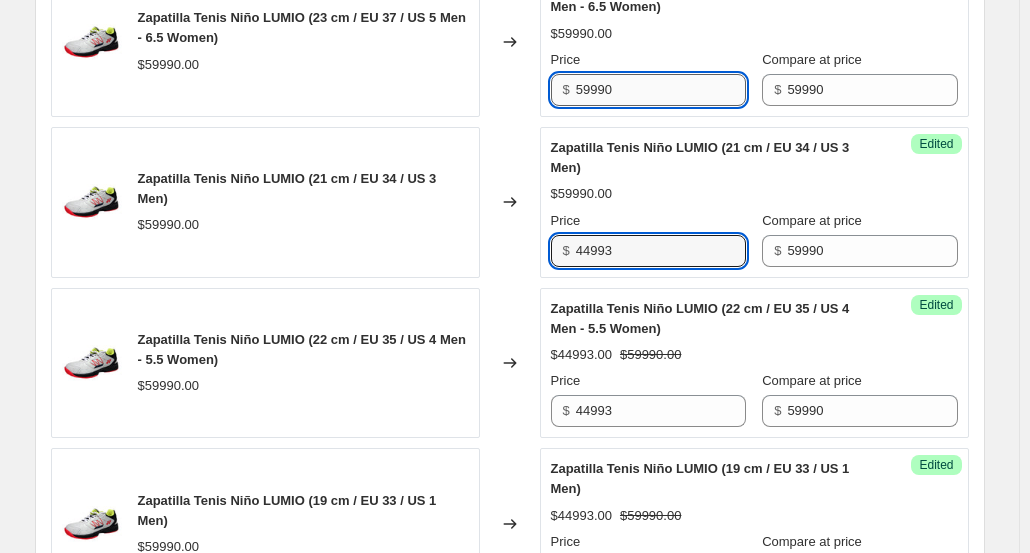click on "59990" at bounding box center [661, 90] 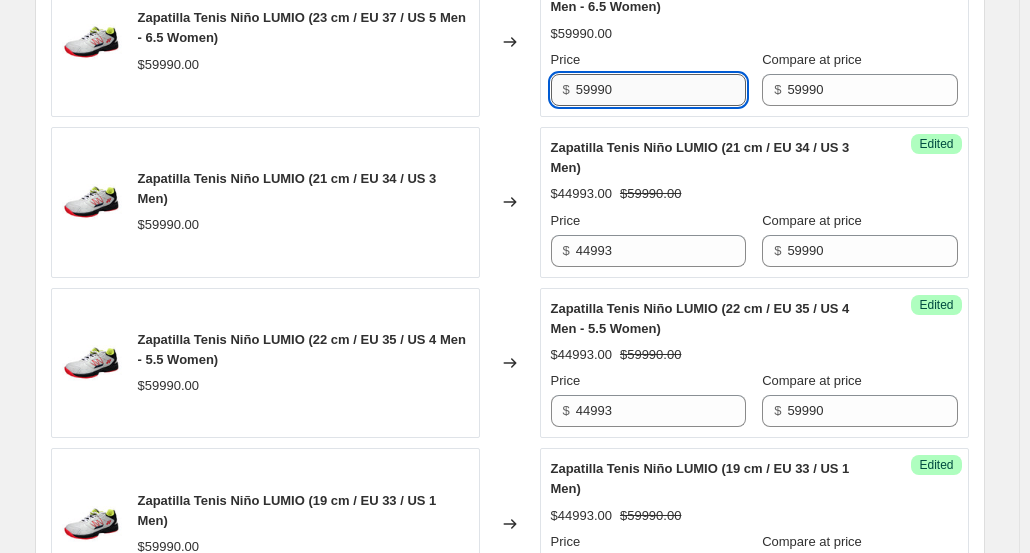 click on "59990" at bounding box center [661, 90] 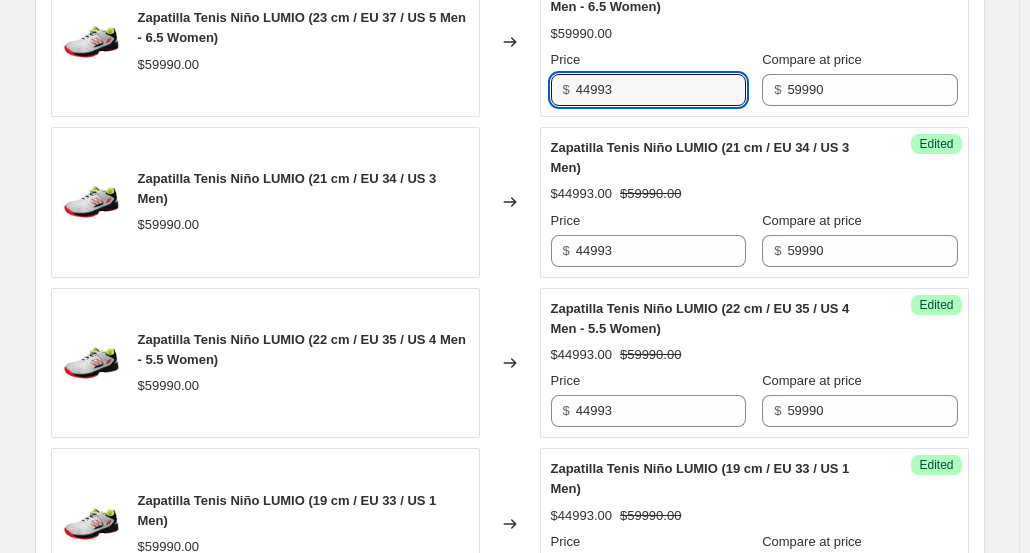 scroll, scrollTop: 2700, scrollLeft: 0, axis: vertical 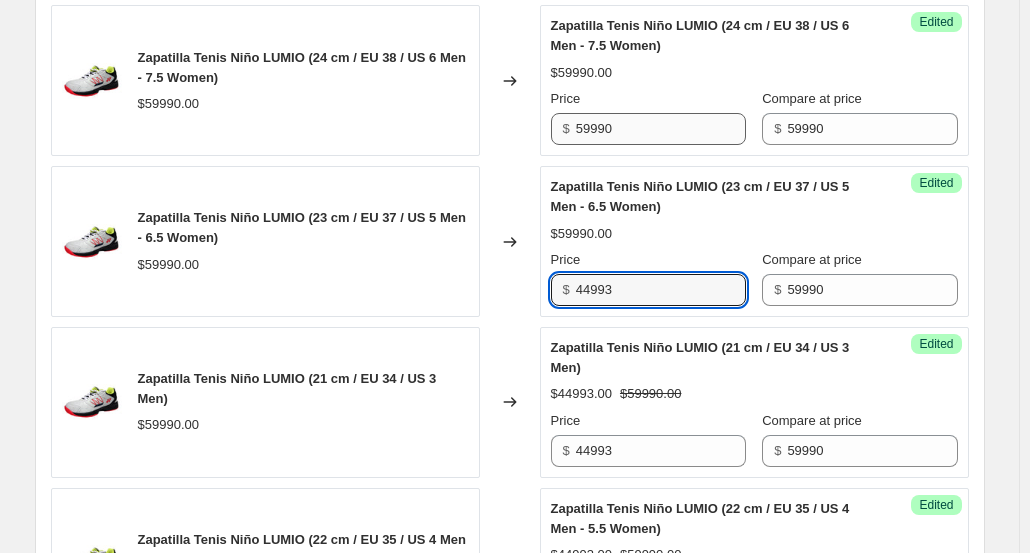 type on "44993" 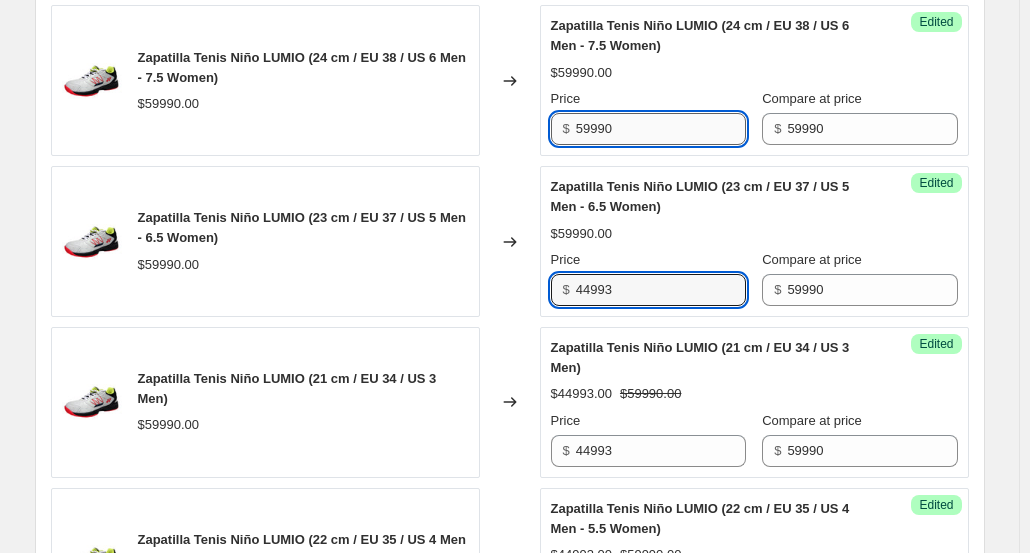 click on "59990" at bounding box center [661, 129] 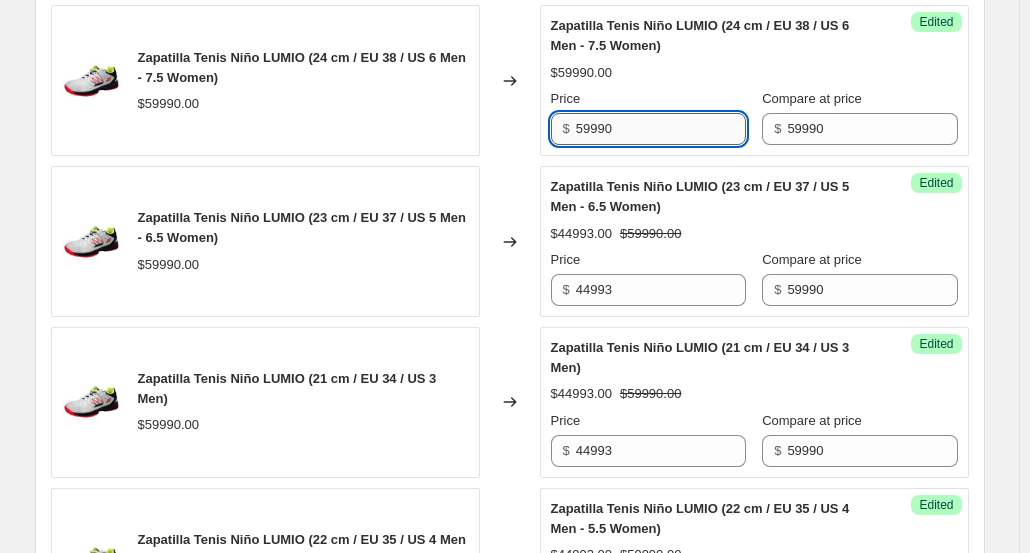 click on "59990" at bounding box center [661, 129] 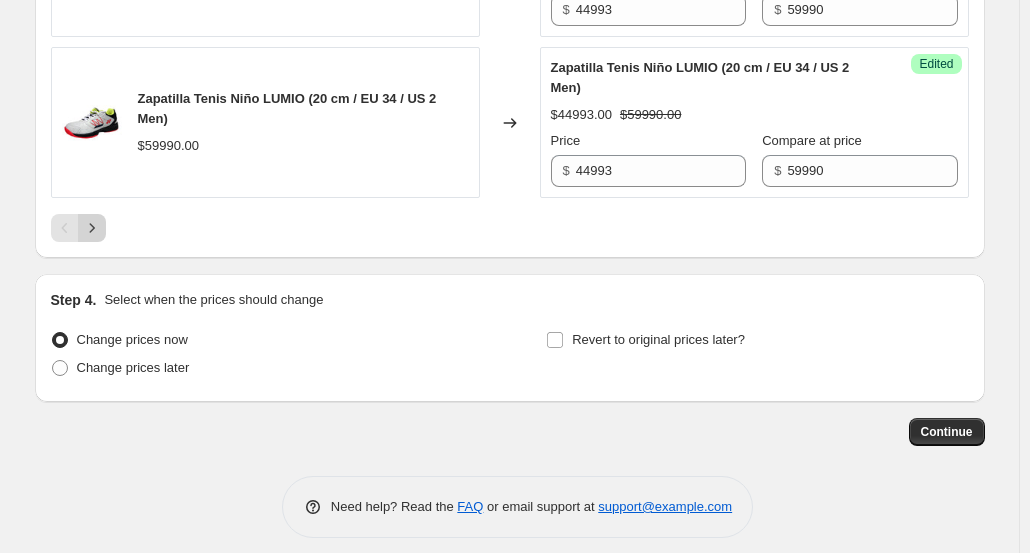 click 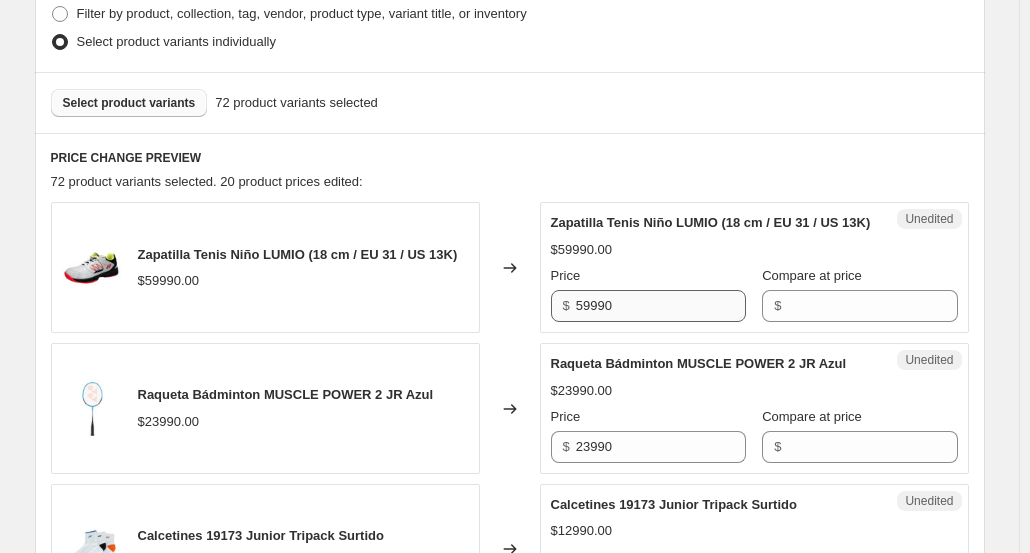 scroll, scrollTop: 562, scrollLeft: 0, axis: vertical 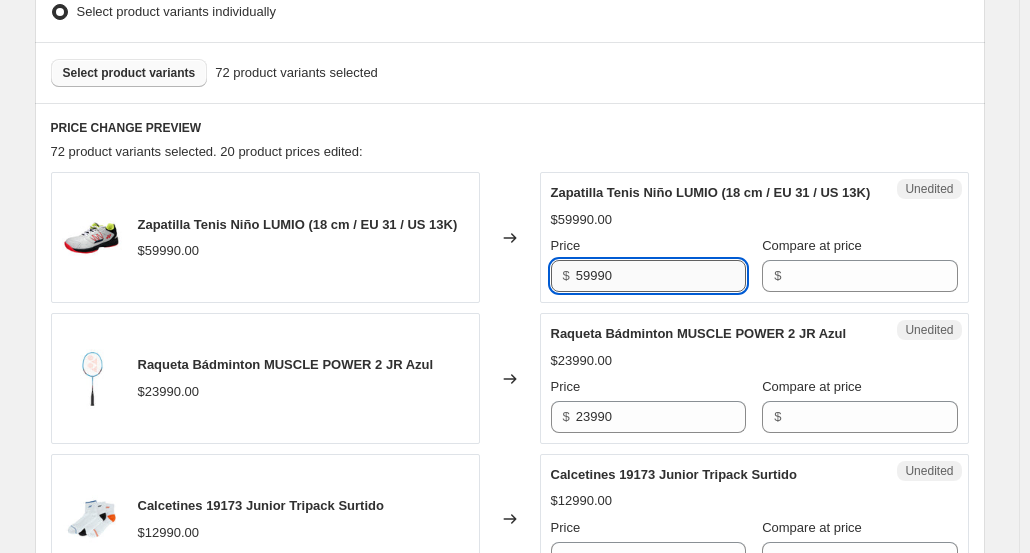 click on "59990" at bounding box center [661, 276] 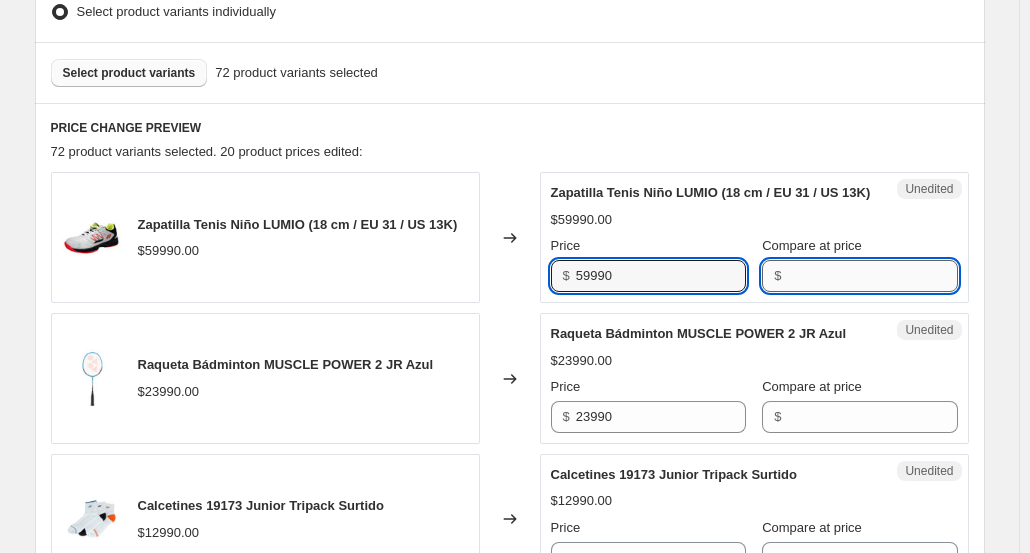 click on "Compare at price" at bounding box center (872, 276) 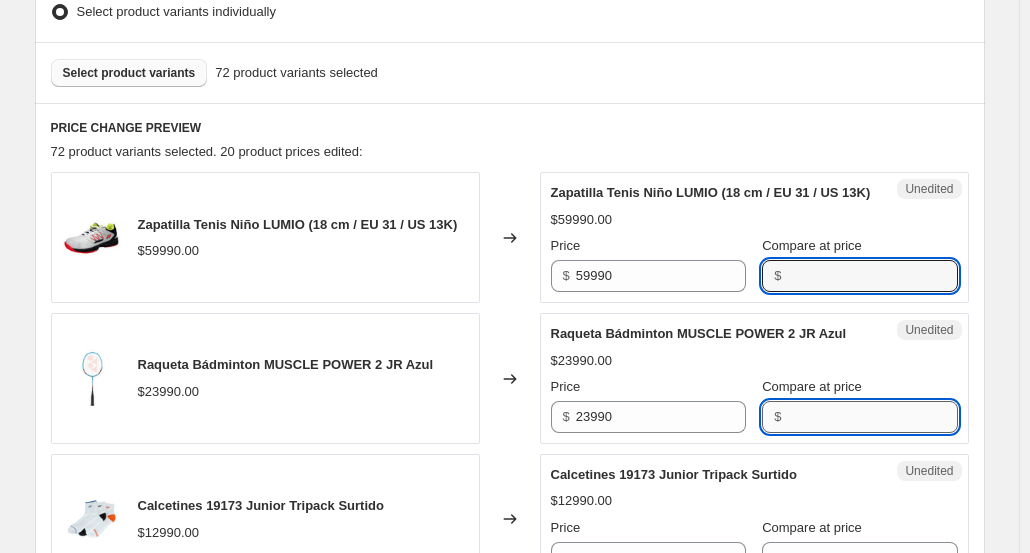 click on "Compare at price" at bounding box center (872, 417) 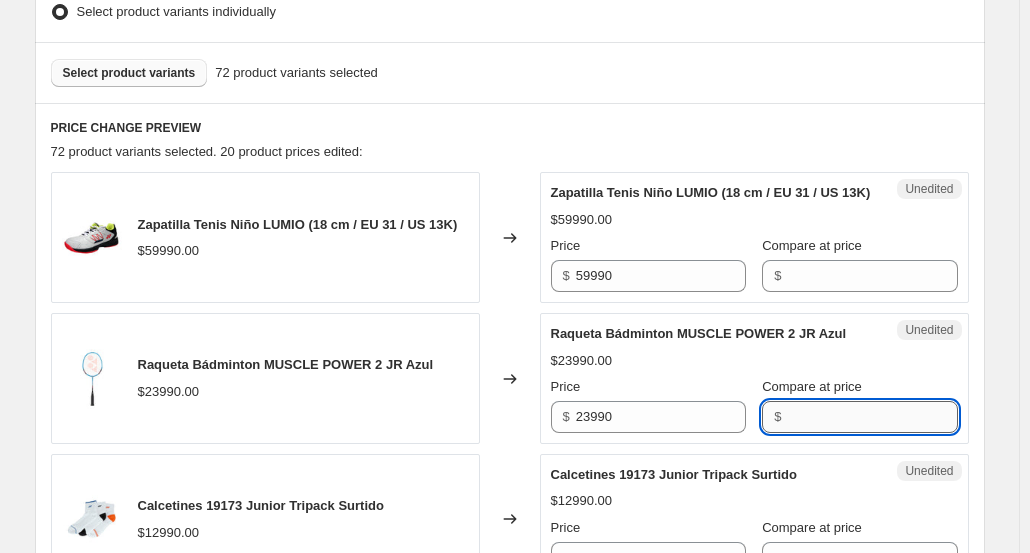 paste on "44993" 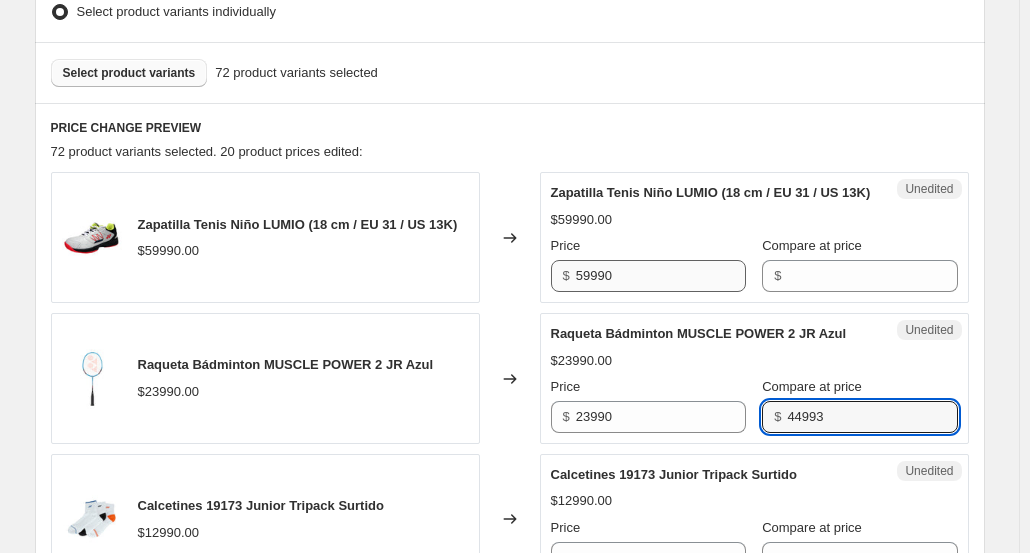 type on "44993" 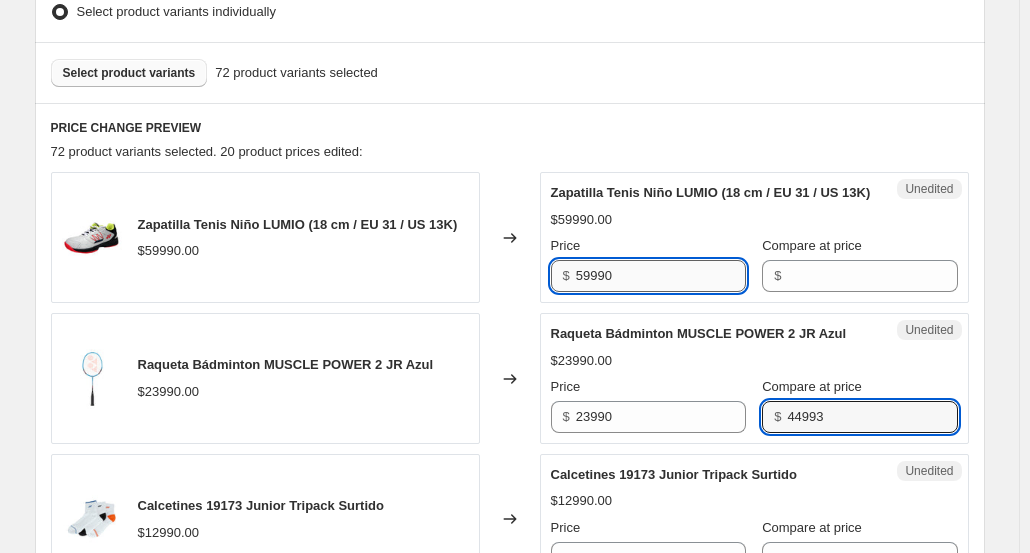 click on "59990" at bounding box center (661, 276) 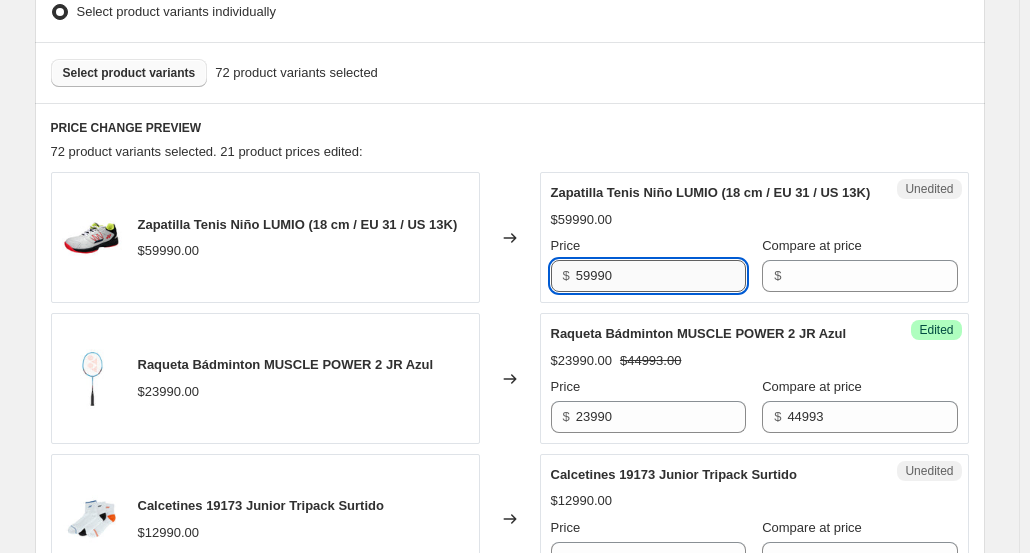 click on "59990" at bounding box center [661, 276] 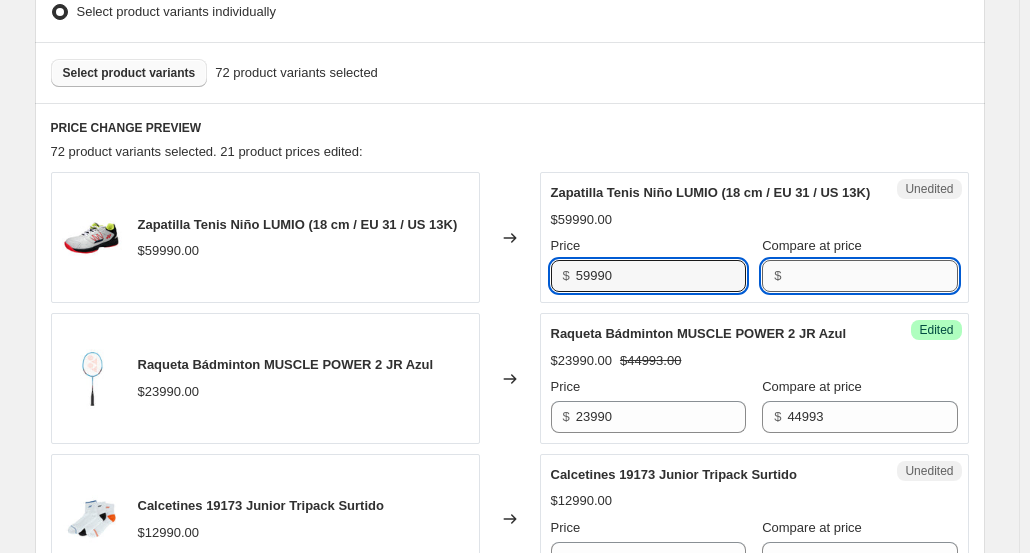 click on "Compare at price" at bounding box center [872, 276] 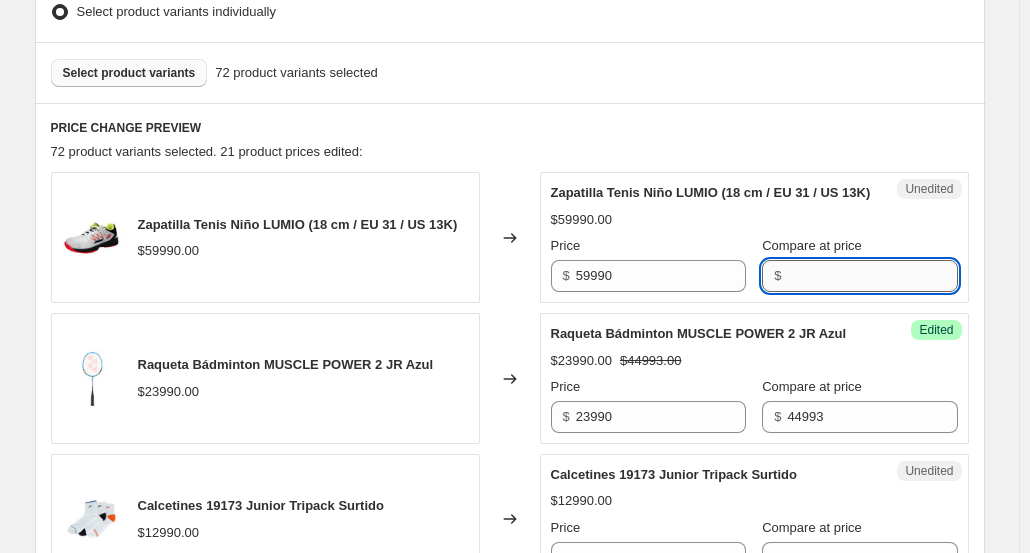paste on "59990" 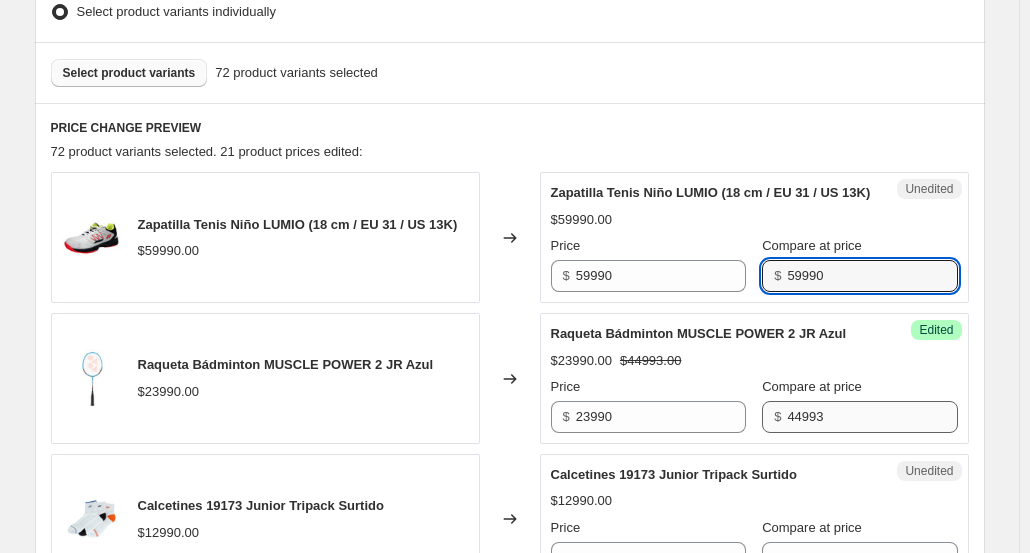 type on "59990" 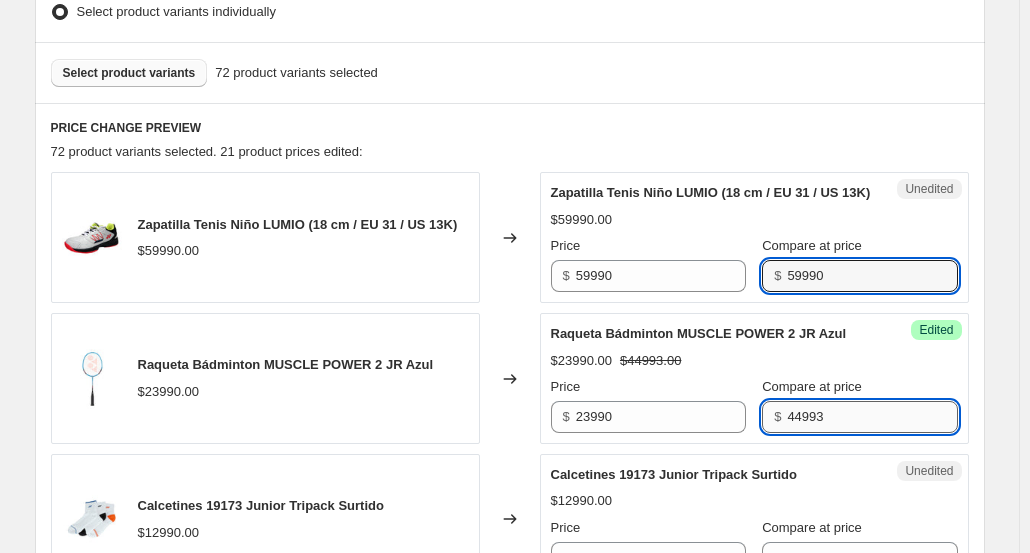 click on "44993" at bounding box center (872, 417) 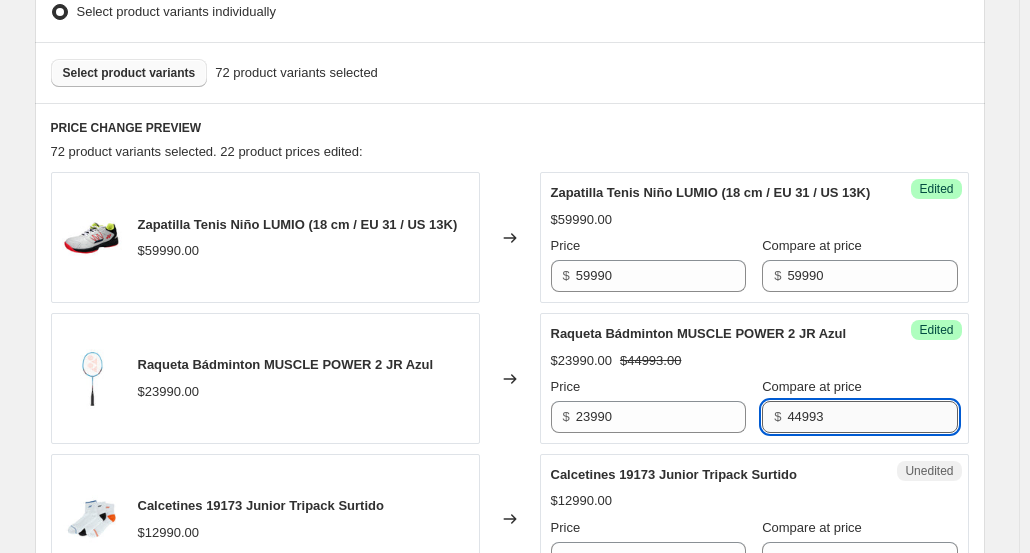 click on "44993" at bounding box center (872, 417) 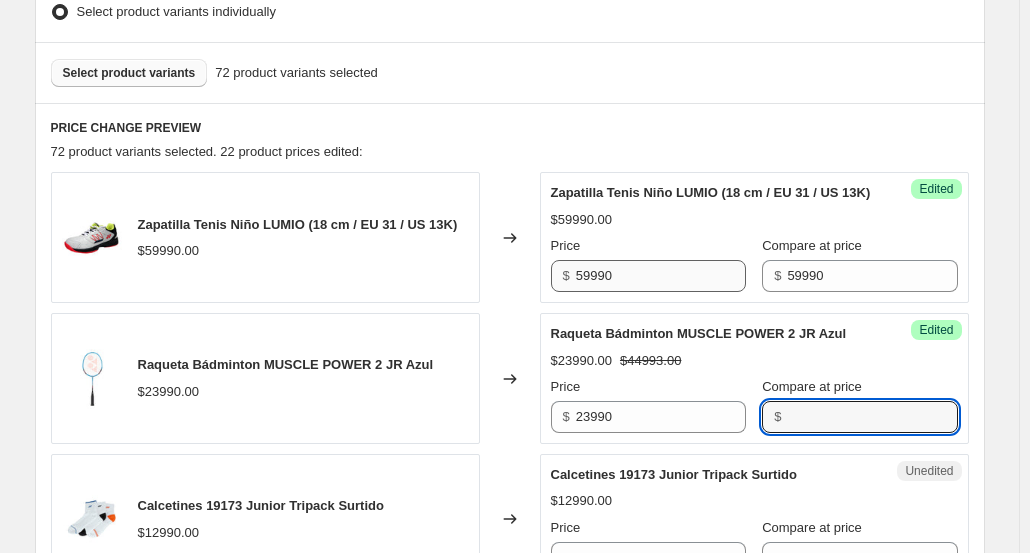 type 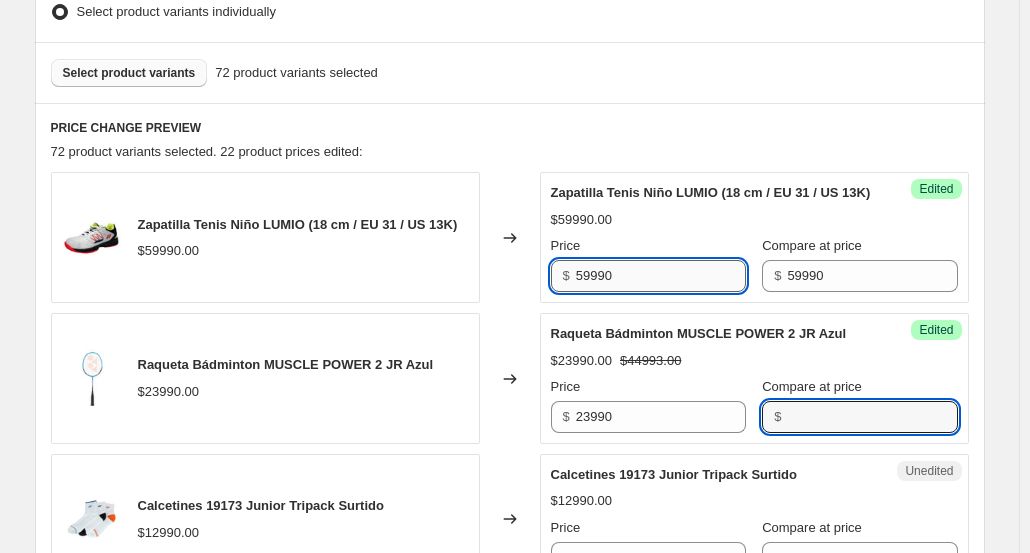 click on "59990" at bounding box center [661, 276] 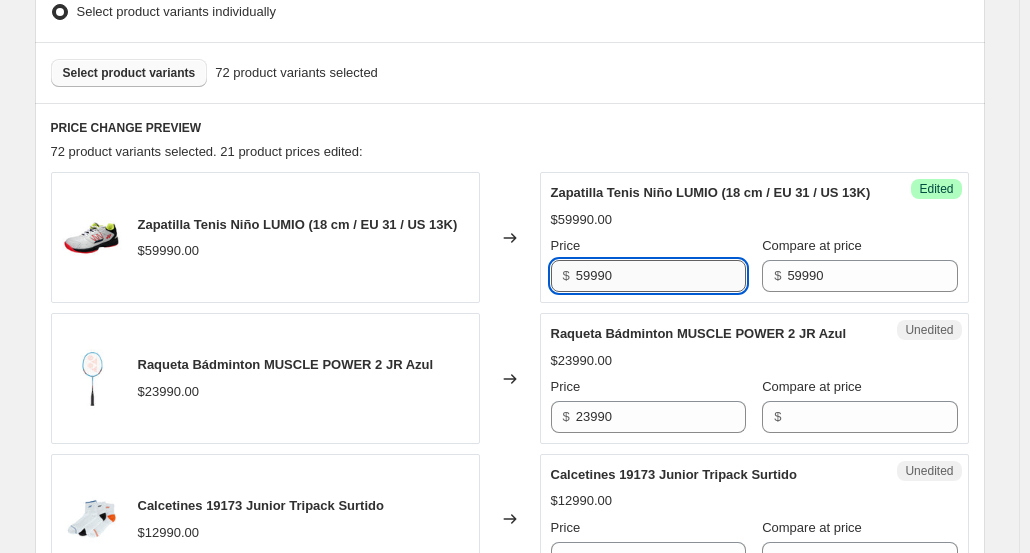 click on "59990" at bounding box center [661, 276] 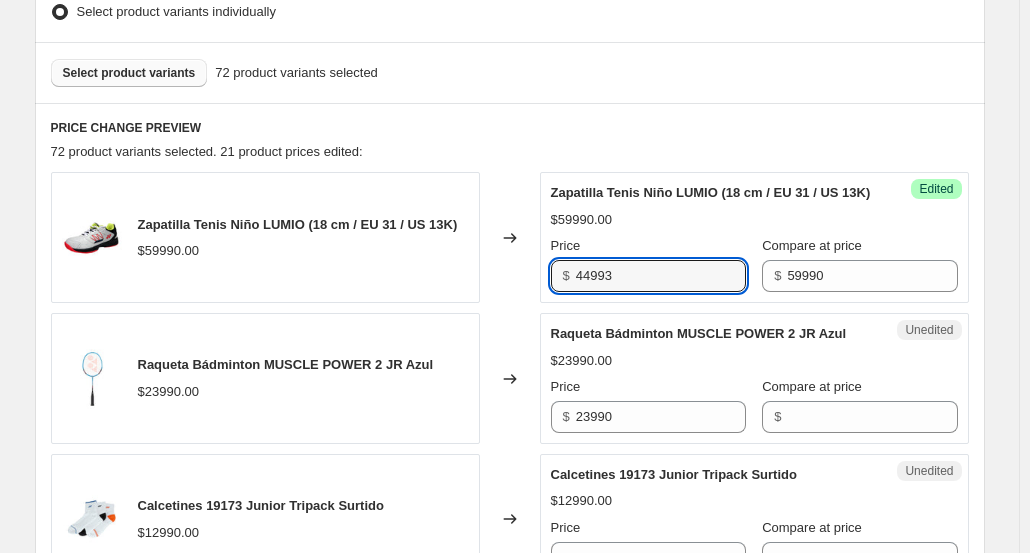 type on "44993" 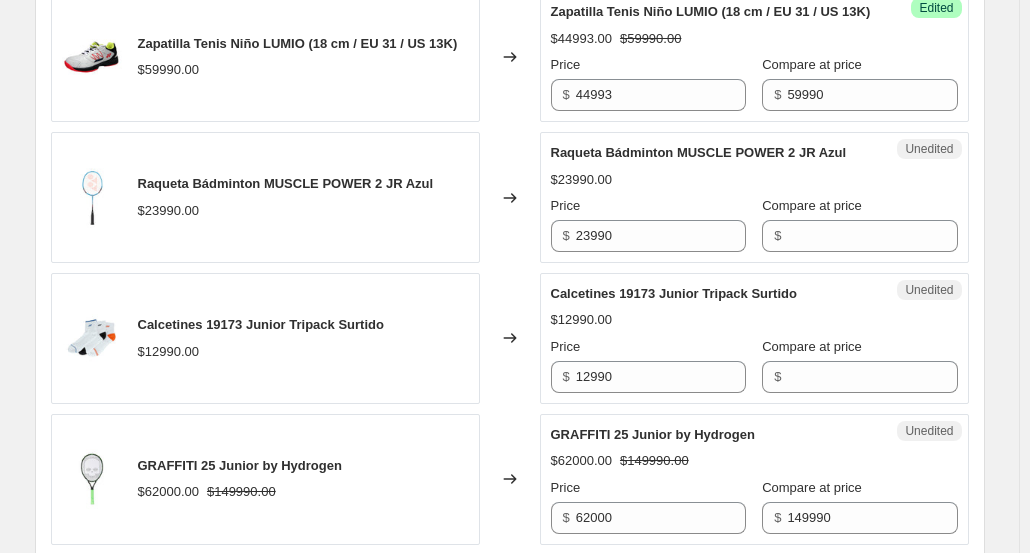 scroll, scrollTop: 762, scrollLeft: 0, axis: vertical 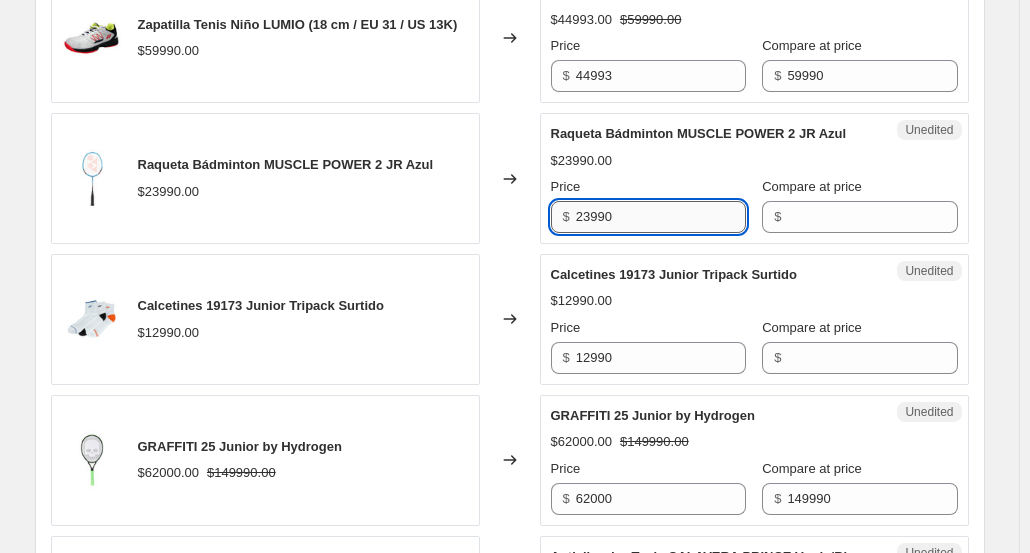 click on "23990" at bounding box center [661, 217] 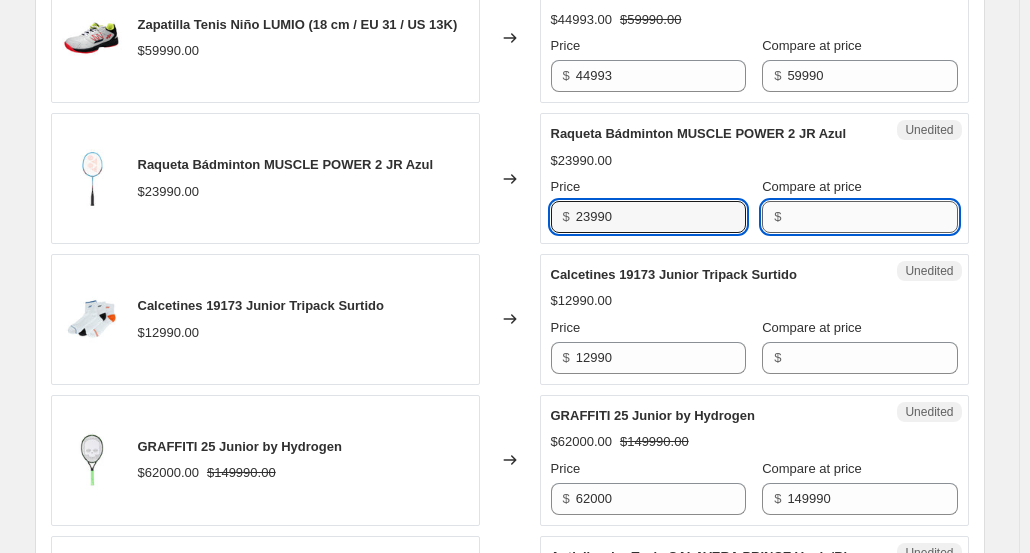 click on "Compare at price" at bounding box center (872, 217) 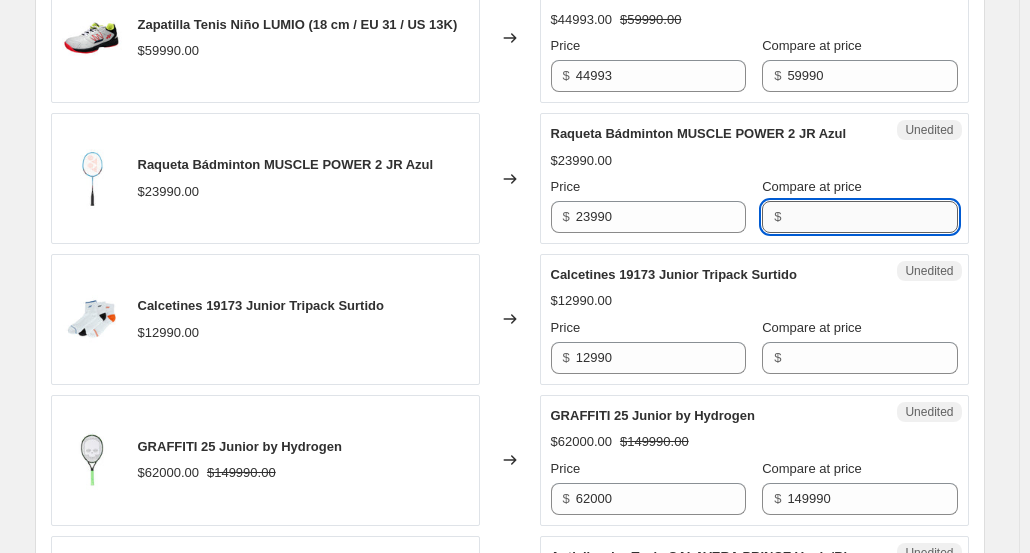 paste on "23990" 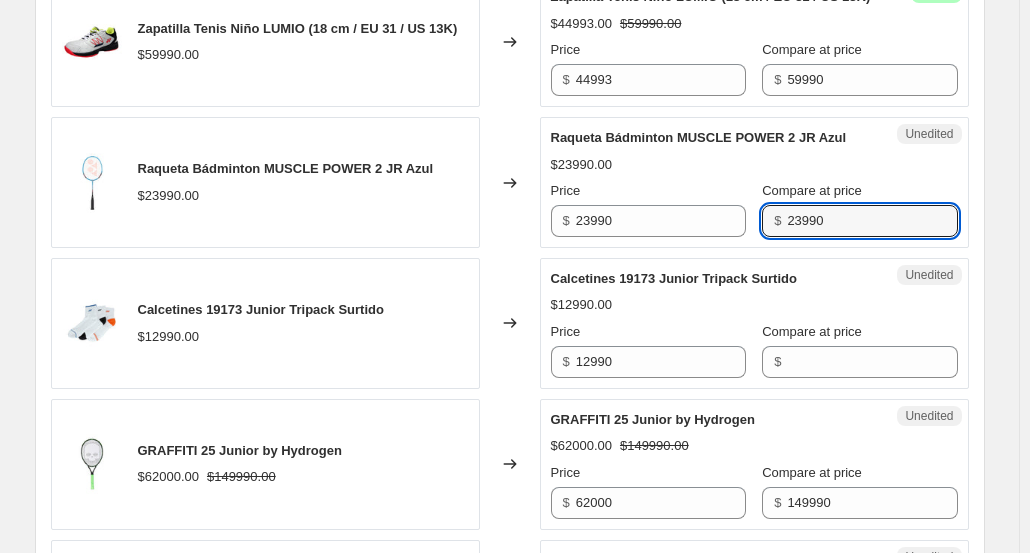 scroll, scrollTop: 762, scrollLeft: 0, axis: vertical 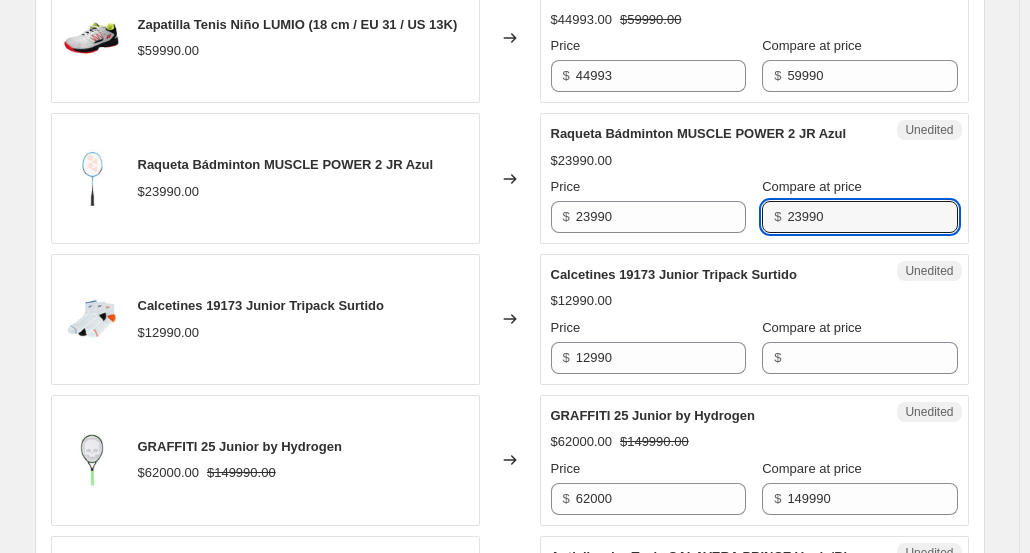 type on "23990" 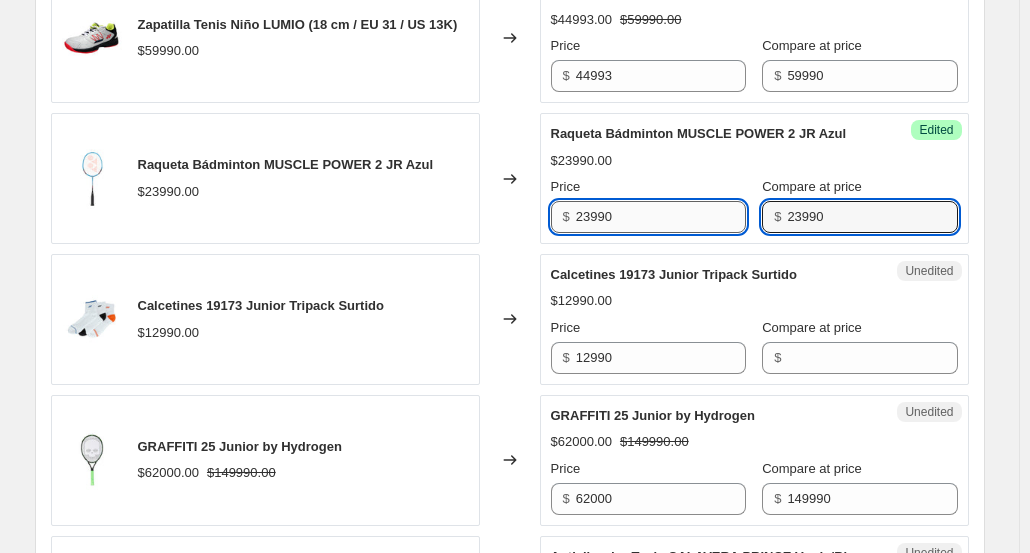 click on "23990" at bounding box center [661, 217] 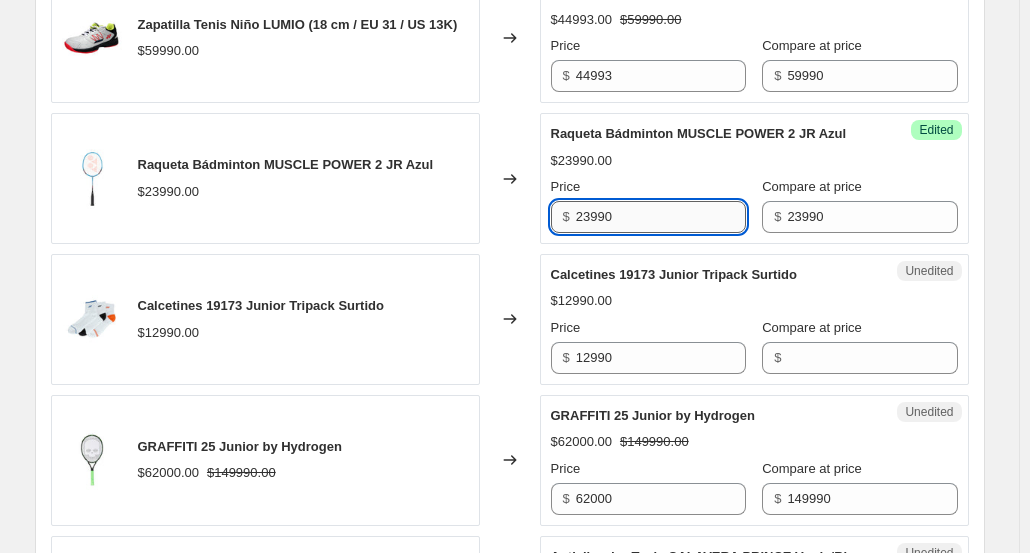 click on "23990" at bounding box center (661, 217) 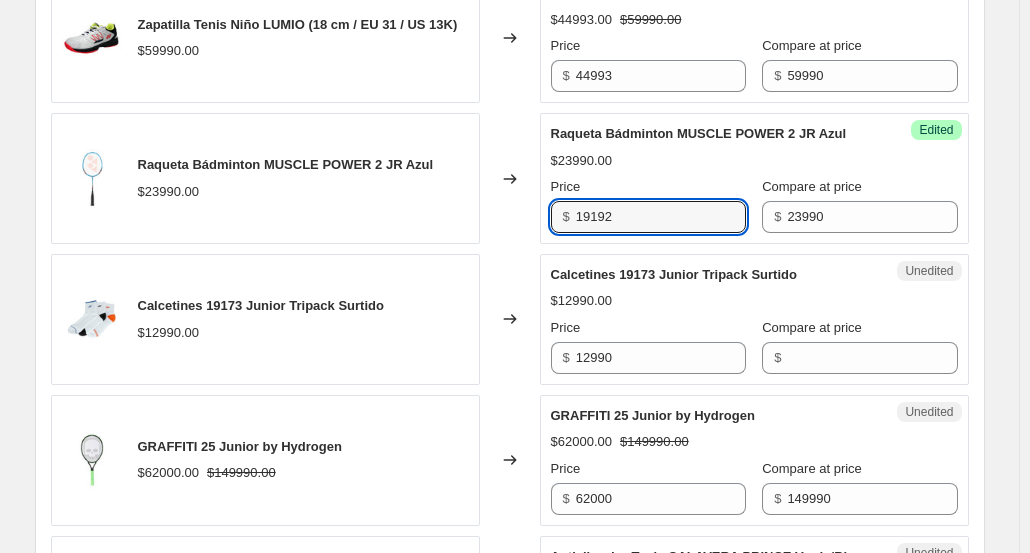 type on "19192" 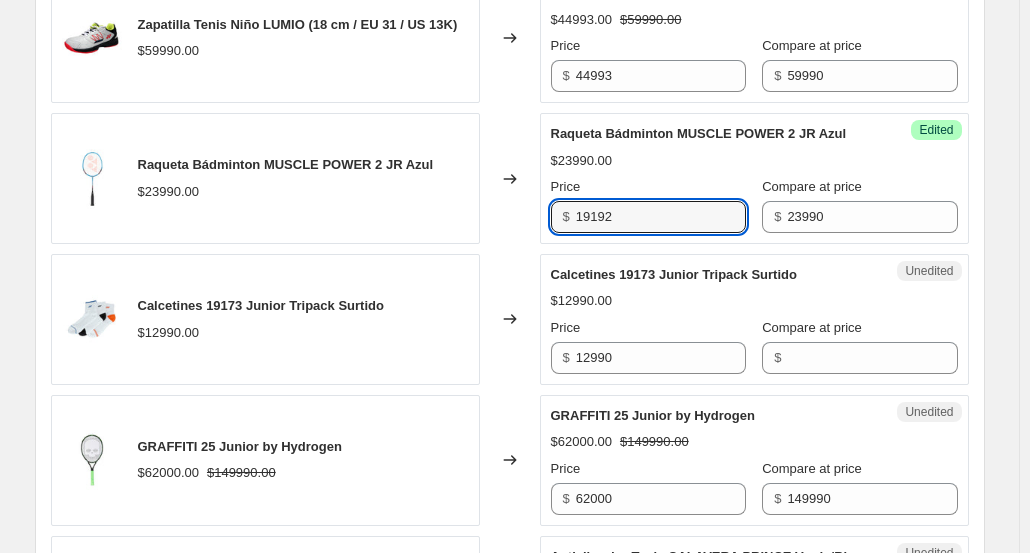 click on "Create new price change job. This page is ready Create new price change job Draft Step 1. Optionally give your price change job a title (eg "March 30% off sale on boots") Día del Niño This title is just for internal use, customers won't see it Step 2. Select how the prices should change Use bulk price change rules Set product prices individually Use CSV upload Select tags to add while price change is active Select tags to remove while price change is active Step 3. Select which products should change in price Select all products, use filters, or select products variants individually All products Filter by product, collection, tag, vendor, product type, variant title, or inventory Select product variants individually Select product variants 72   product variants selected PRICE CHANGE PREVIEW 72 product variants selected. 22 product prices edited: Zapatilla Tenis Niño LUMIO (18 cm / EU 31 / US 13K) $59990.00 Changed to Success Edited Zapatilla Tenis Niño LUMIO (18 cm / EU 31 / US 13K) $44993.00 $59990.00 $" at bounding box center (510, 1243) 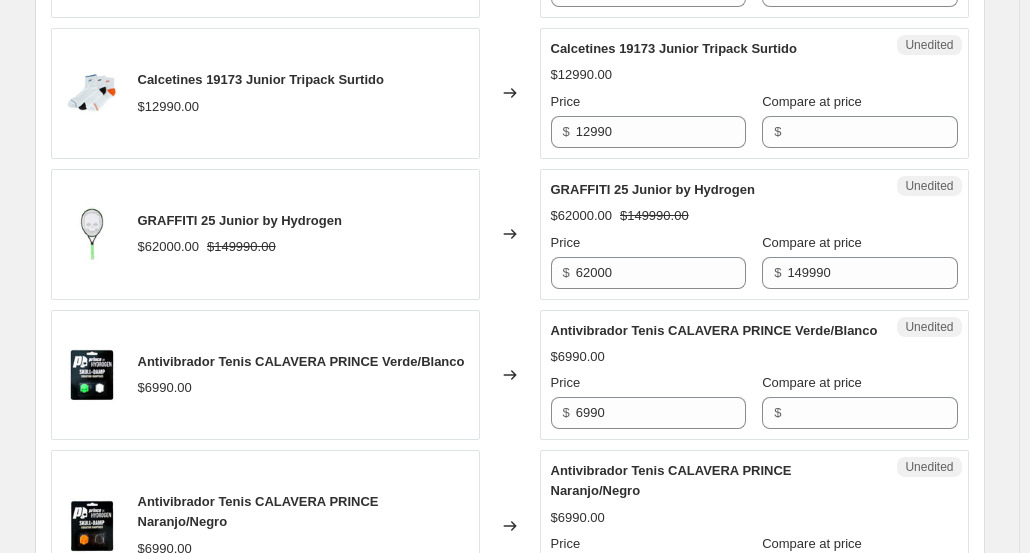 scroll, scrollTop: 962, scrollLeft: 0, axis: vertical 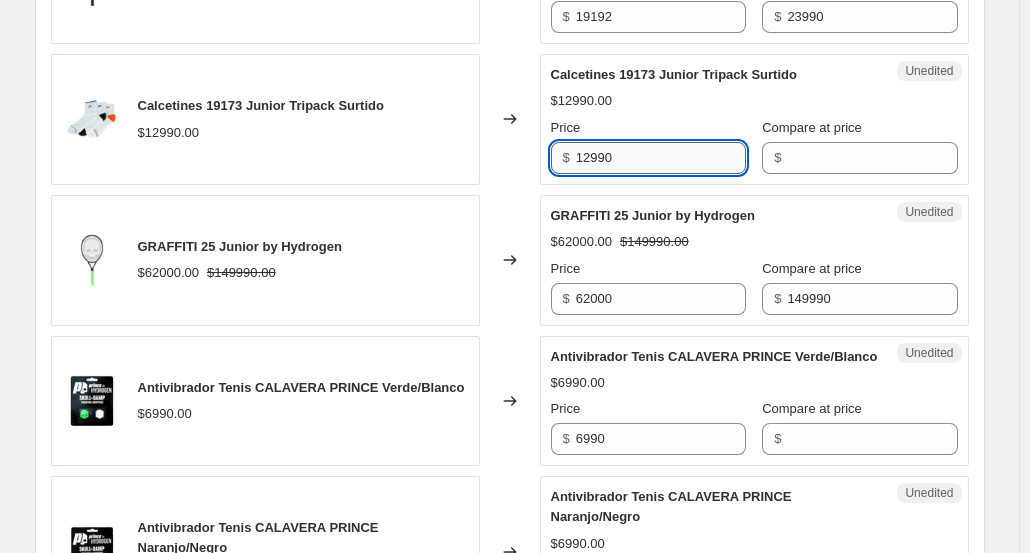 click on "12990" at bounding box center [661, 158] 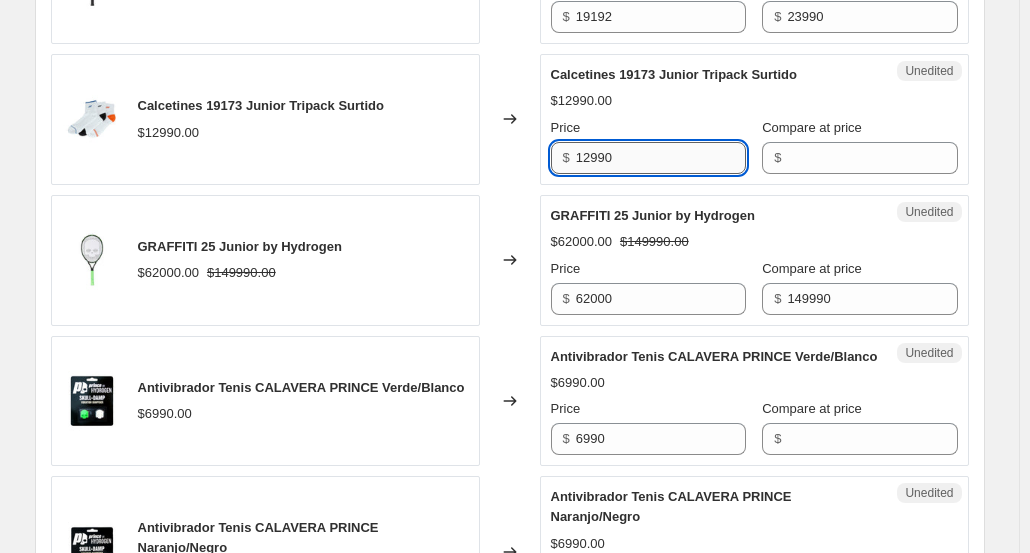 click on "12990" at bounding box center [661, 158] 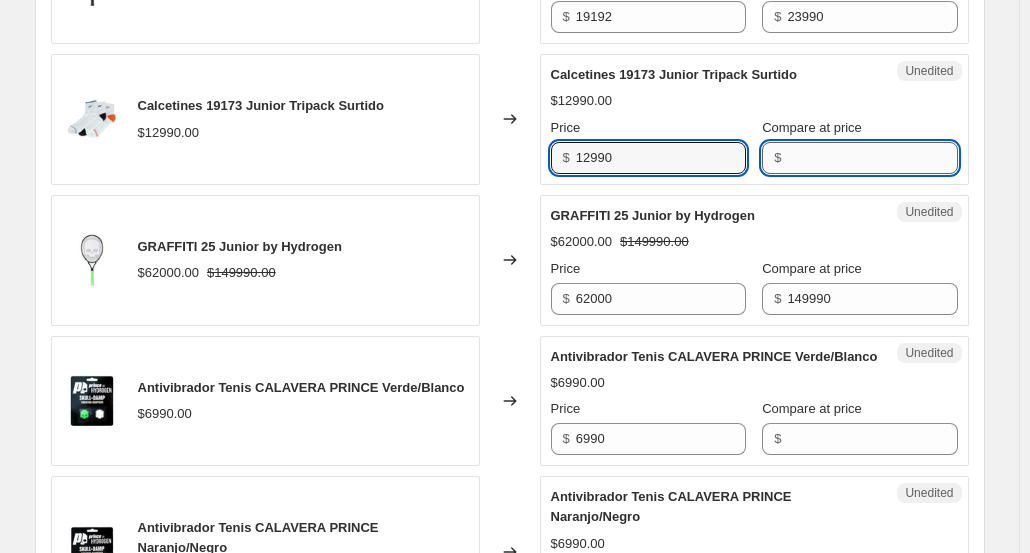 click on "Compare at price" at bounding box center (872, 158) 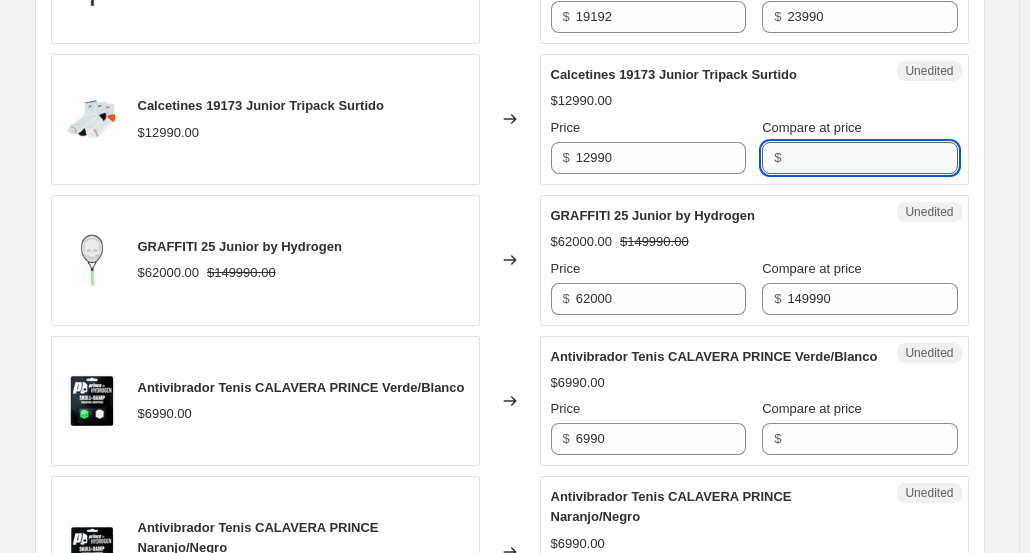 paste on "12990" 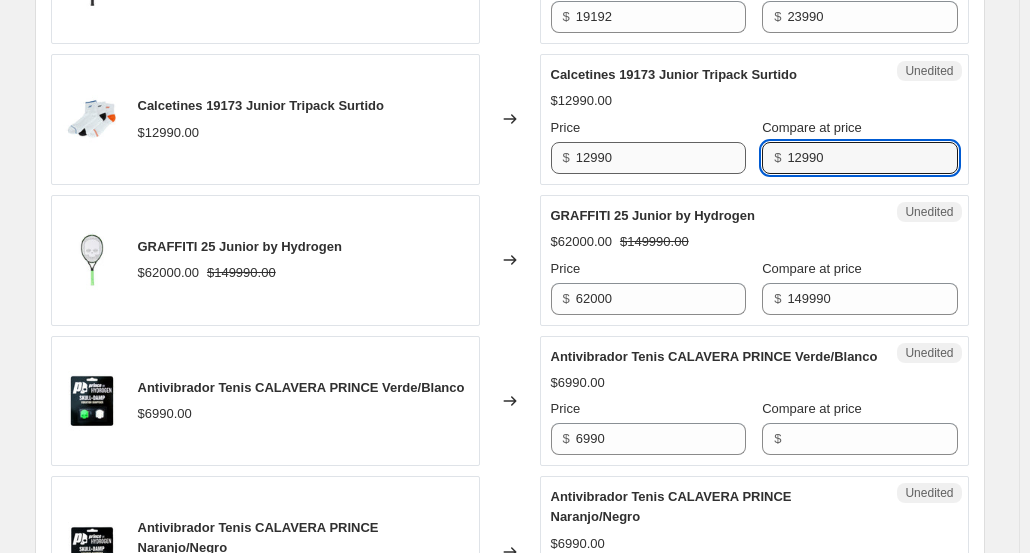 type on "12990" 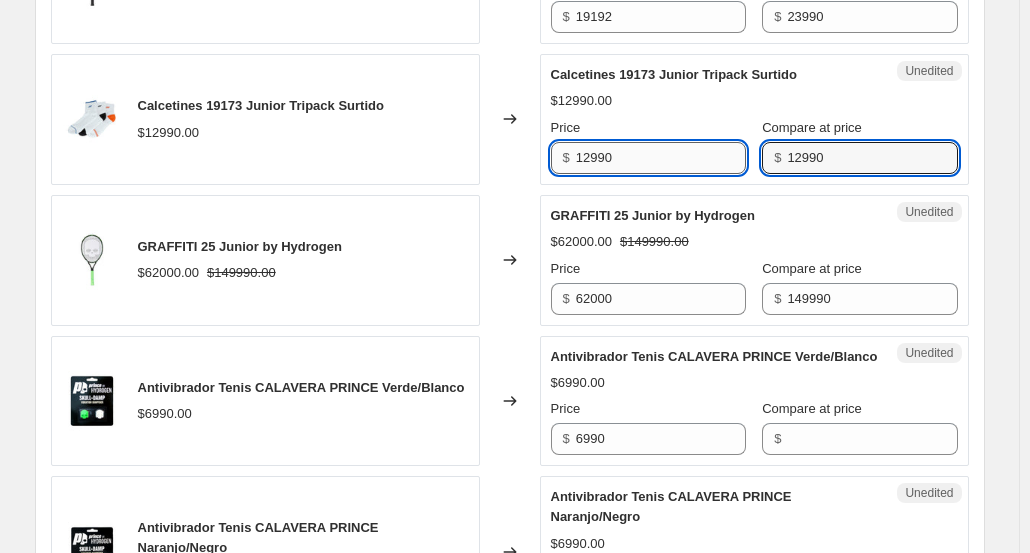 click on "12990" at bounding box center [661, 158] 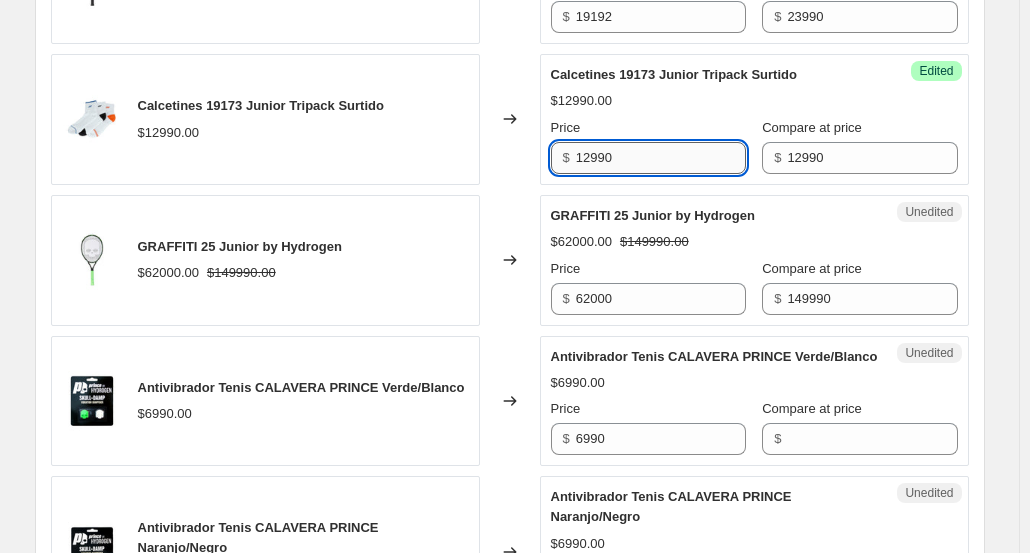 click on "12990" at bounding box center (661, 158) 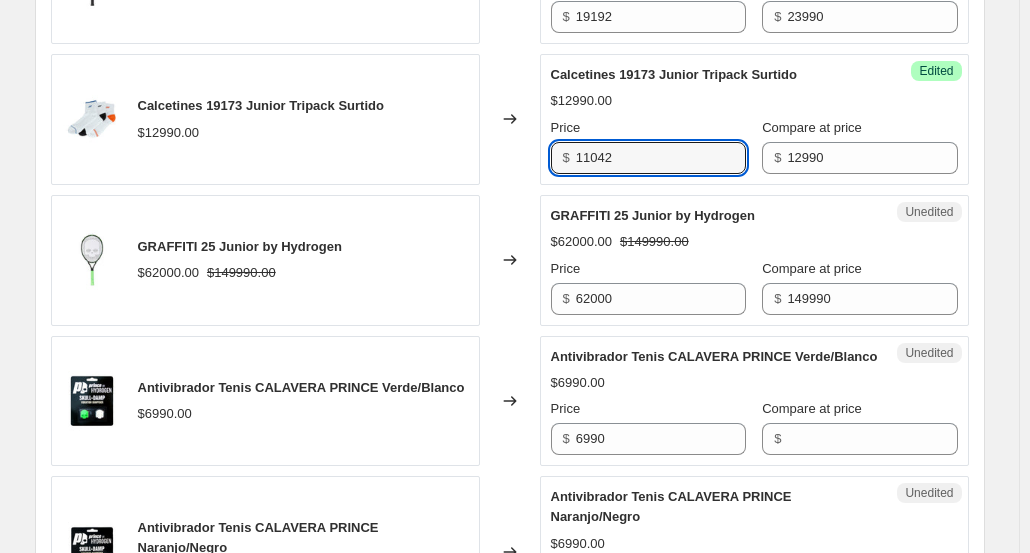 type on "11042" 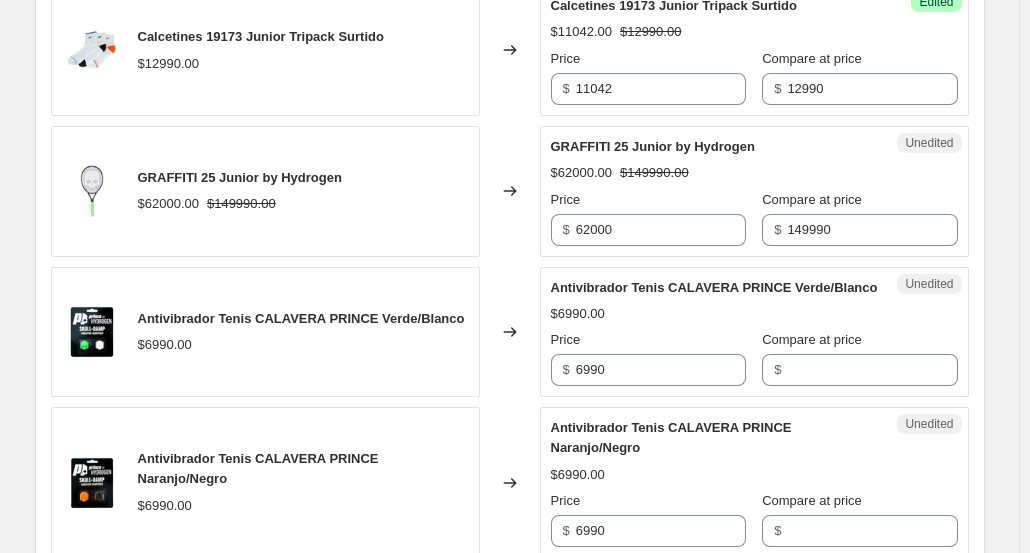 scroll, scrollTop: 1062, scrollLeft: 0, axis: vertical 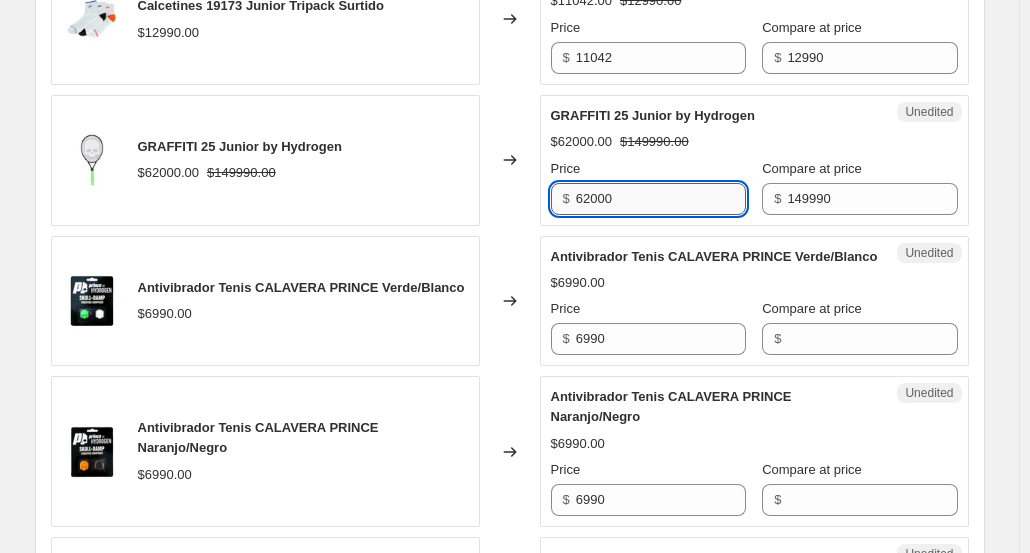 click on "62000" at bounding box center [661, 199] 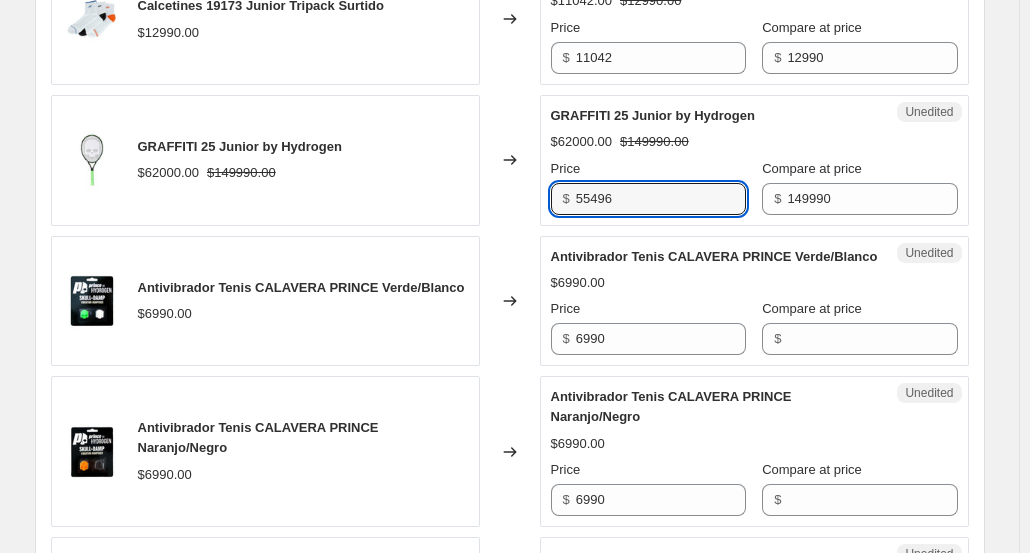 type on "55496" 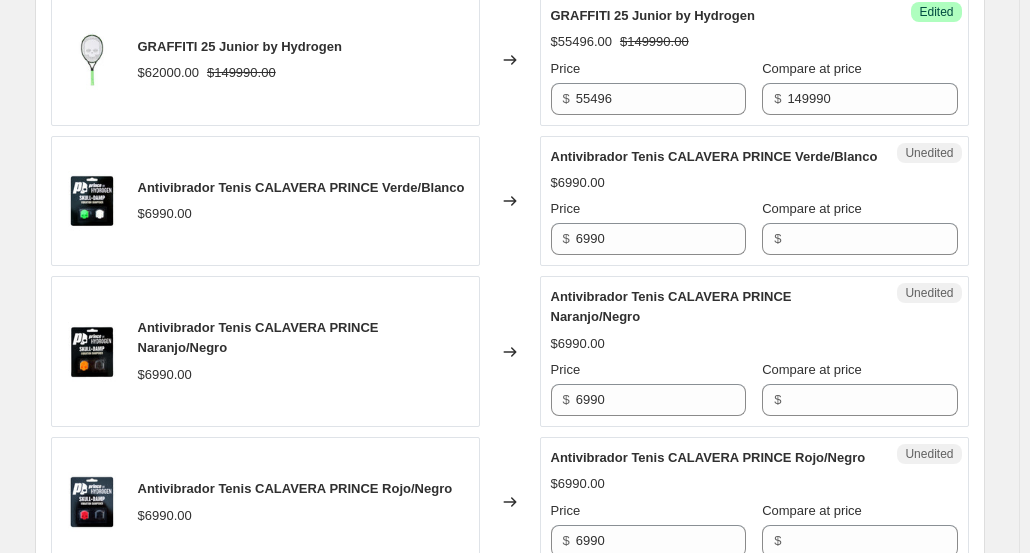 scroll, scrollTop: 1262, scrollLeft: 0, axis: vertical 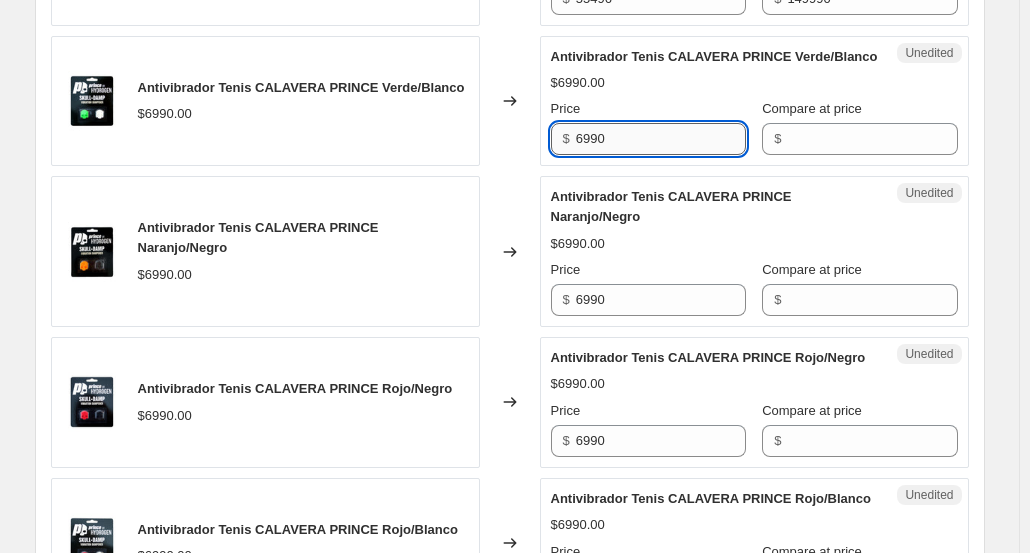 click on "6990" at bounding box center (661, 139) 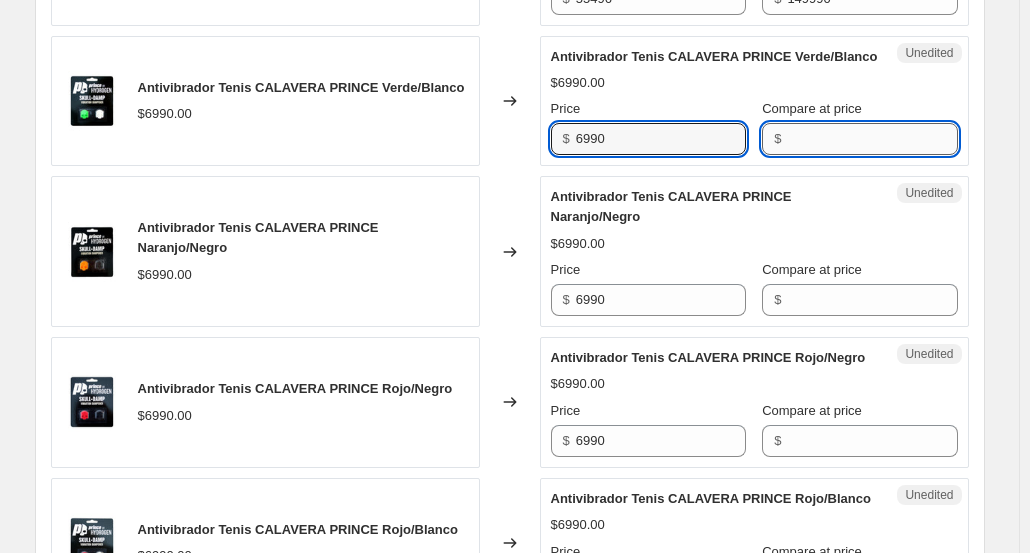 click on "Compare at price" at bounding box center (872, 139) 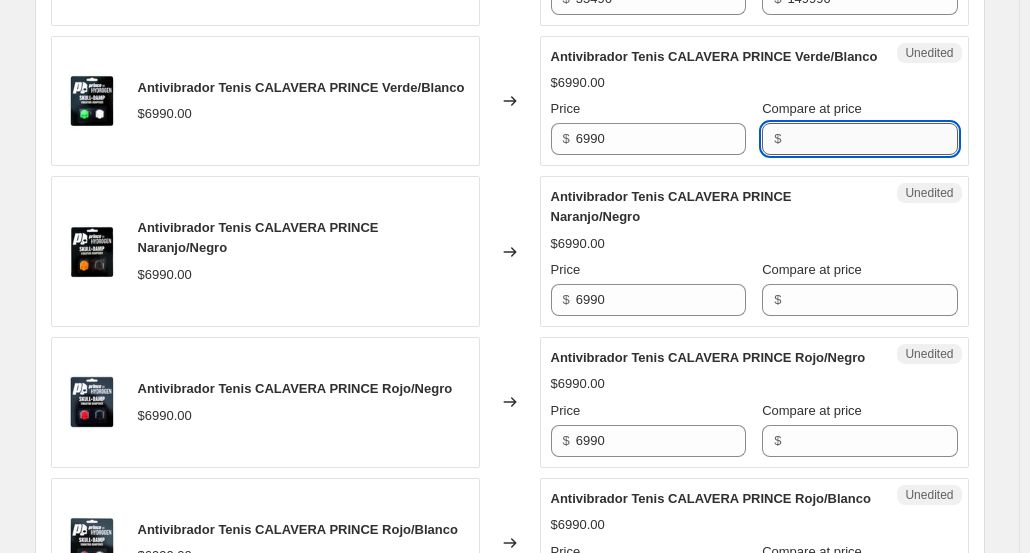 paste on "6990" 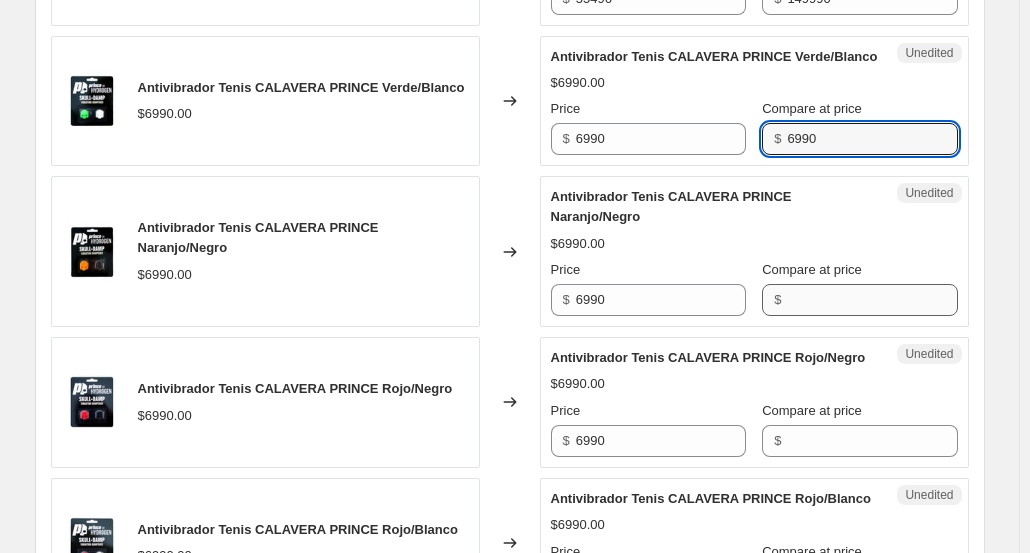 type on "6990" 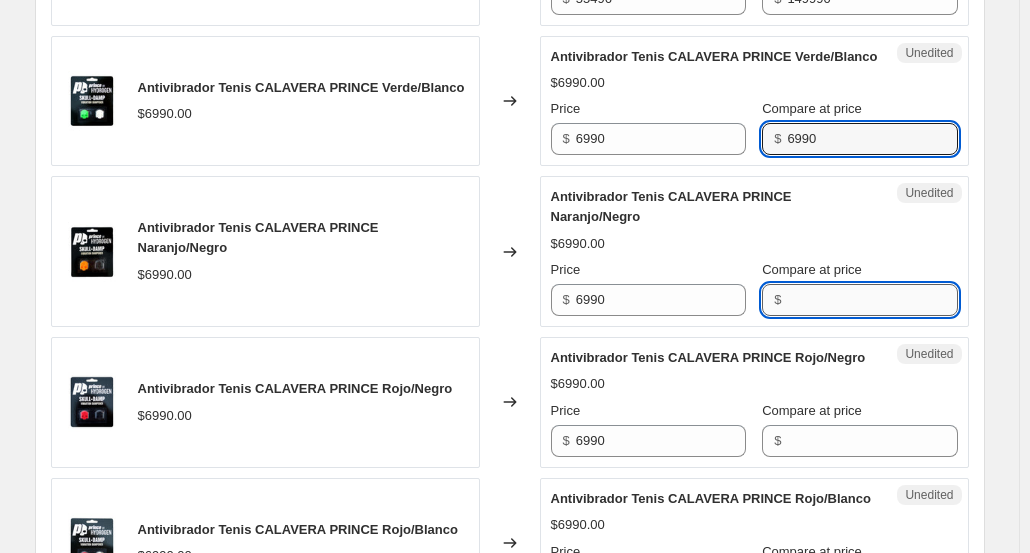 click on "Compare at price" at bounding box center (872, 300) 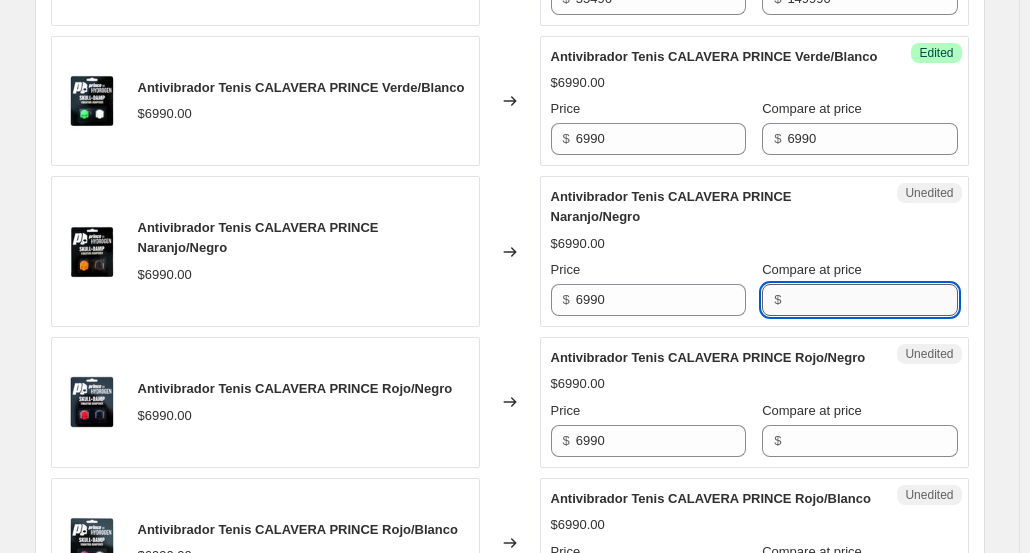 paste on "6990" 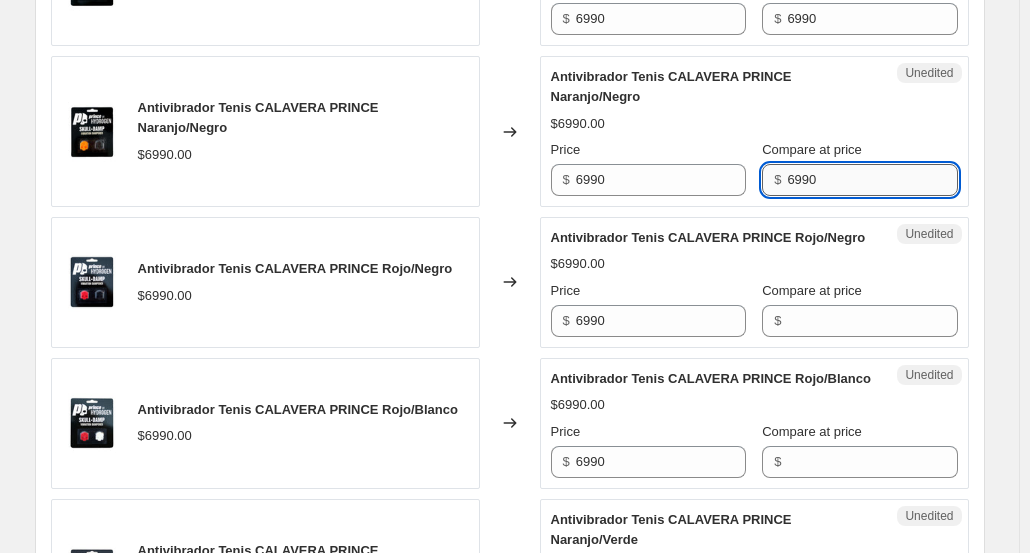 scroll, scrollTop: 1562, scrollLeft: 0, axis: vertical 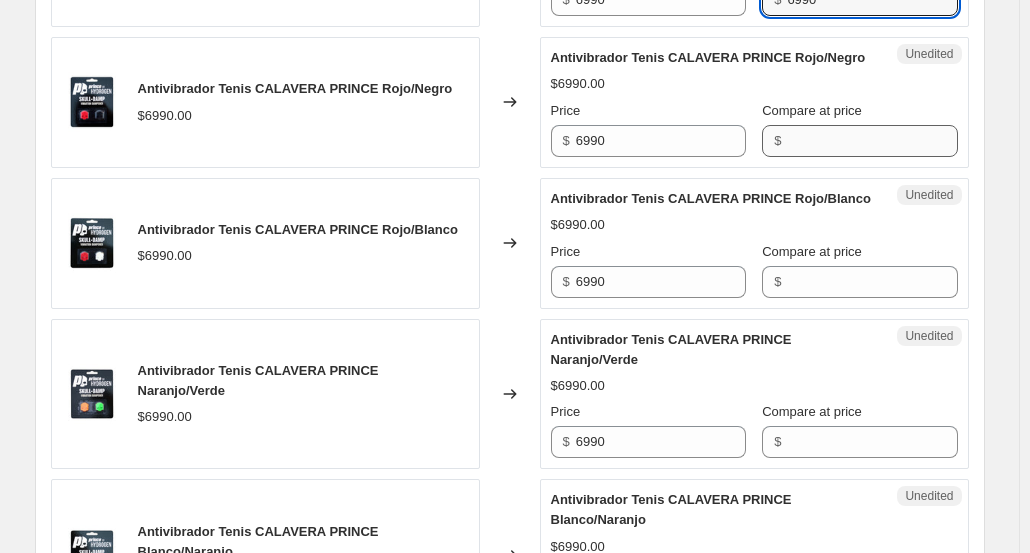 type on "6990" 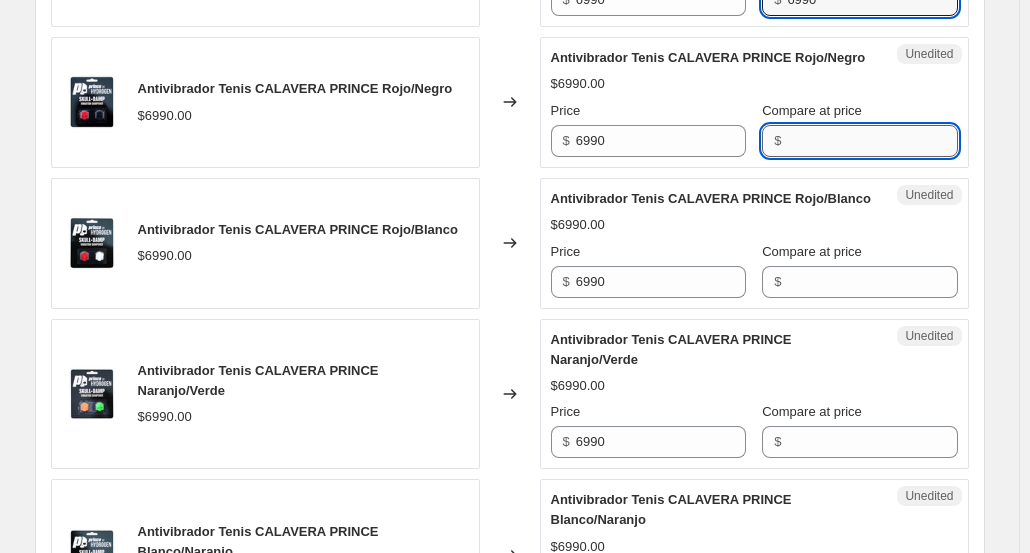 click on "Compare at price" at bounding box center [872, 141] 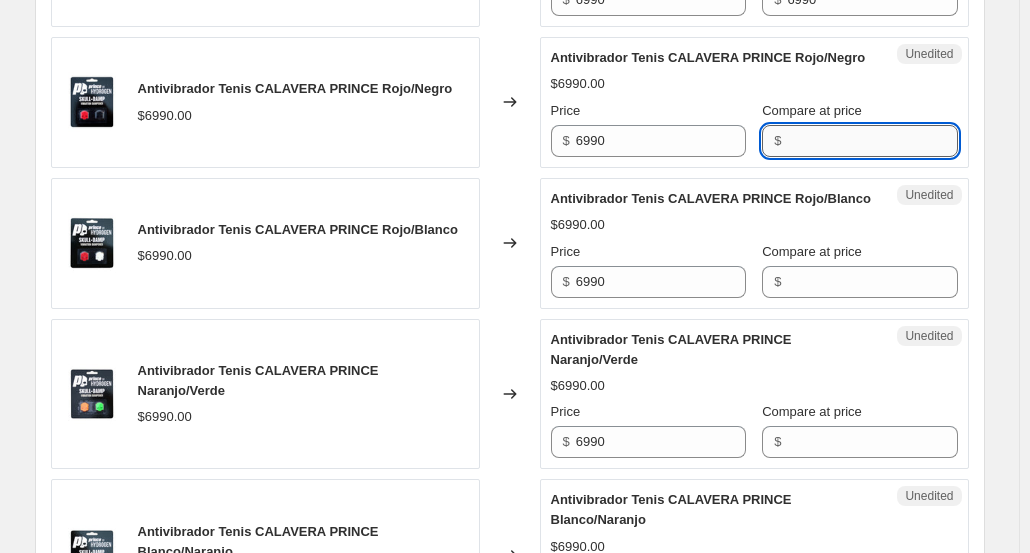 paste on "6990" 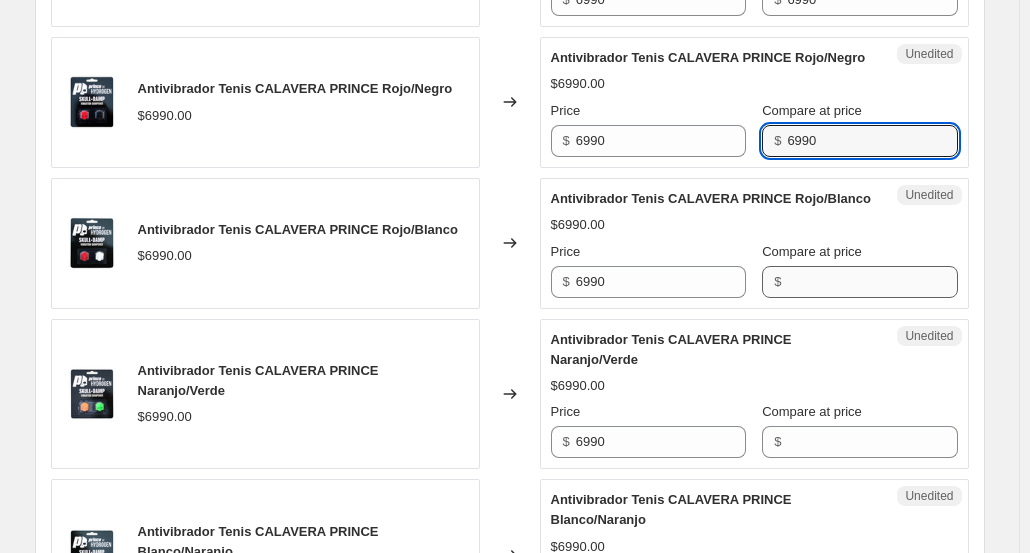type on "6990" 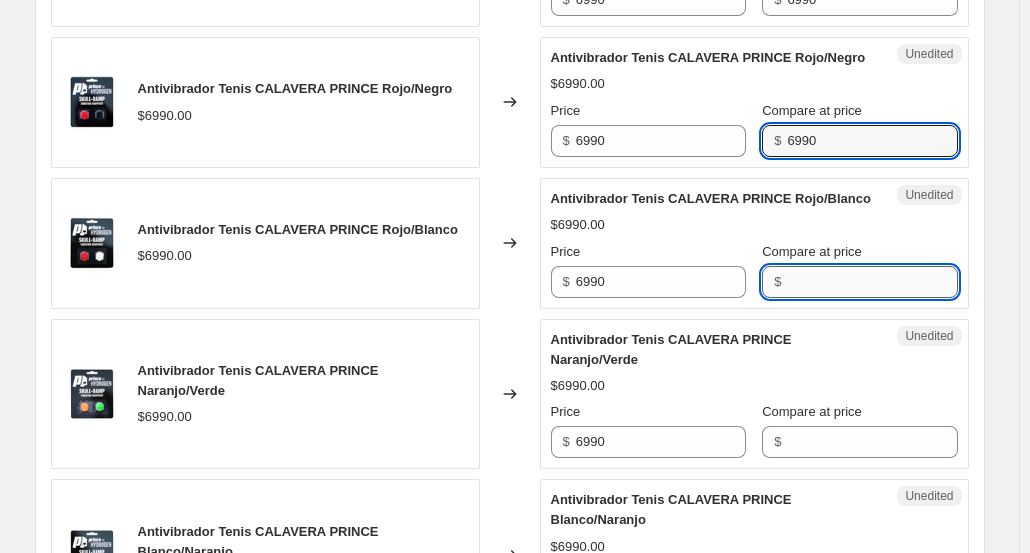 click on "Compare at price" at bounding box center (872, 282) 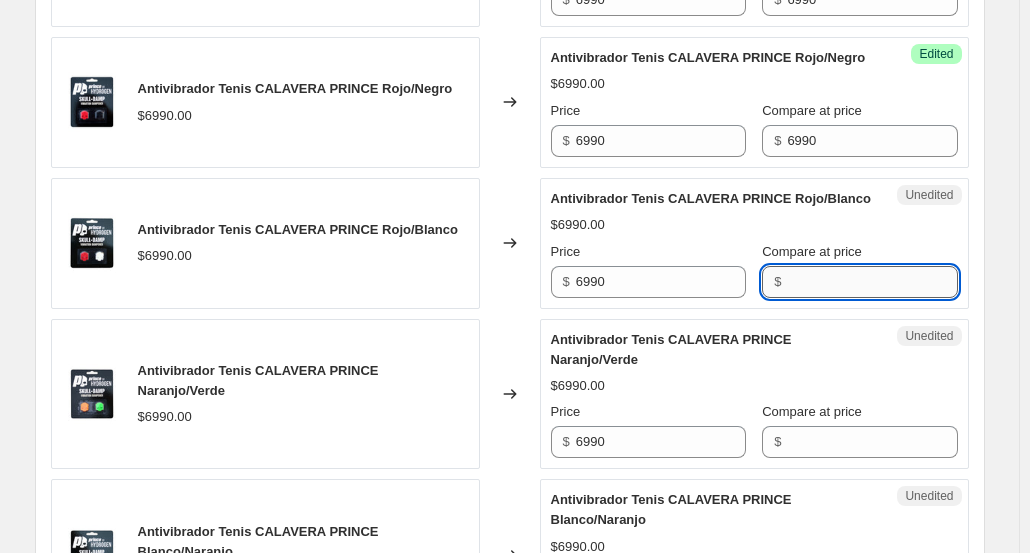 paste on "6990" 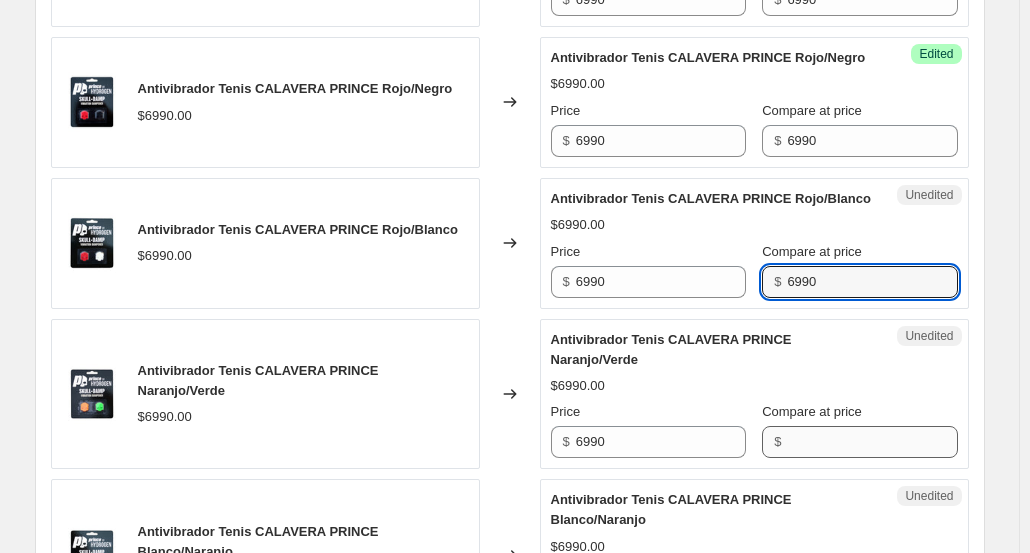 type on "6990" 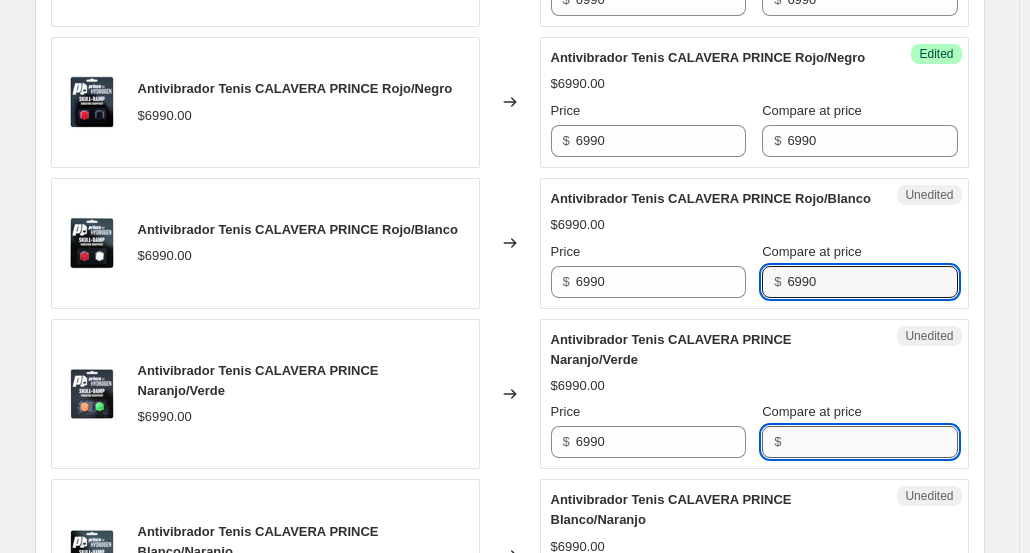 click on "Compare at price" at bounding box center [872, 442] 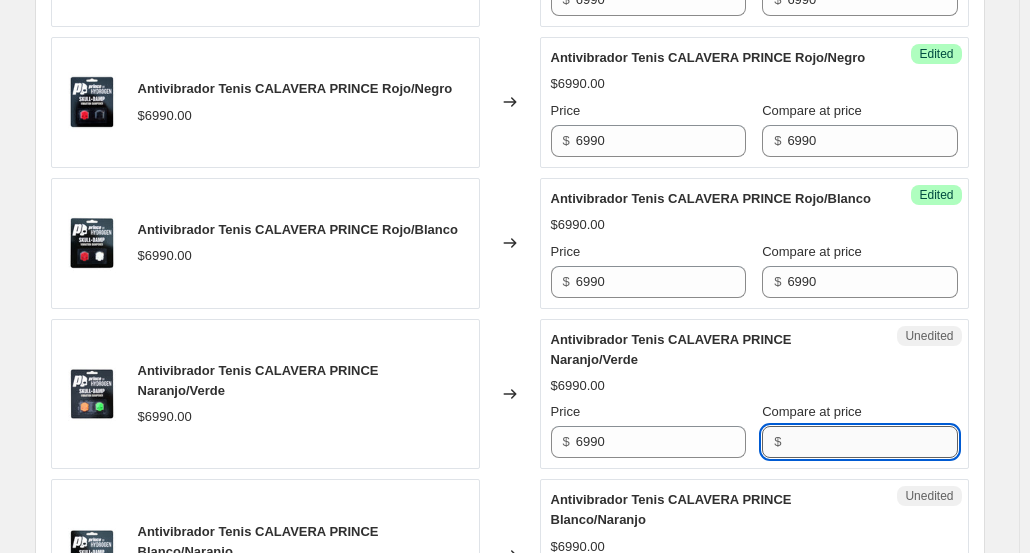 paste on "6990" 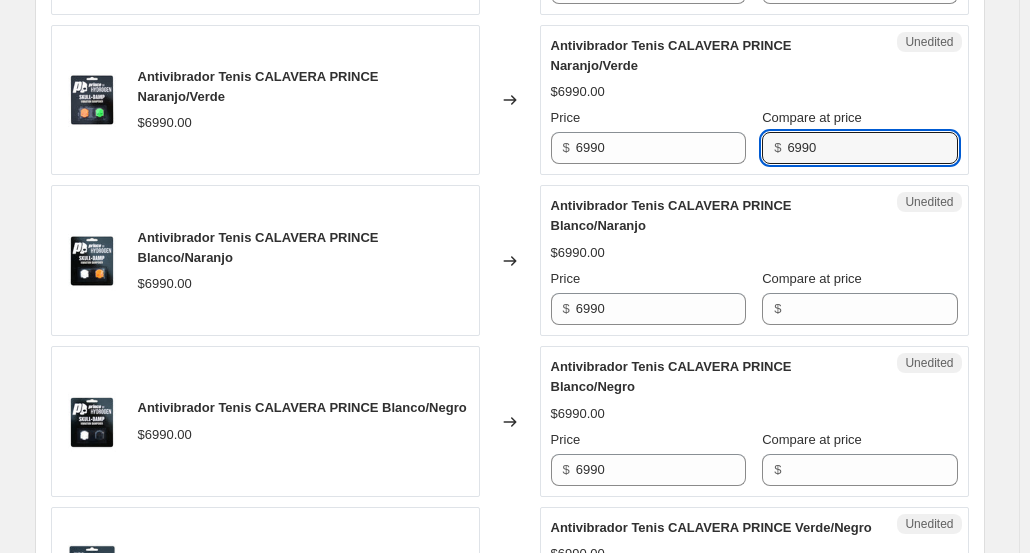 scroll, scrollTop: 1862, scrollLeft: 0, axis: vertical 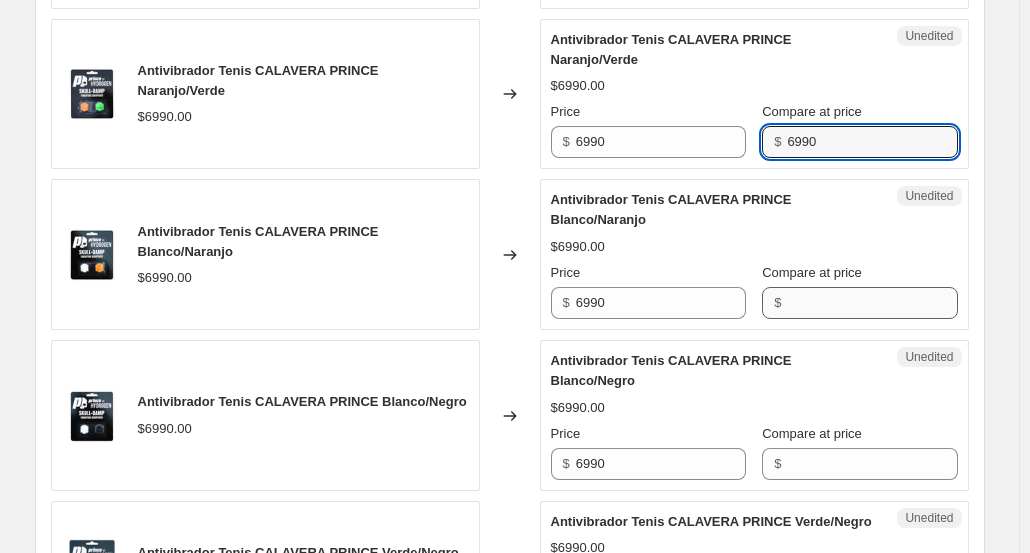 type on "6990" 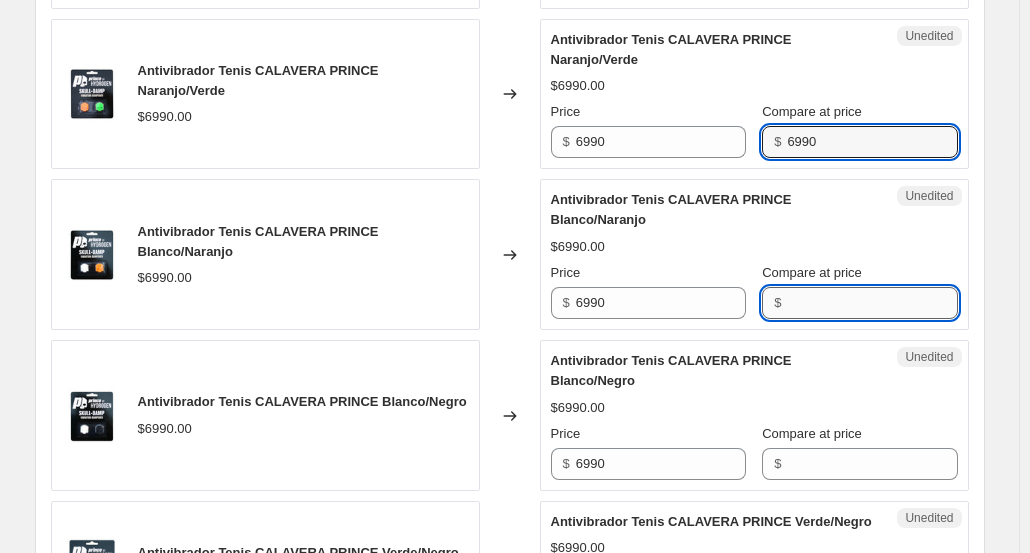 click on "Compare at price" at bounding box center [872, 303] 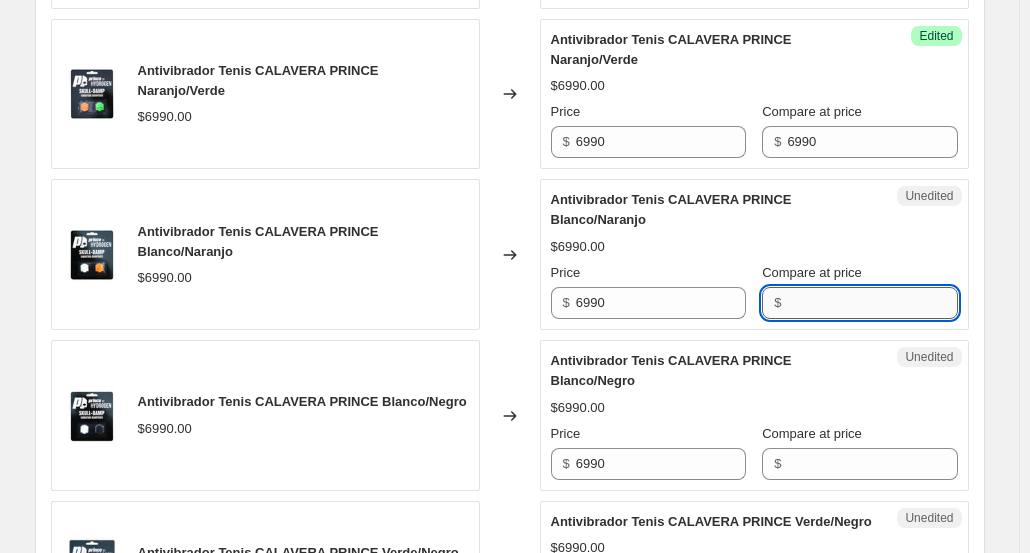 paste on "6990" 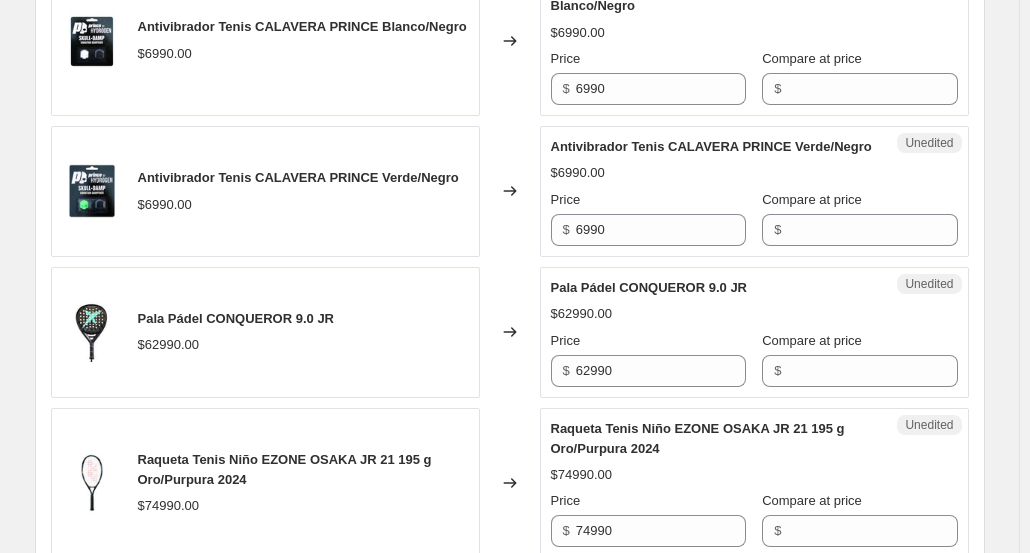scroll, scrollTop: 2262, scrollLeft: 0, axis: vertical 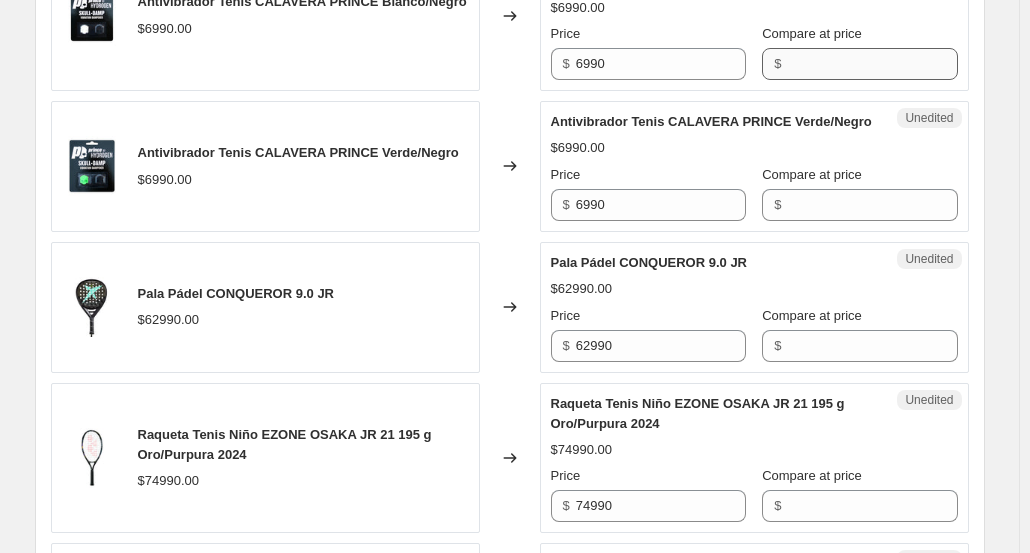 type on "6990" 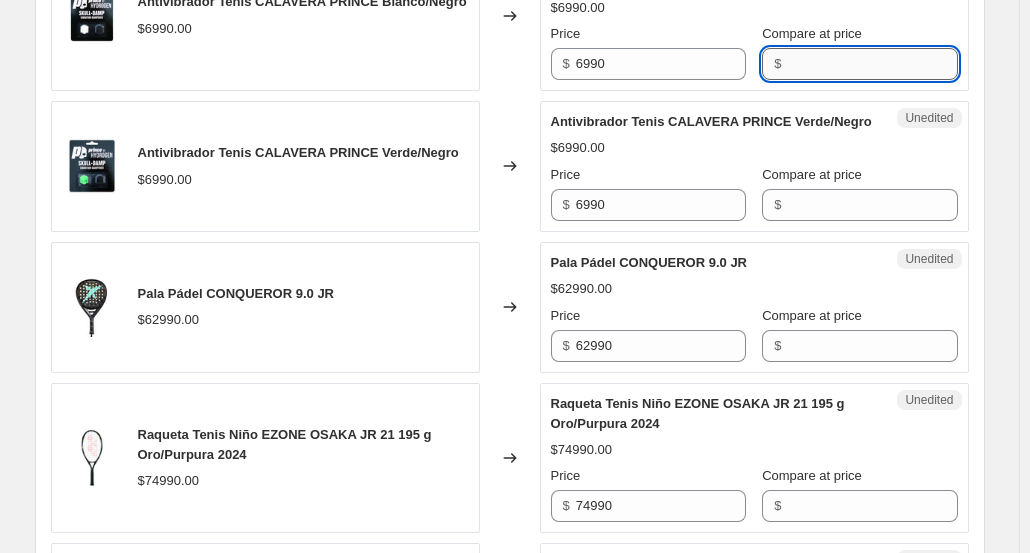 click on "Compare at price" at bounding box center (872, 64) 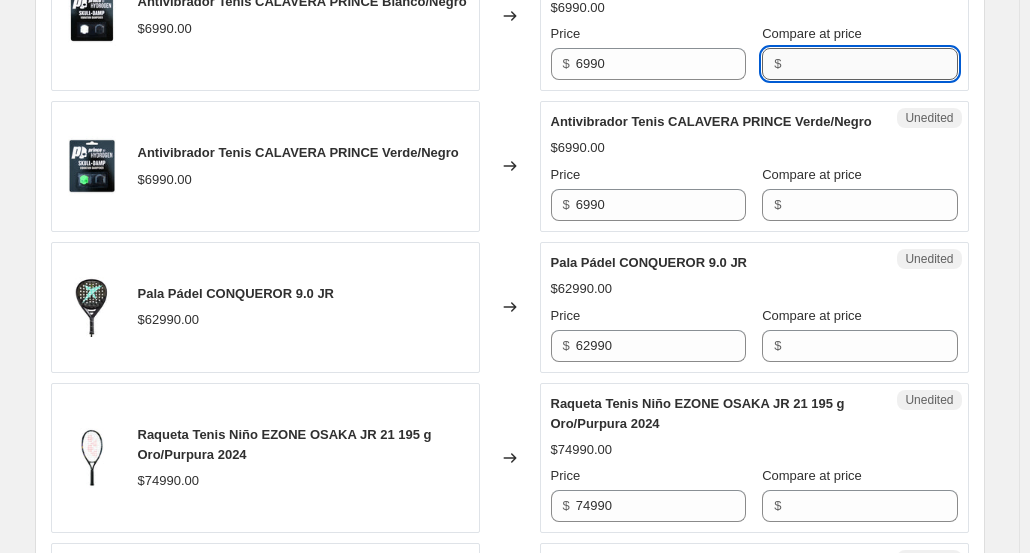 paste on "6990" 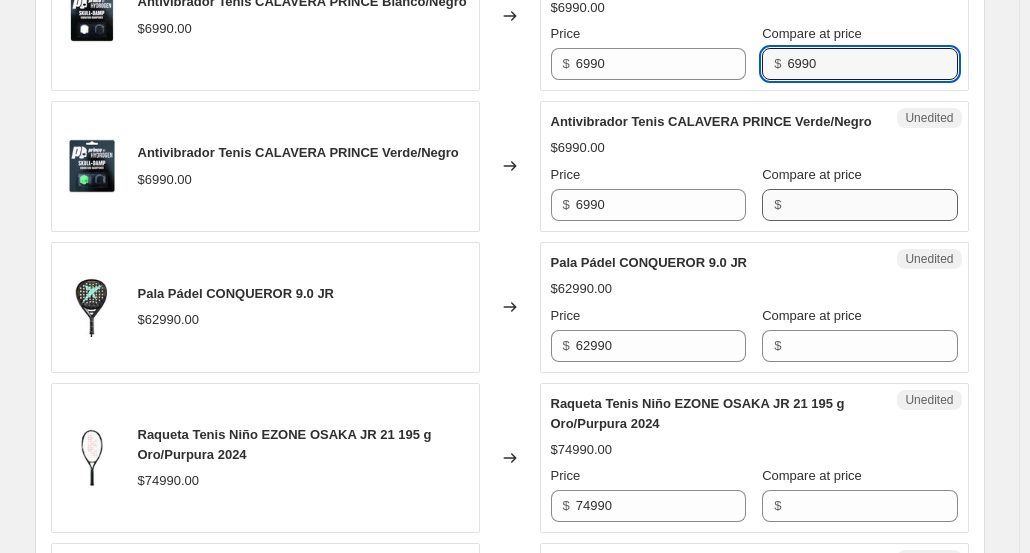 type on "6990" 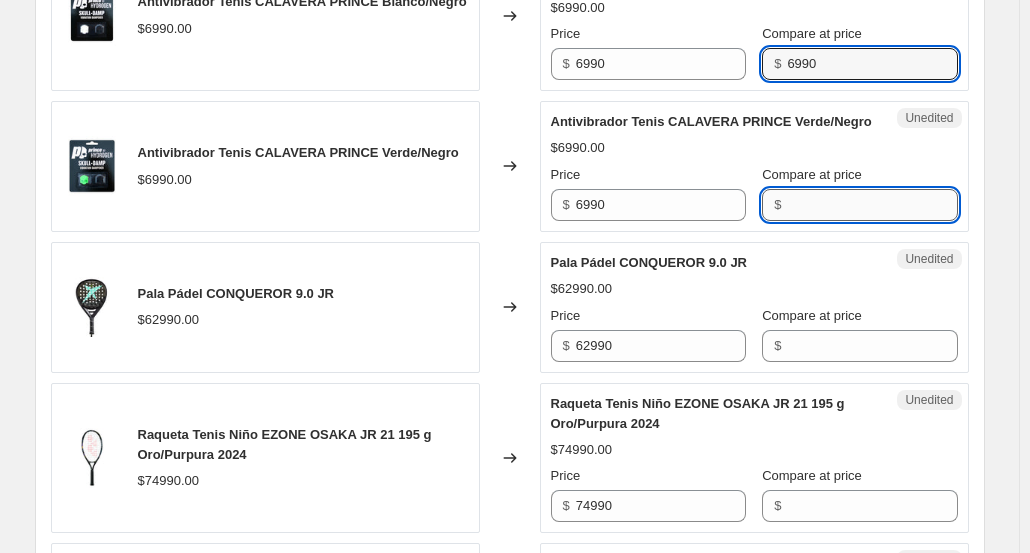 click on "Compare at price" at bounding box center [872, 205] 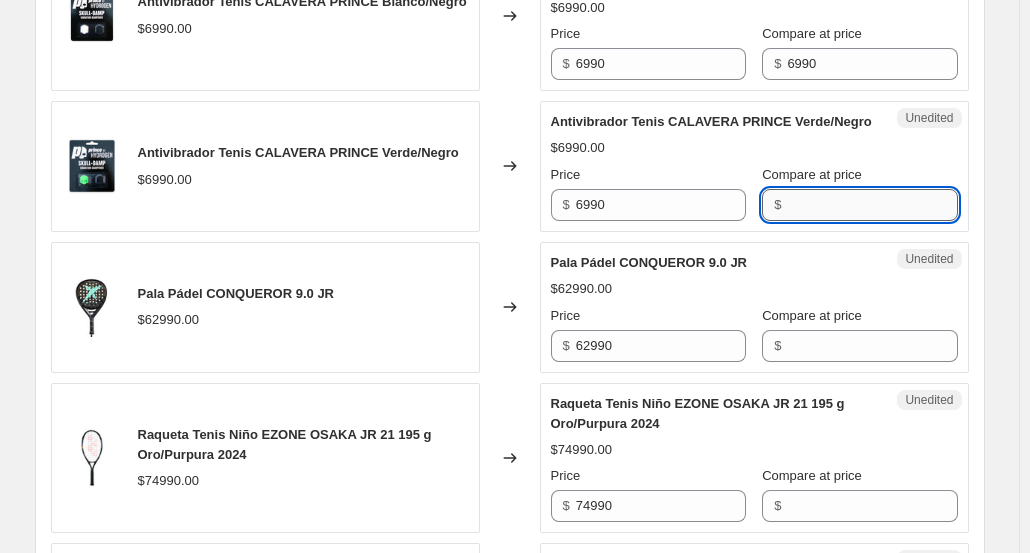 paste on "6990" 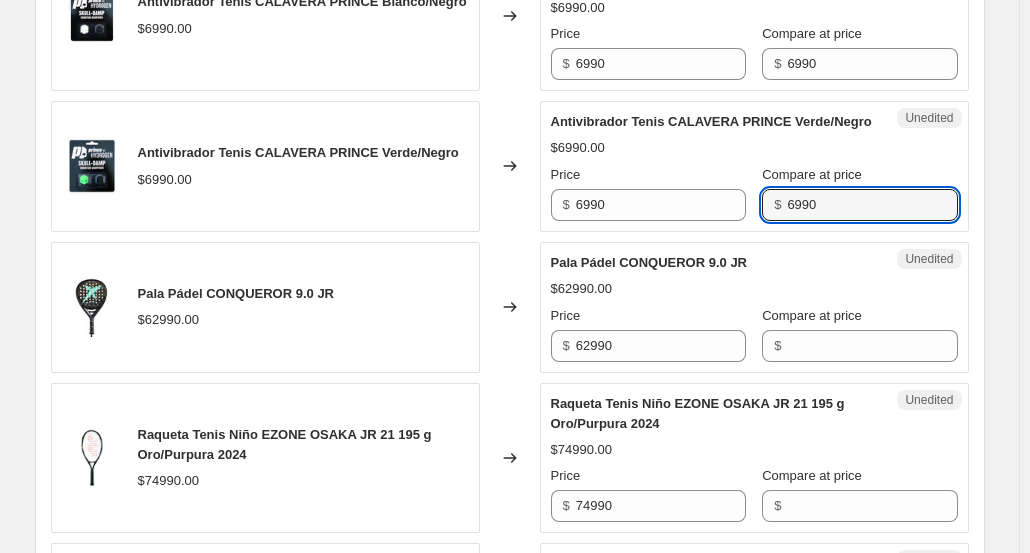 type on "6990" 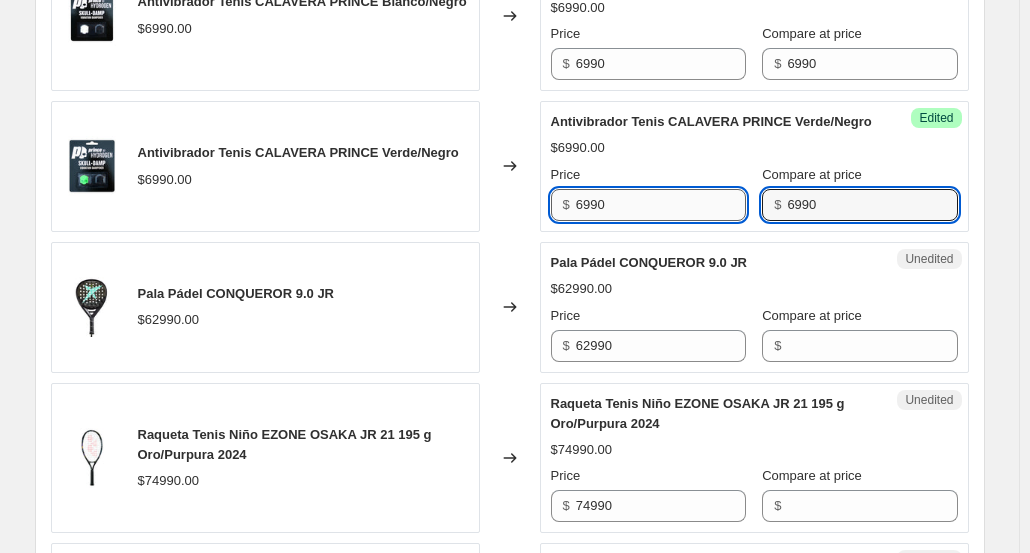 click on "6990" at bounding box center (661, 205) 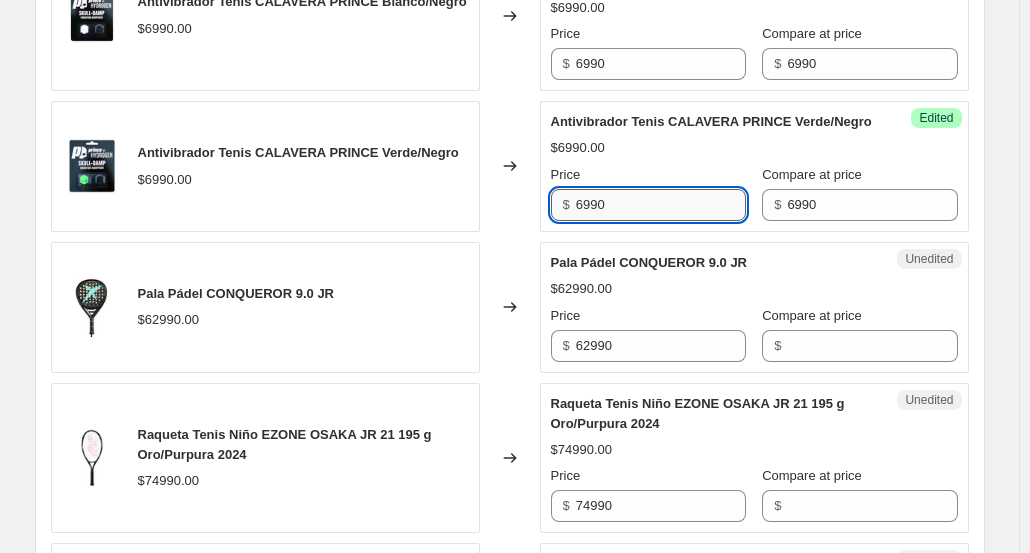 click on "6990" at bounding box center (661, 205) 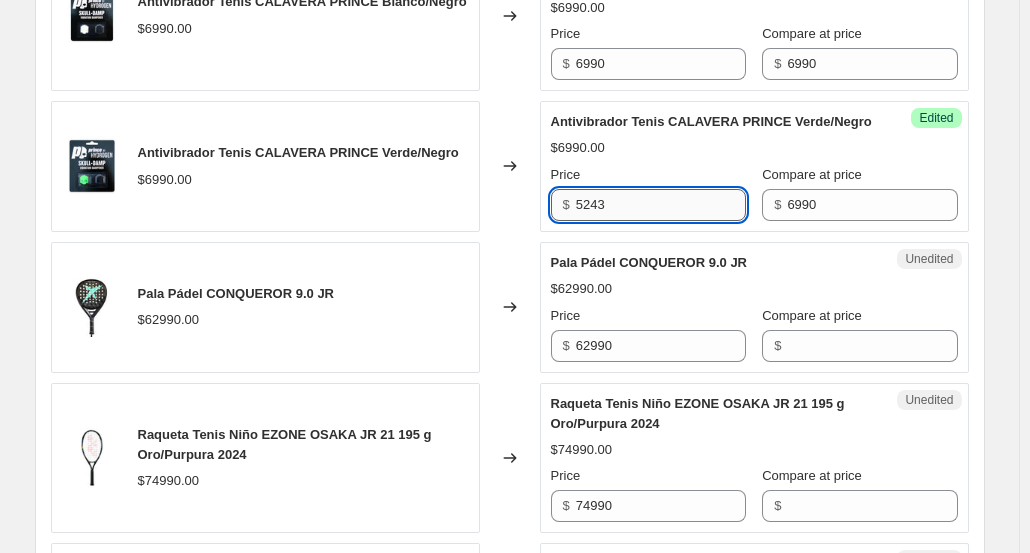 click on "5243" at bounding box center [661, 205] 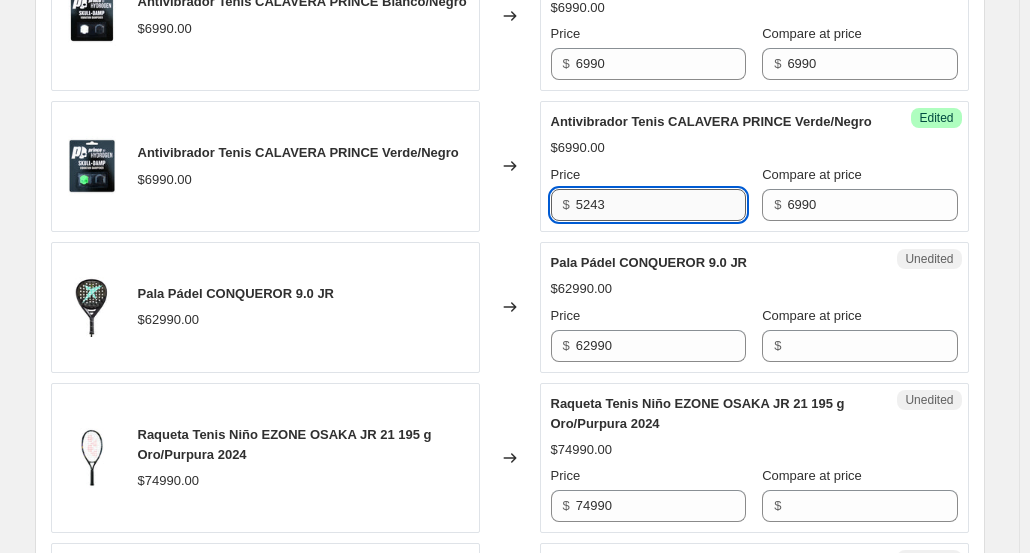 click on "5243" at bounding box center [661, 205] 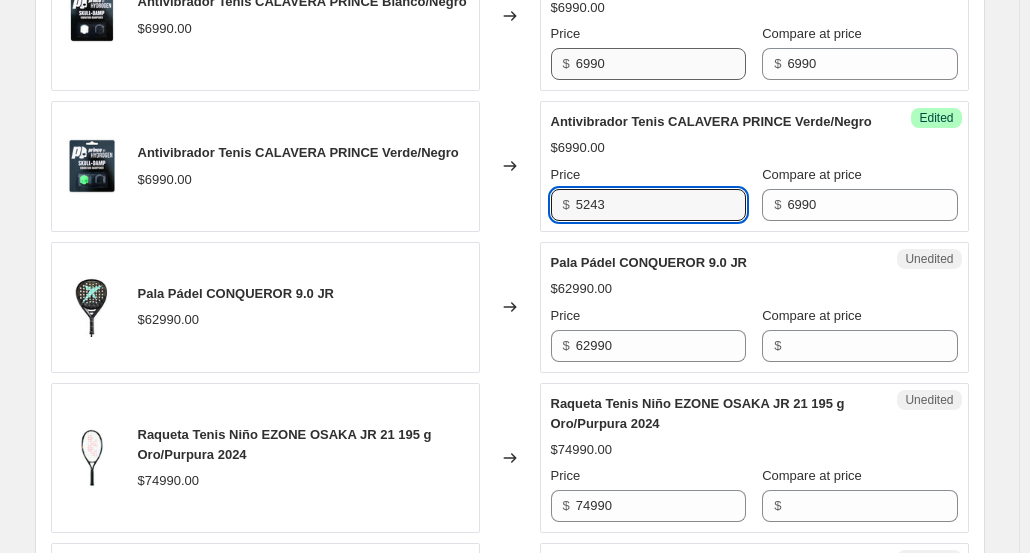 type on "5243" 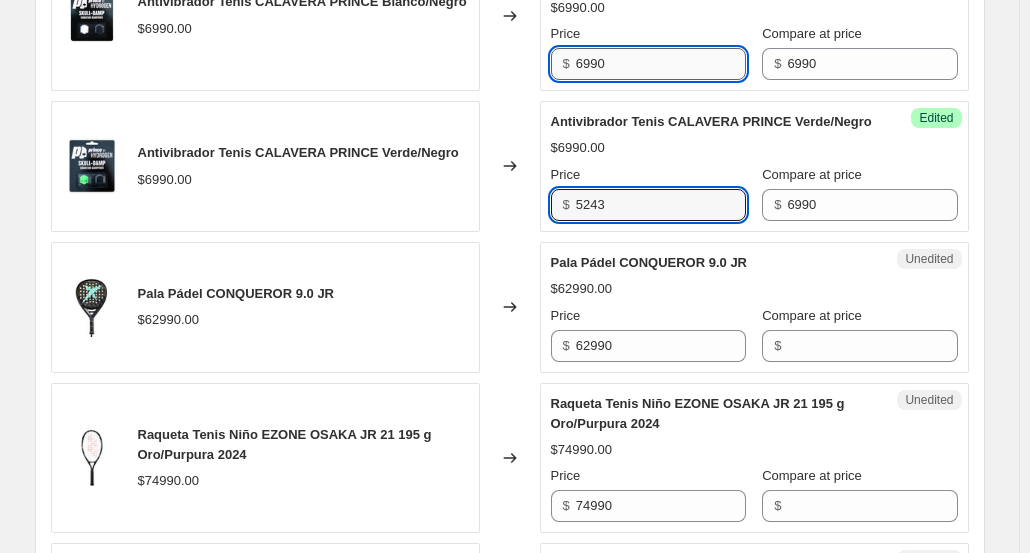 click on "6990" at bounding box center (661, 64) 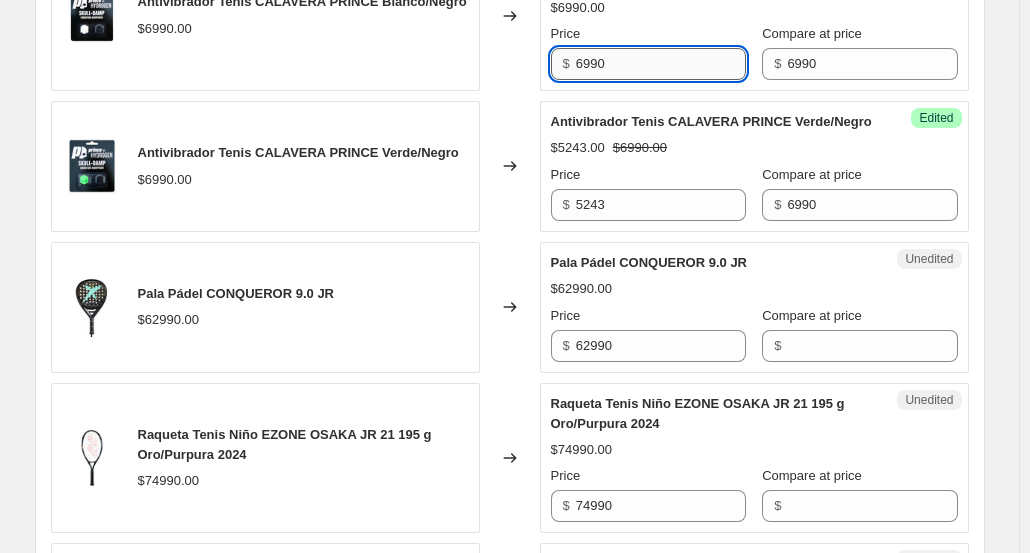 click on "6990" at bounding box center [661, 64] 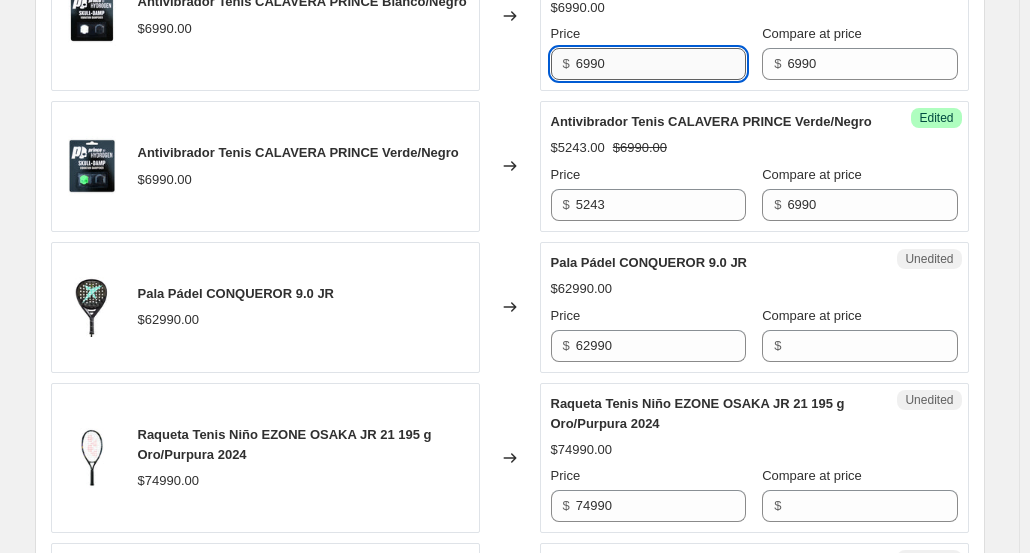 paste on "5243" 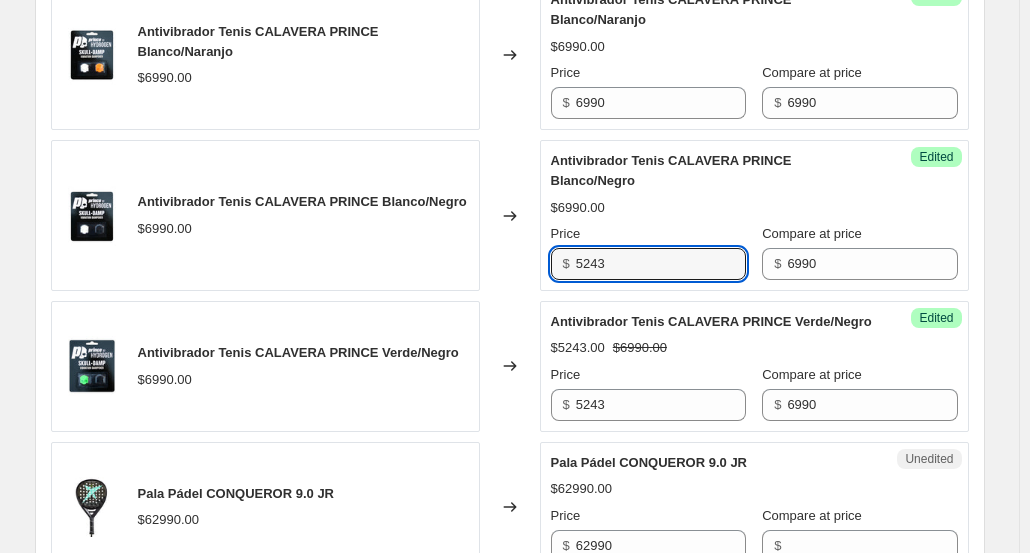 scroll, scrollTop: 1962, scrollLeft: 0, axis: vertical 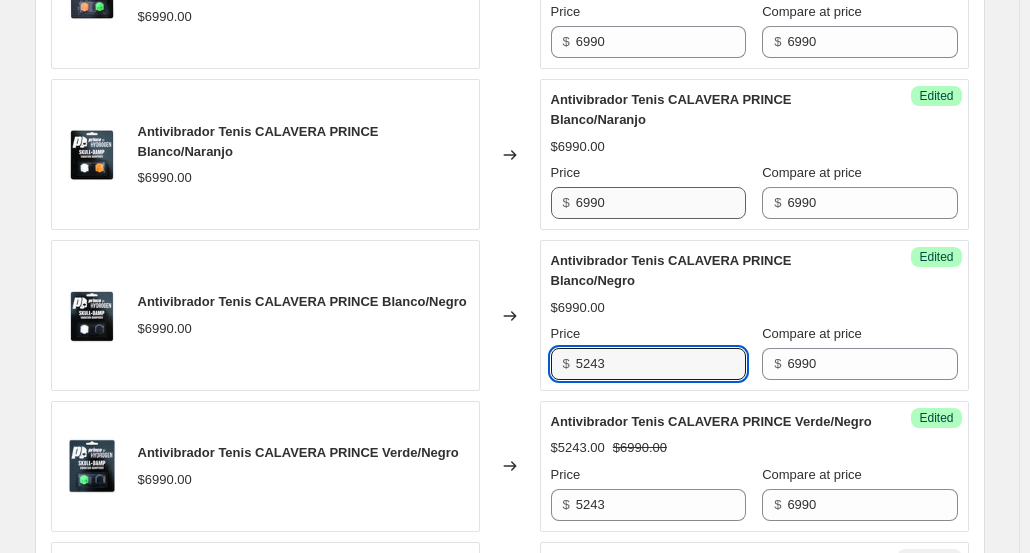 type on "5243" 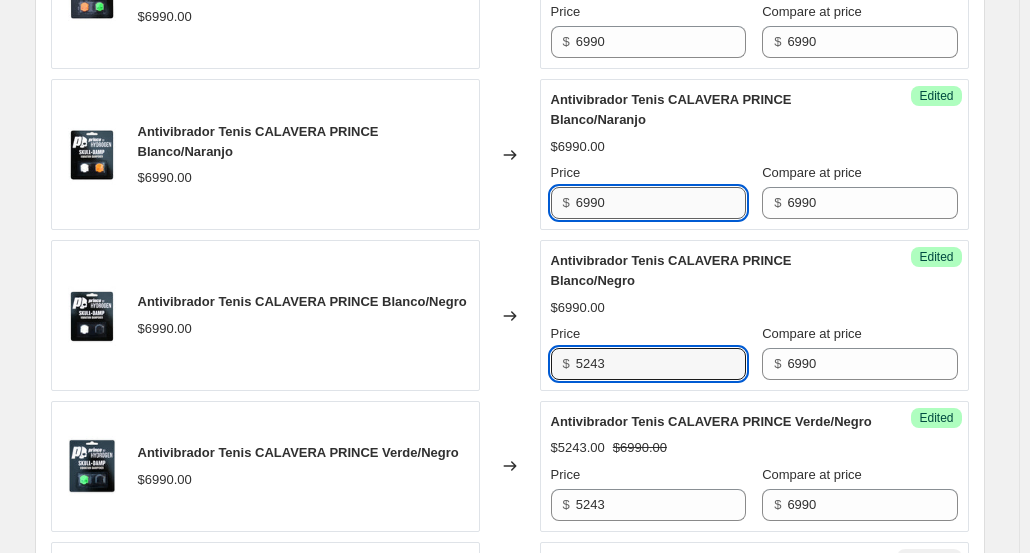 click on "6990" at bounding box center [661, 203] 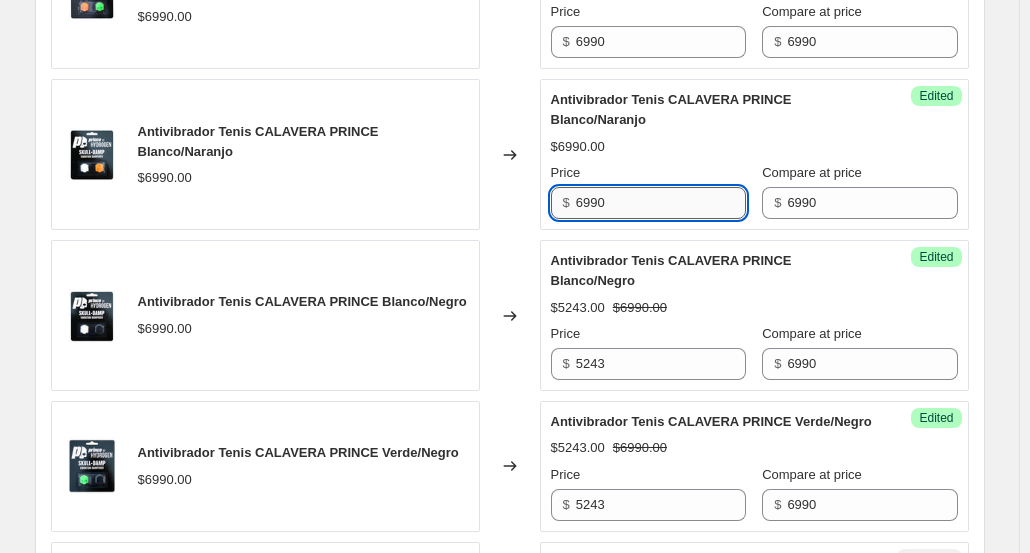 click on "6990" at bounding box center (661, 203) 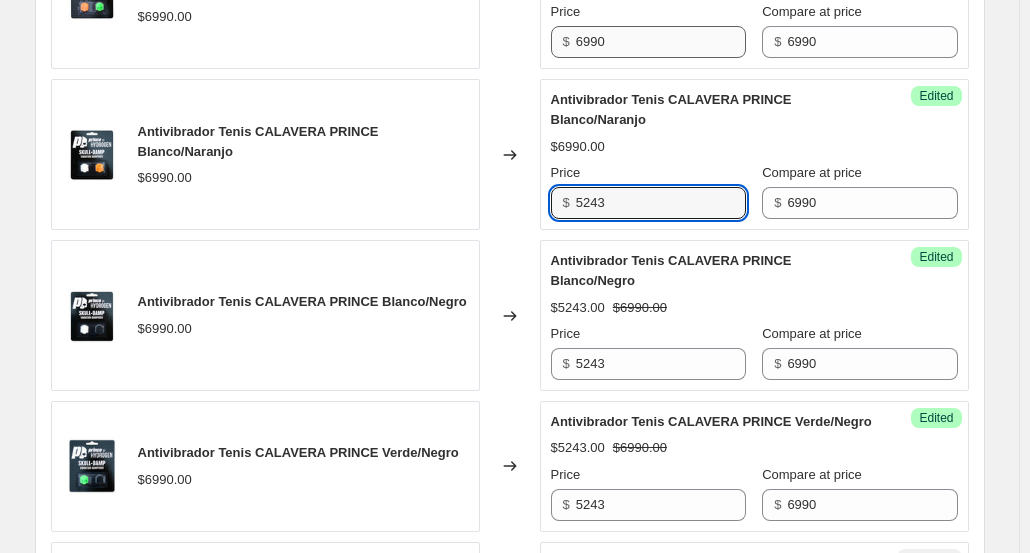 type on "5243" 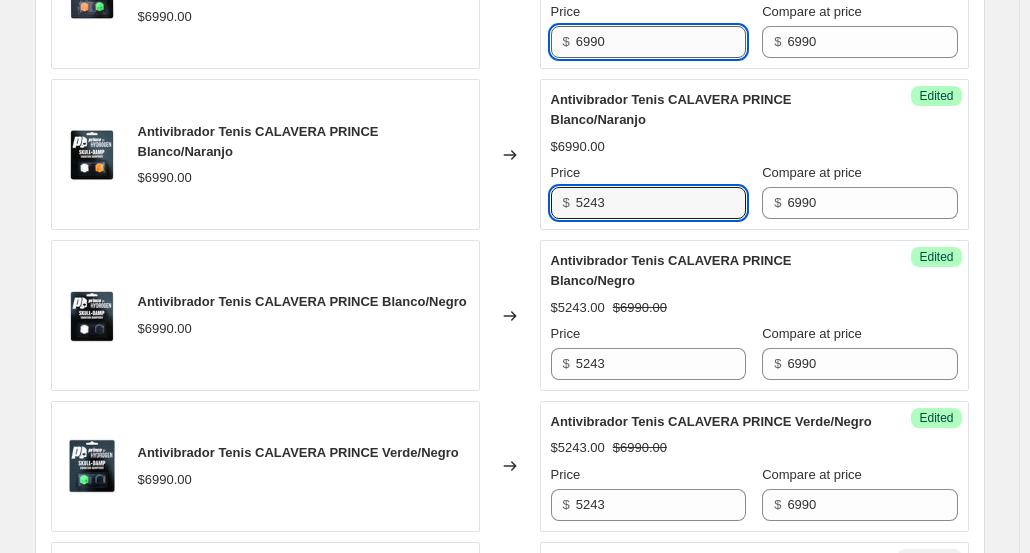 click on "6990" at bounding box center (661, 42) 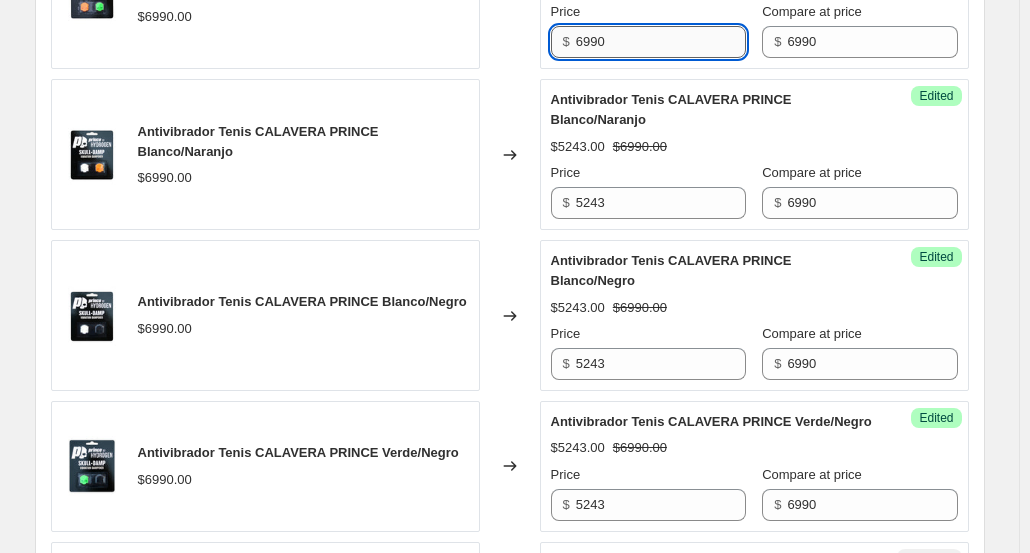 click on "6990" at bounding box center [661, 42] 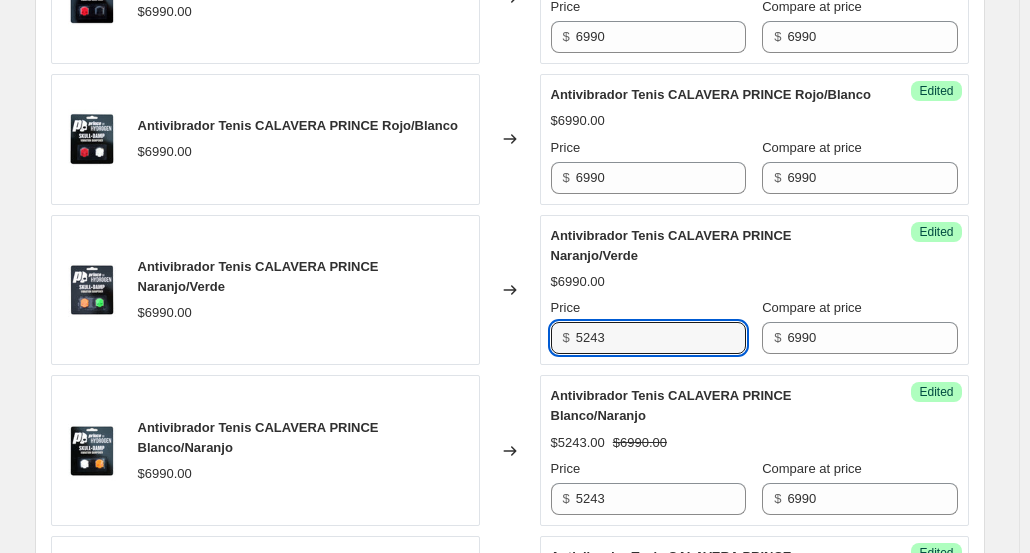 scroll, scrollTop: 1662, scrollLeft: 0, axis: vertical 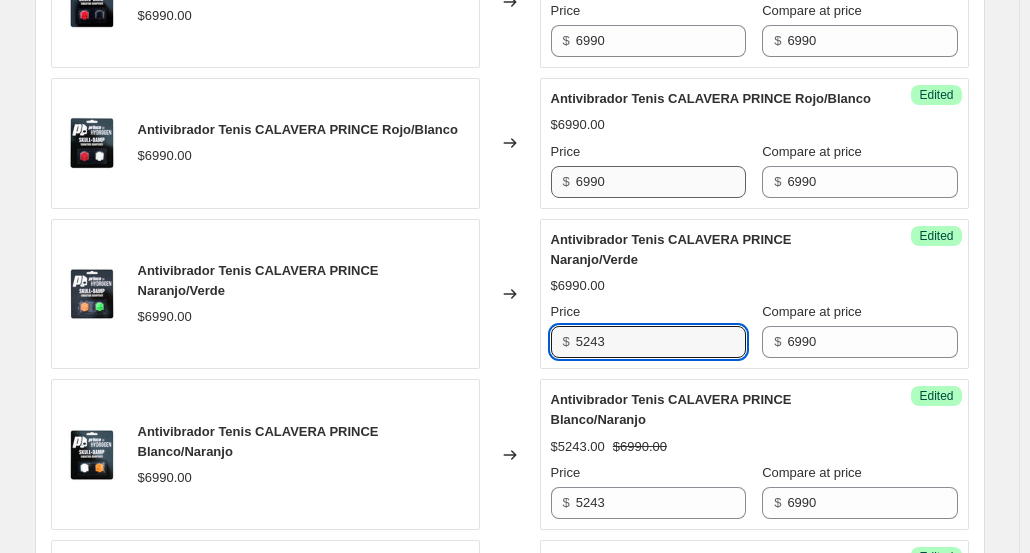type on "5243" 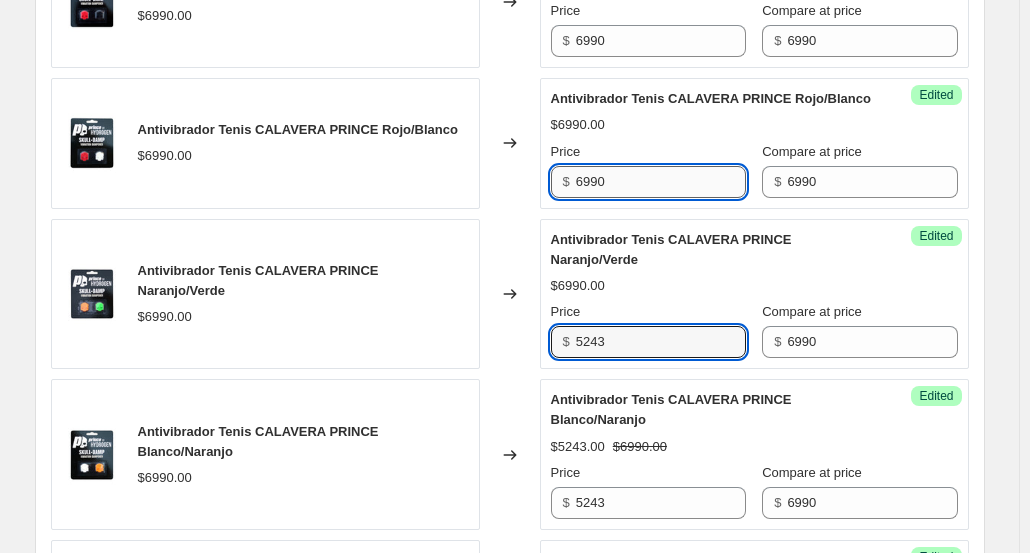 click on "6990" at bounding box center [661, 182] 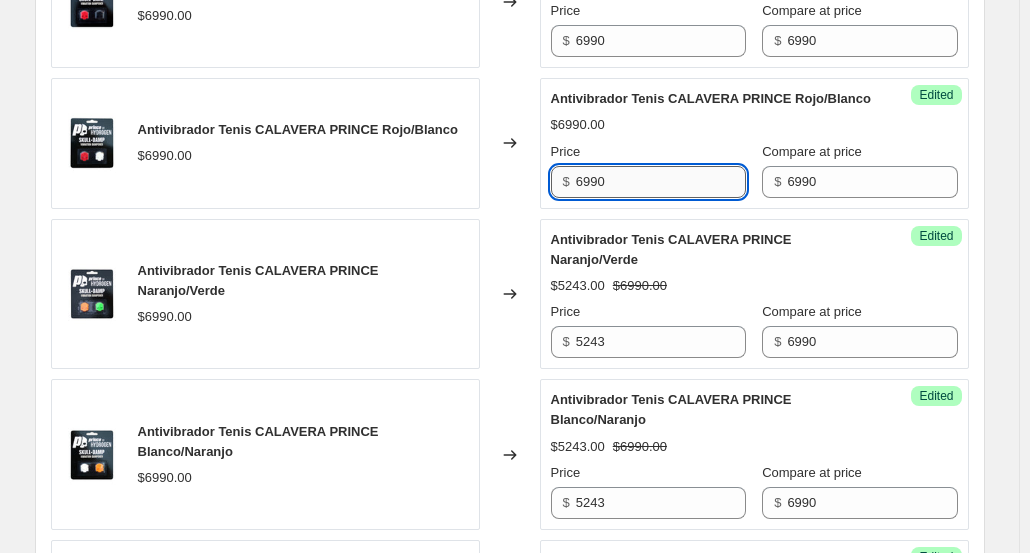 click on "6990" at bounding box center (661, 182) 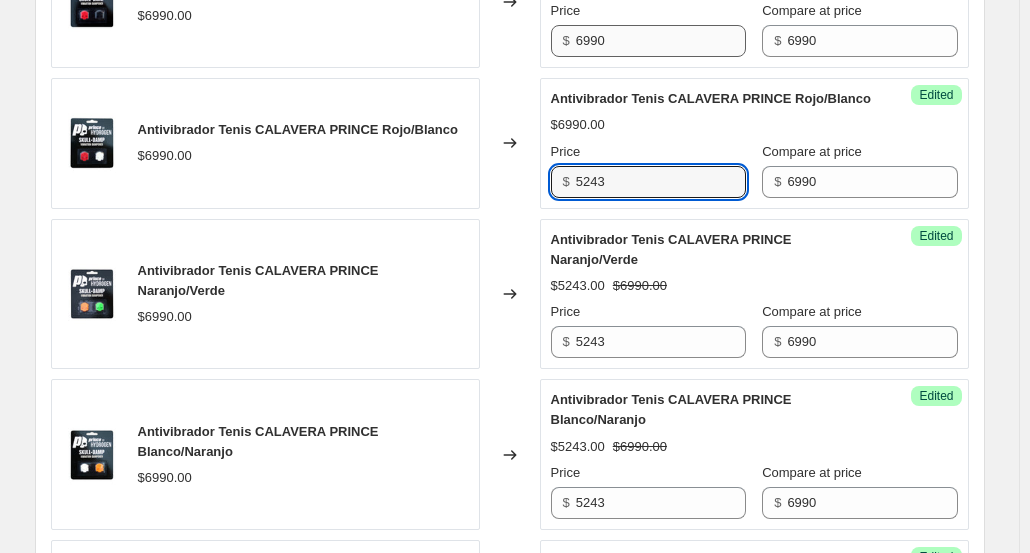 type on "5243" 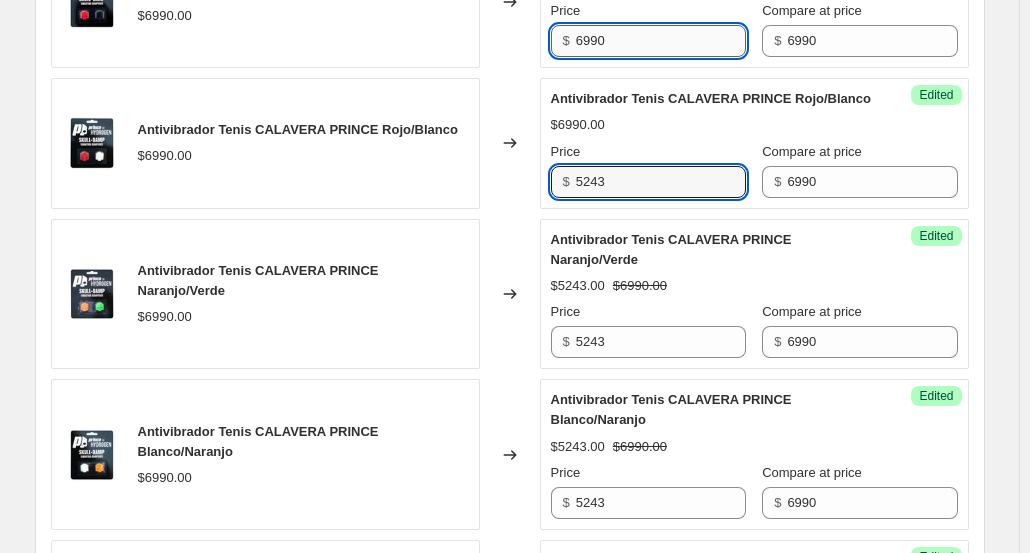click on "6990" at bounding box center (661, 41) 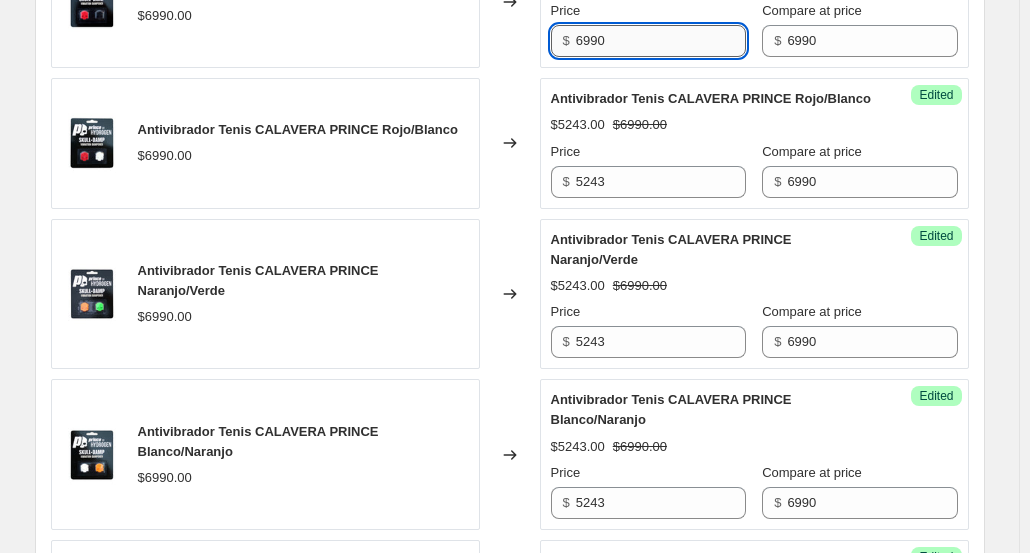 click on "6990" at bounding box center [661, 41] 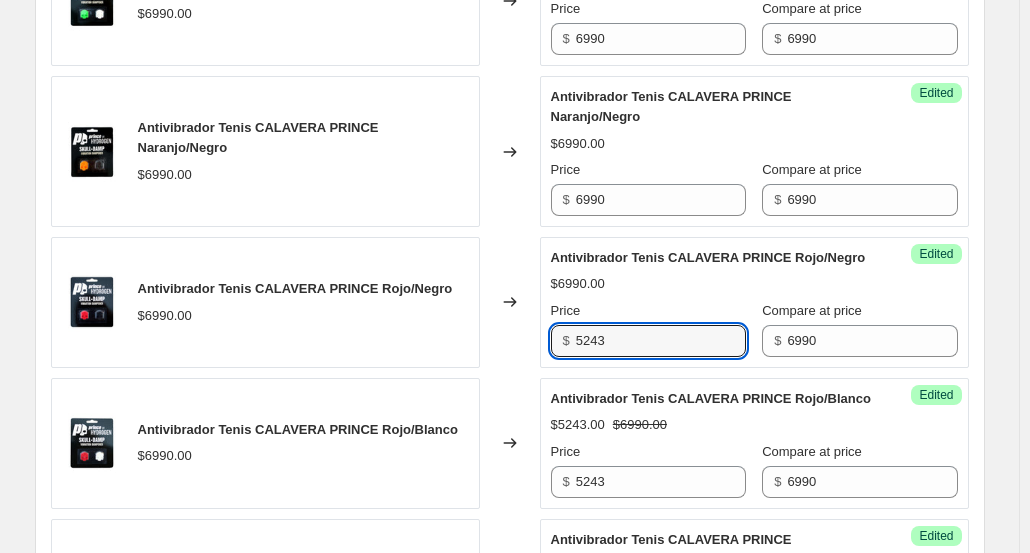 scroll, scrollTop: 1362, scrollLeft: 0, axis: vertical 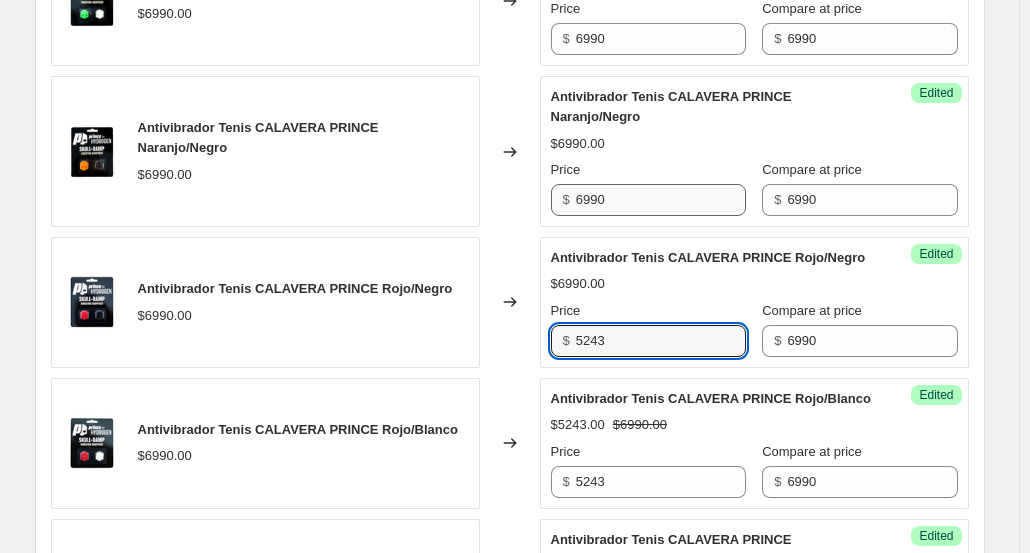 type on "5243" 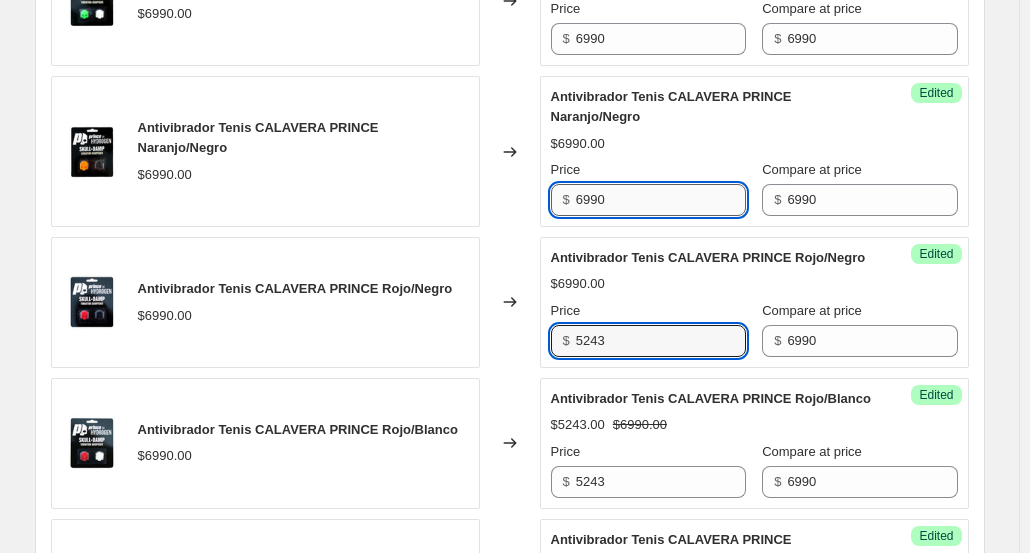 click on "6990" at bounding box center (661, 200) 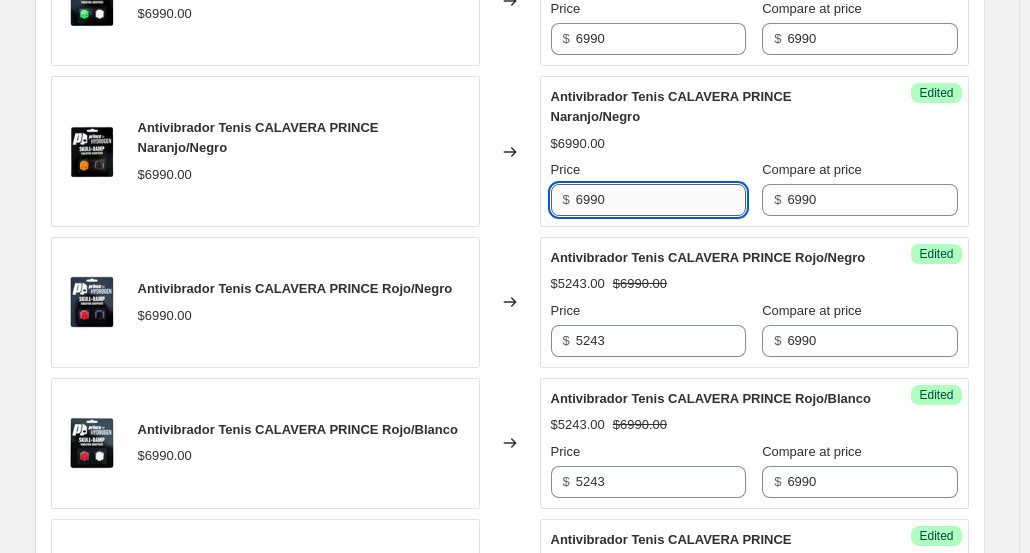 paste on "5243" 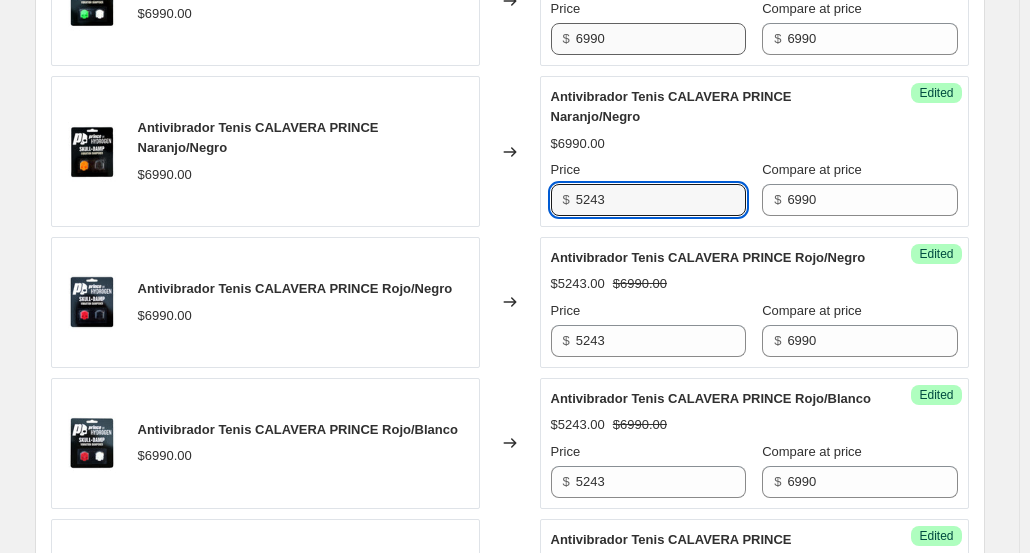 type on "5243" 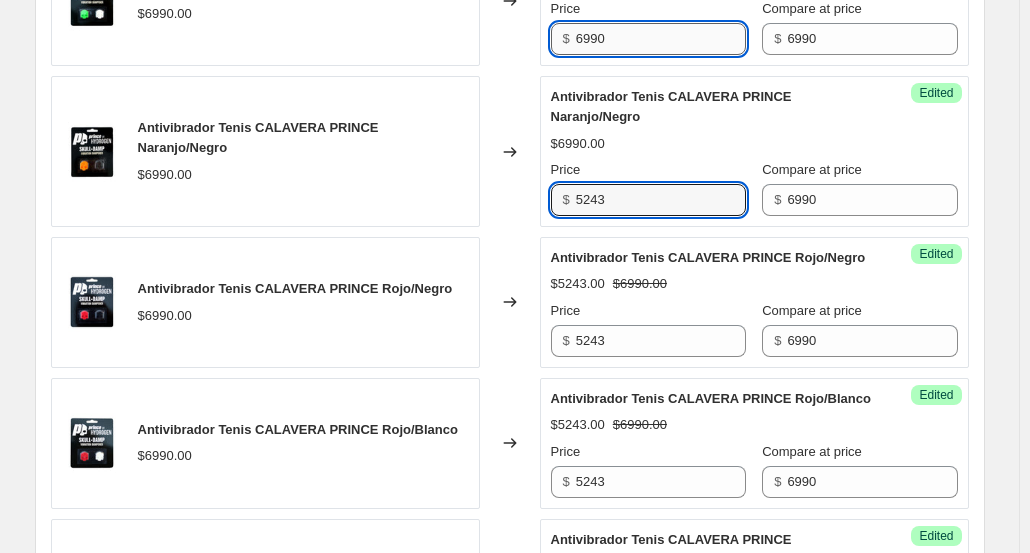 click on "6990" at bounding box center (661, 39) 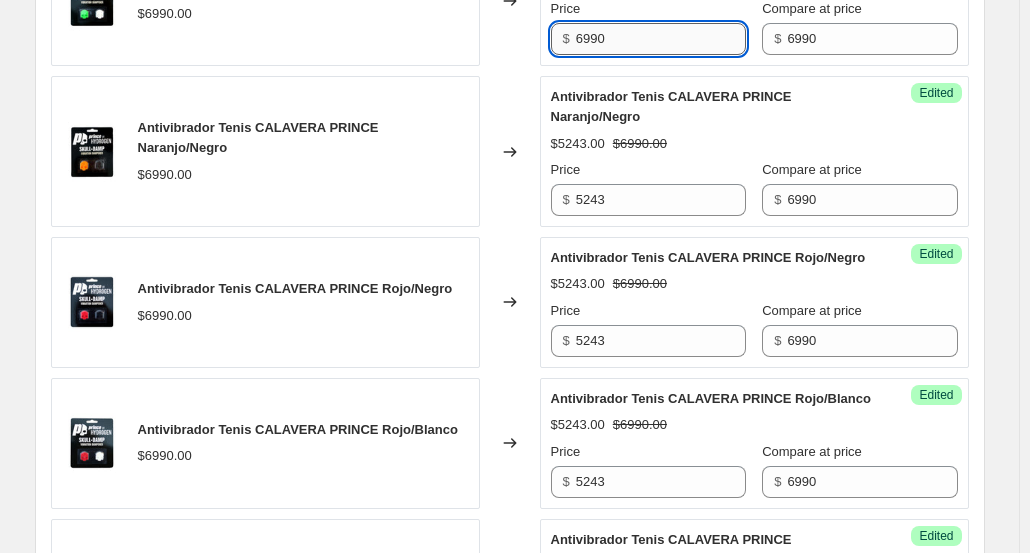 click on "6990" at bounding box center [661, 39] 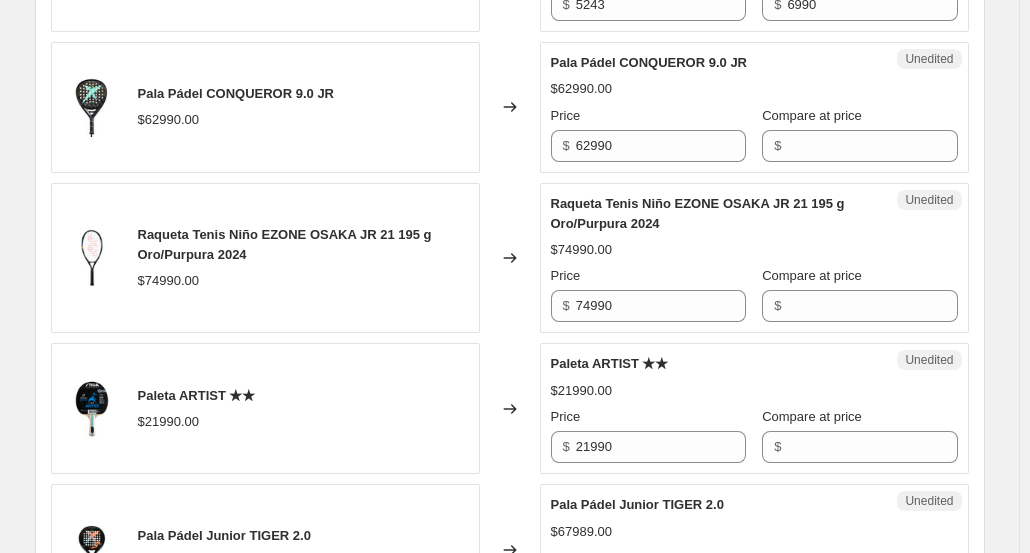 scroll, scrollTop: 2362, scrollLeft: 0, axis: vertical 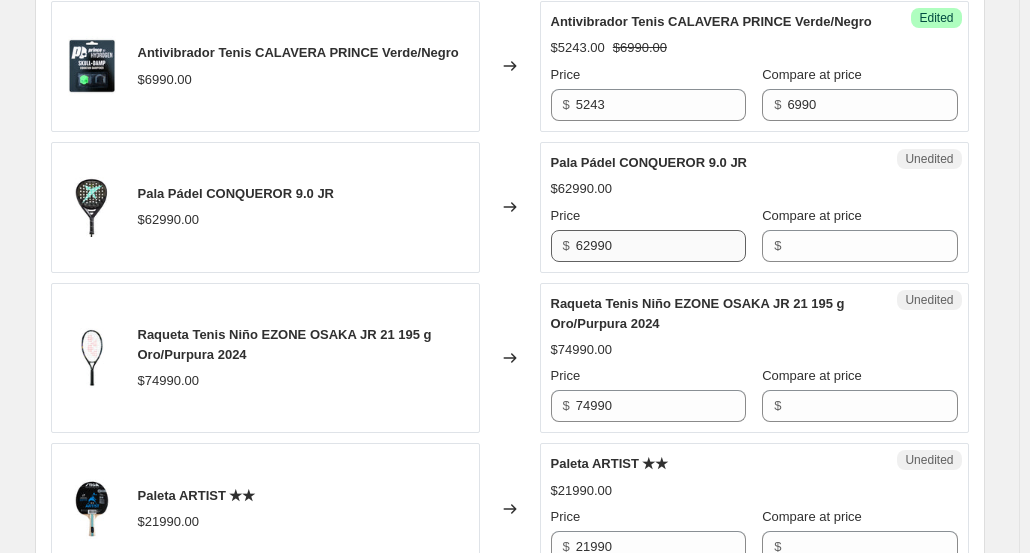 type on "5243" 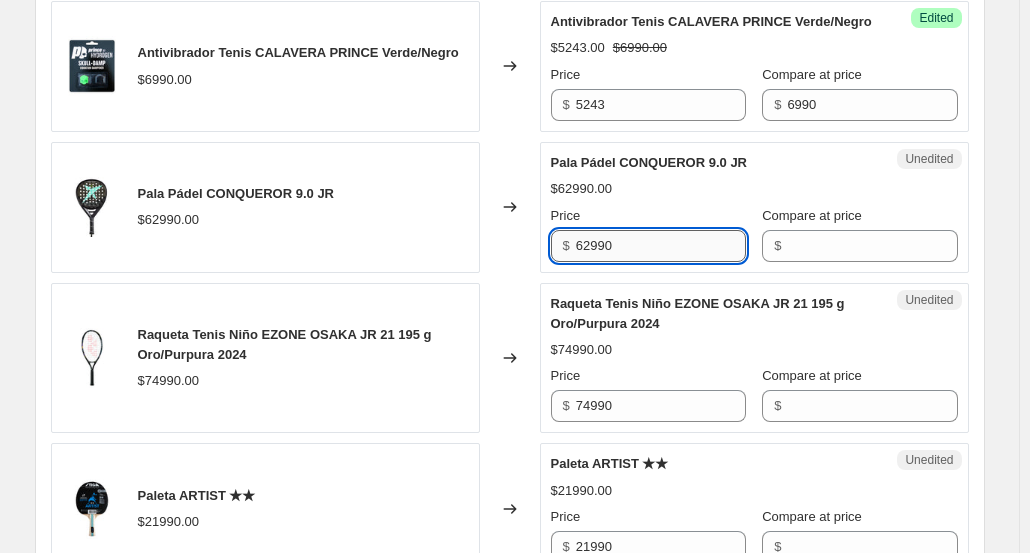 click on "62990" at bounding box center (661, 246) 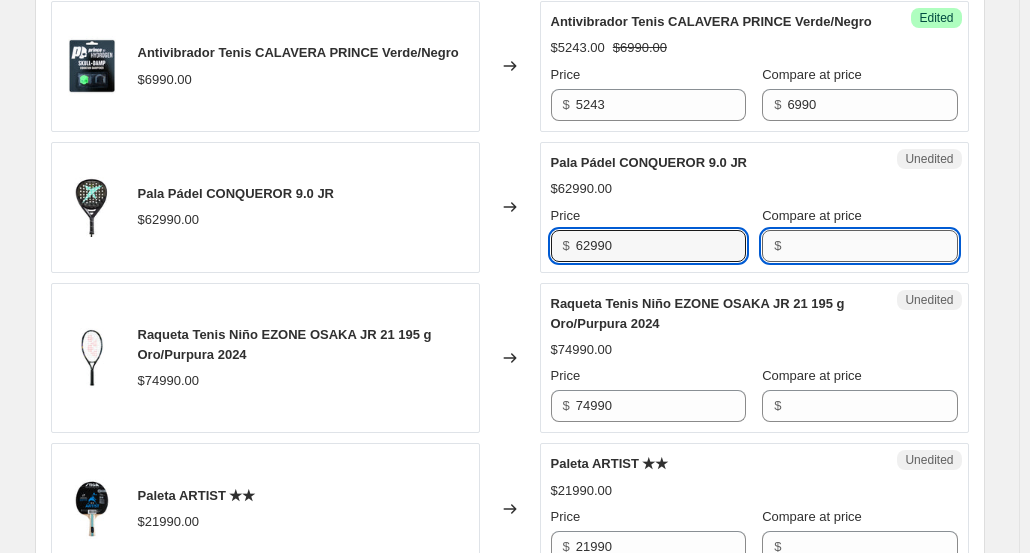 click on "Compare at price" at bounding box center (872, 246) 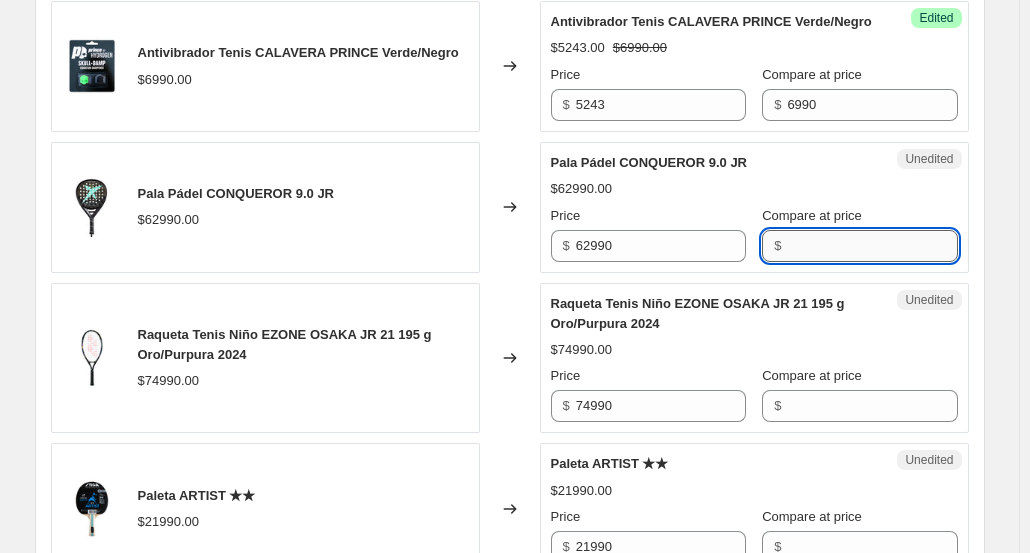 paste on "62990" 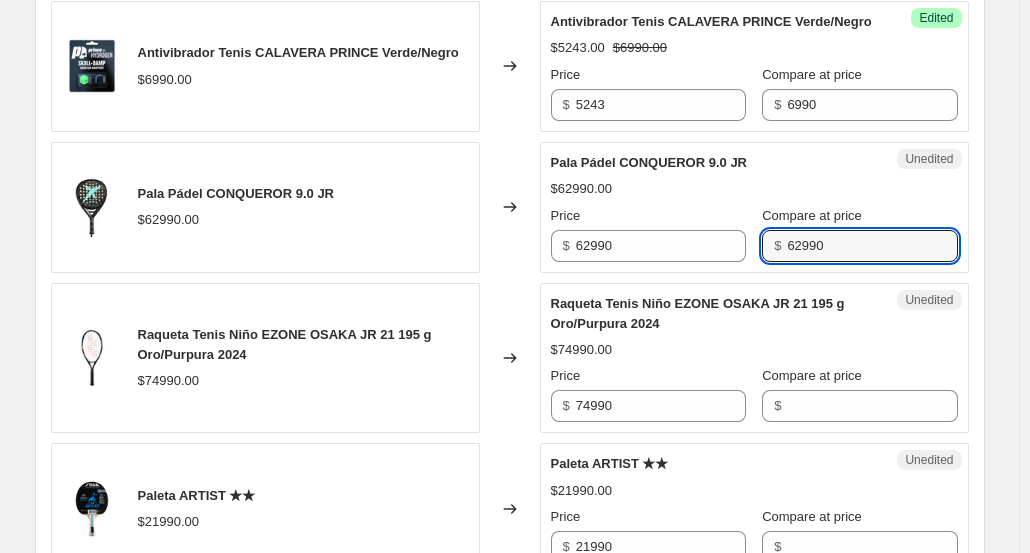 type on "62990" 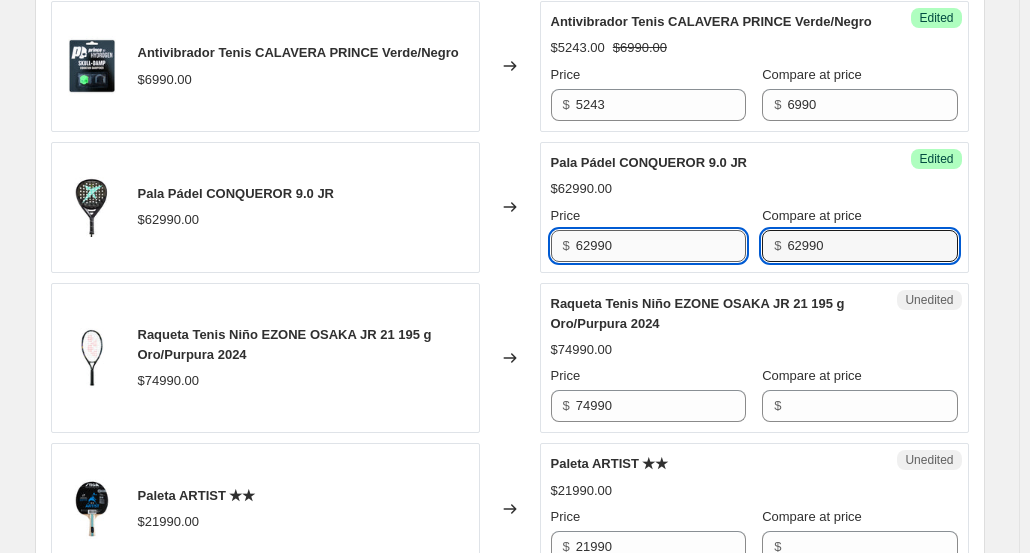 click on "62990" at bounding box center (661, 246) 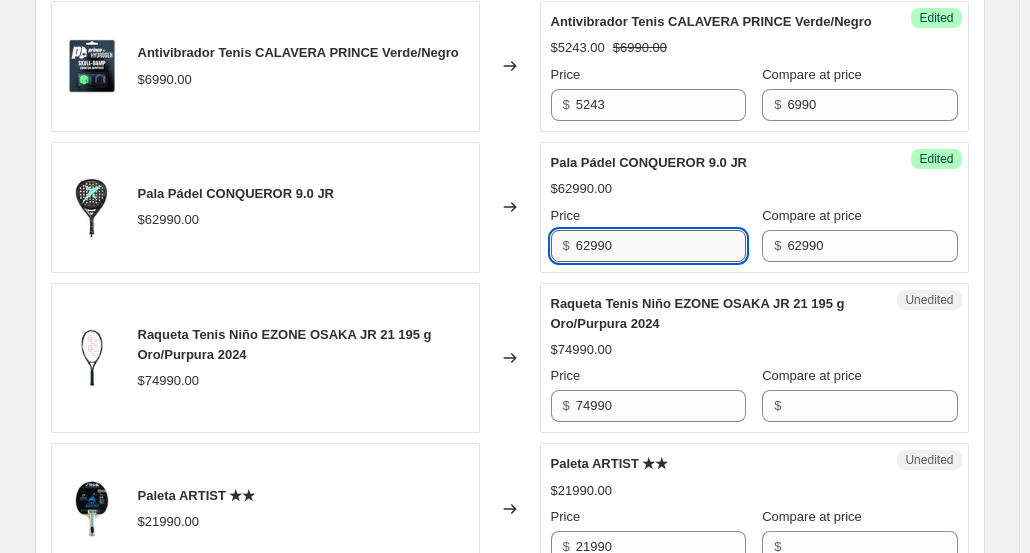 click on "62990" at bounding box center [661, 246] 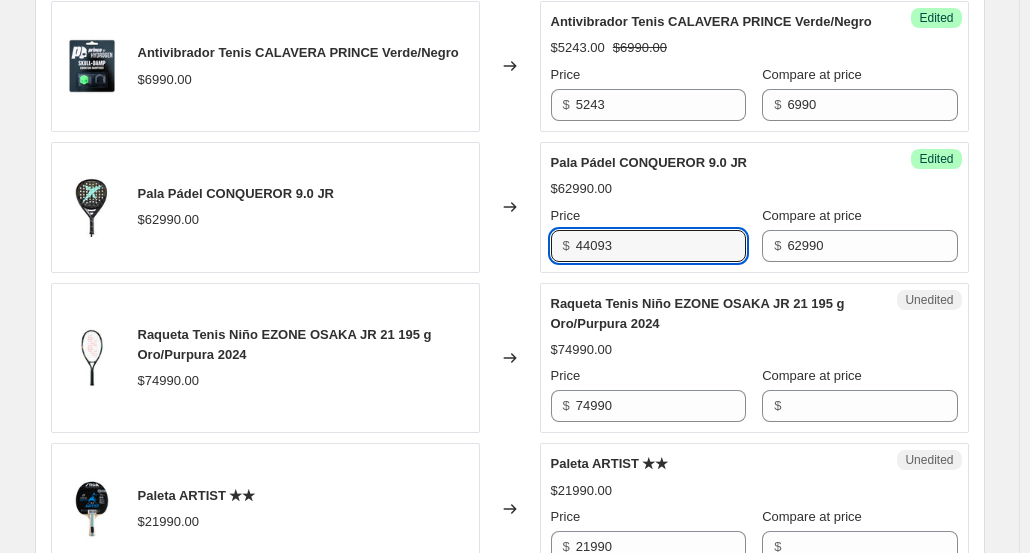 type on "44093" 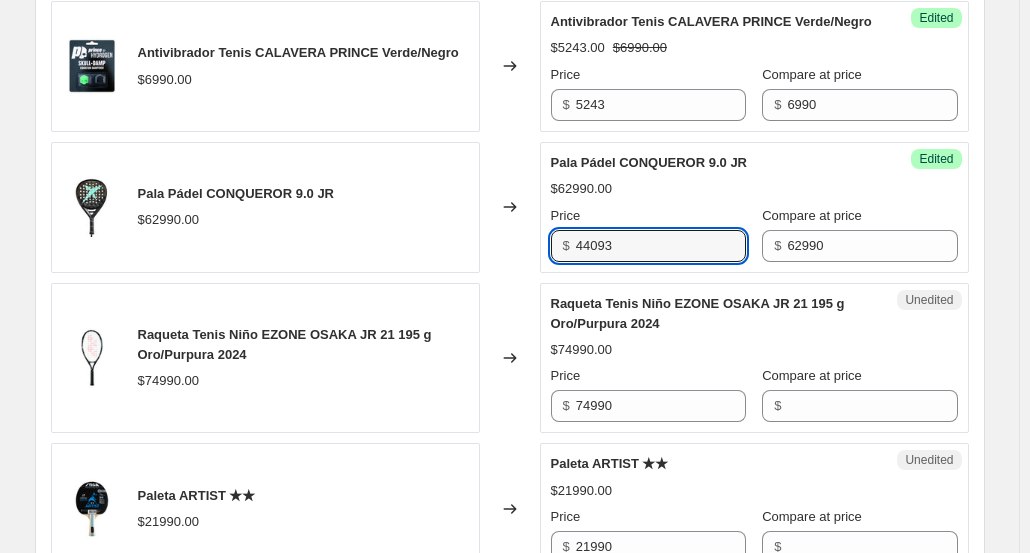 click on "$62990.00" at bounding box center [754, 189] 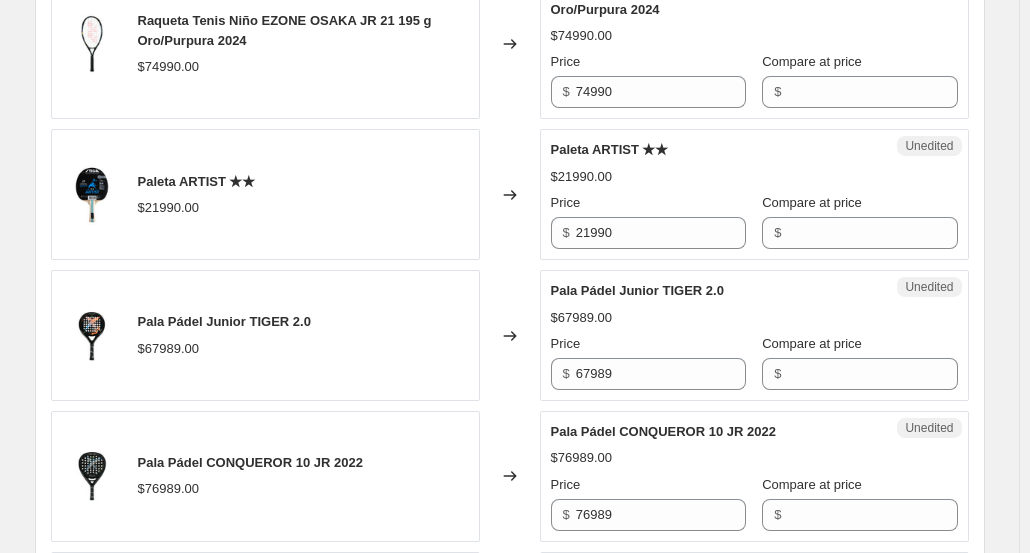 scroll, scrollTop: 2562, scrollLeft: 0, axis: vertical 